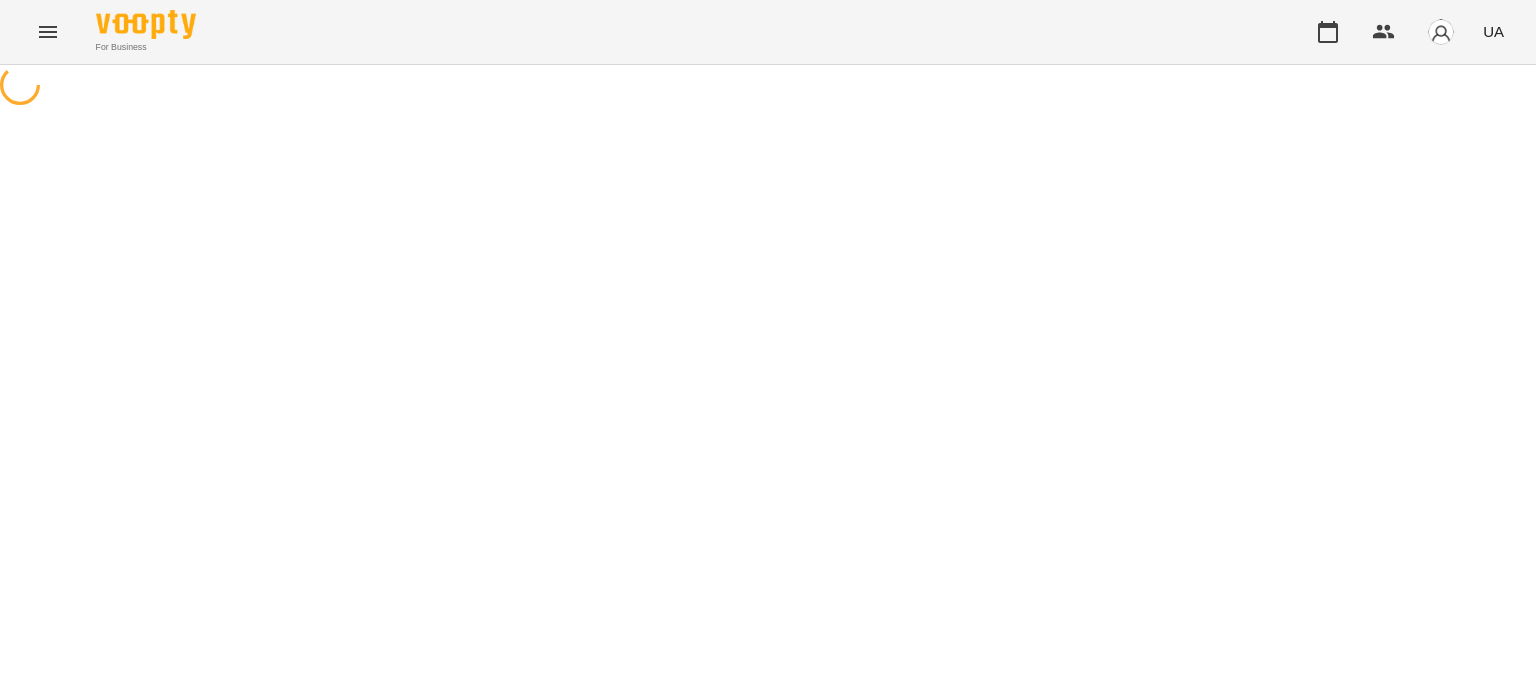 scroll, scrollTop: 0, scrollLeft: 0, axis: both 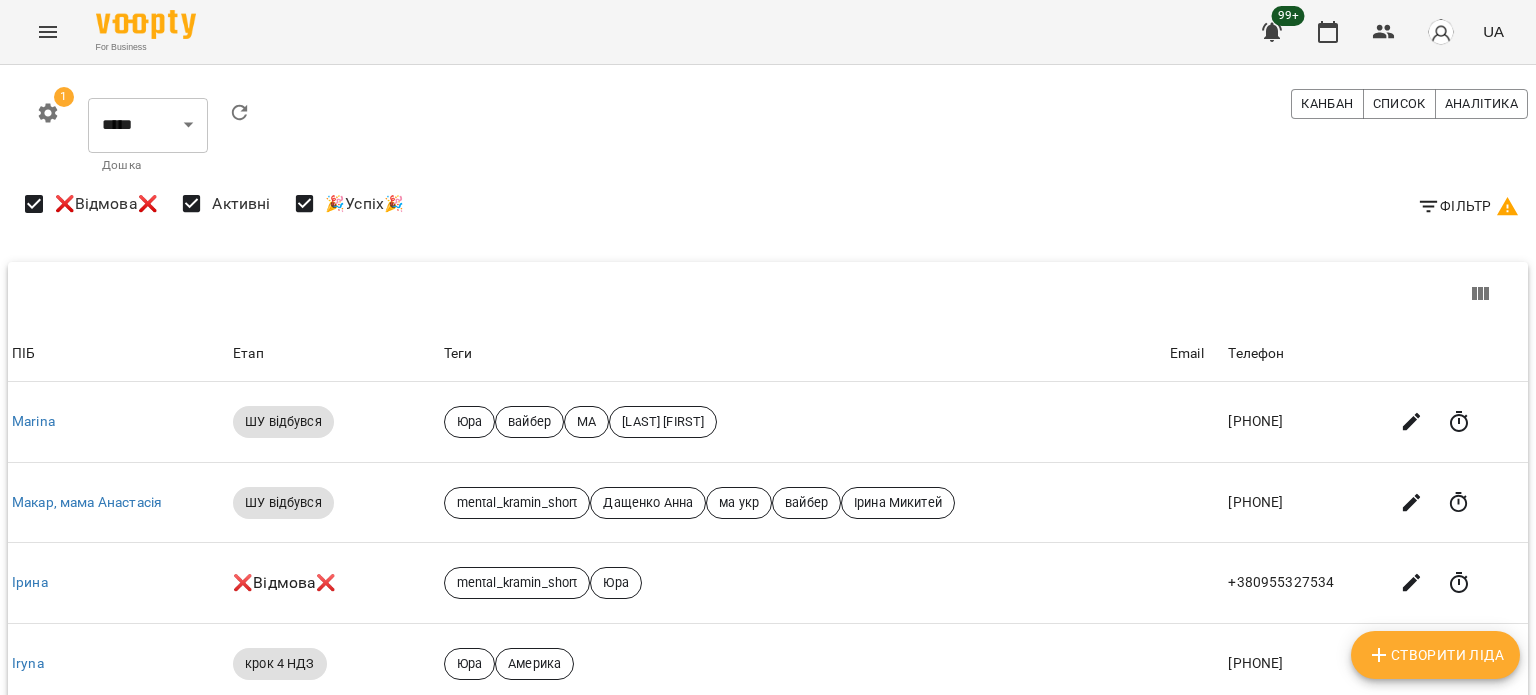 click on "Фільтр" at bounding box center (1468, 206) 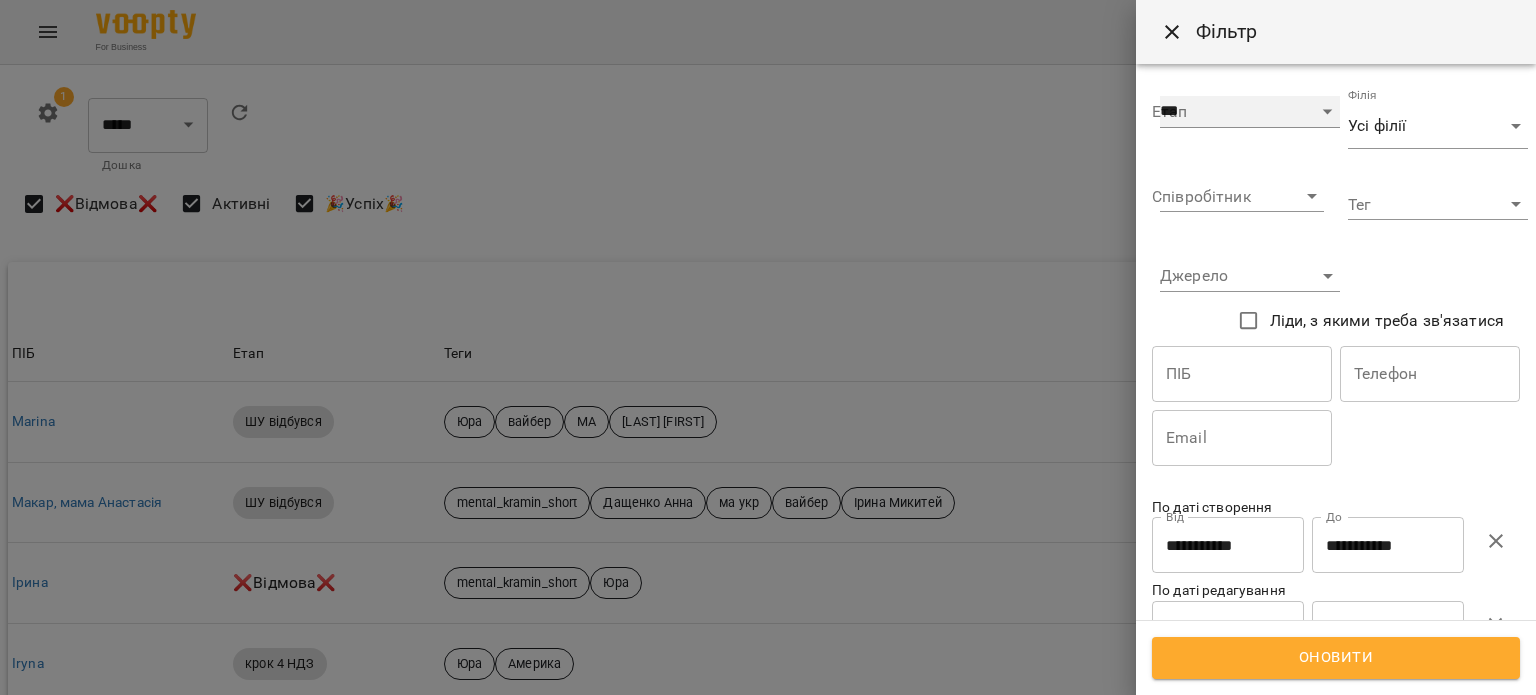 click on "**********" at bounding box center [1250, 112] 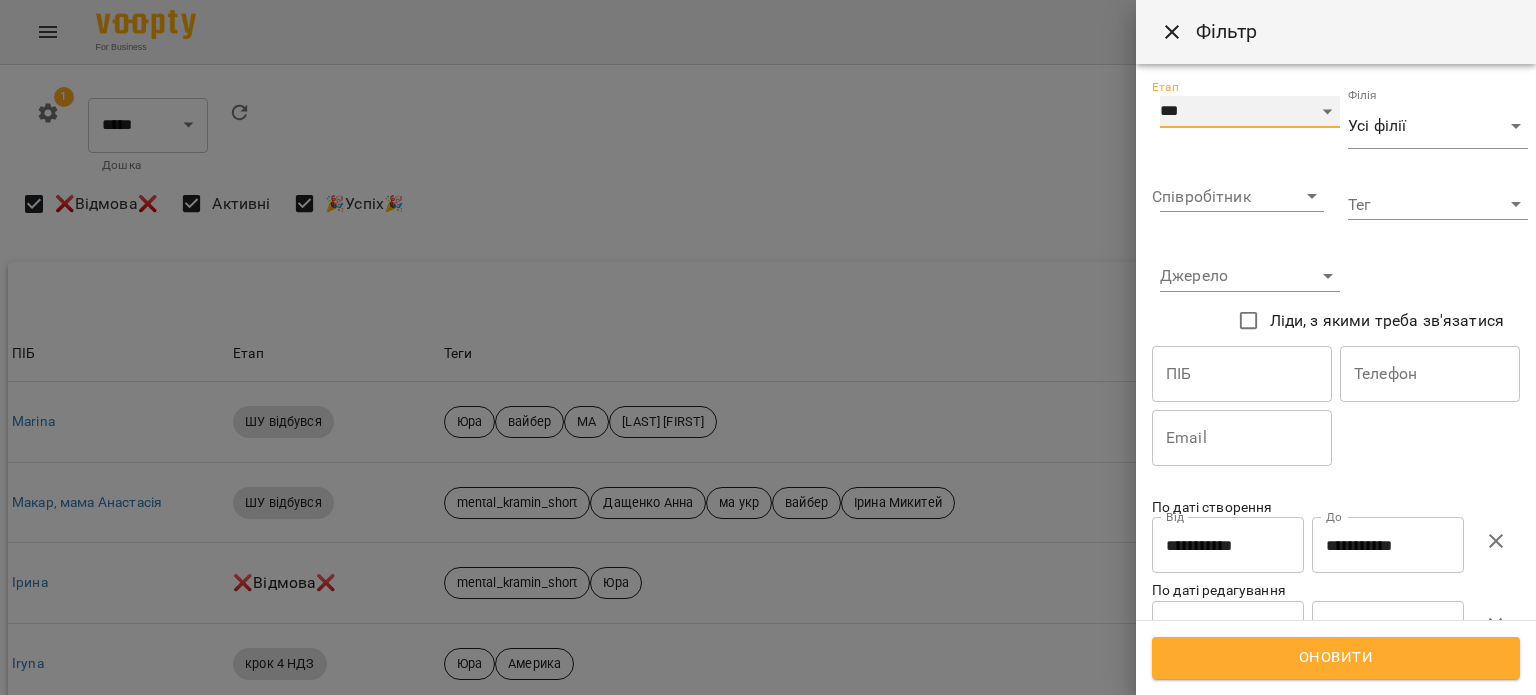 select on "*" 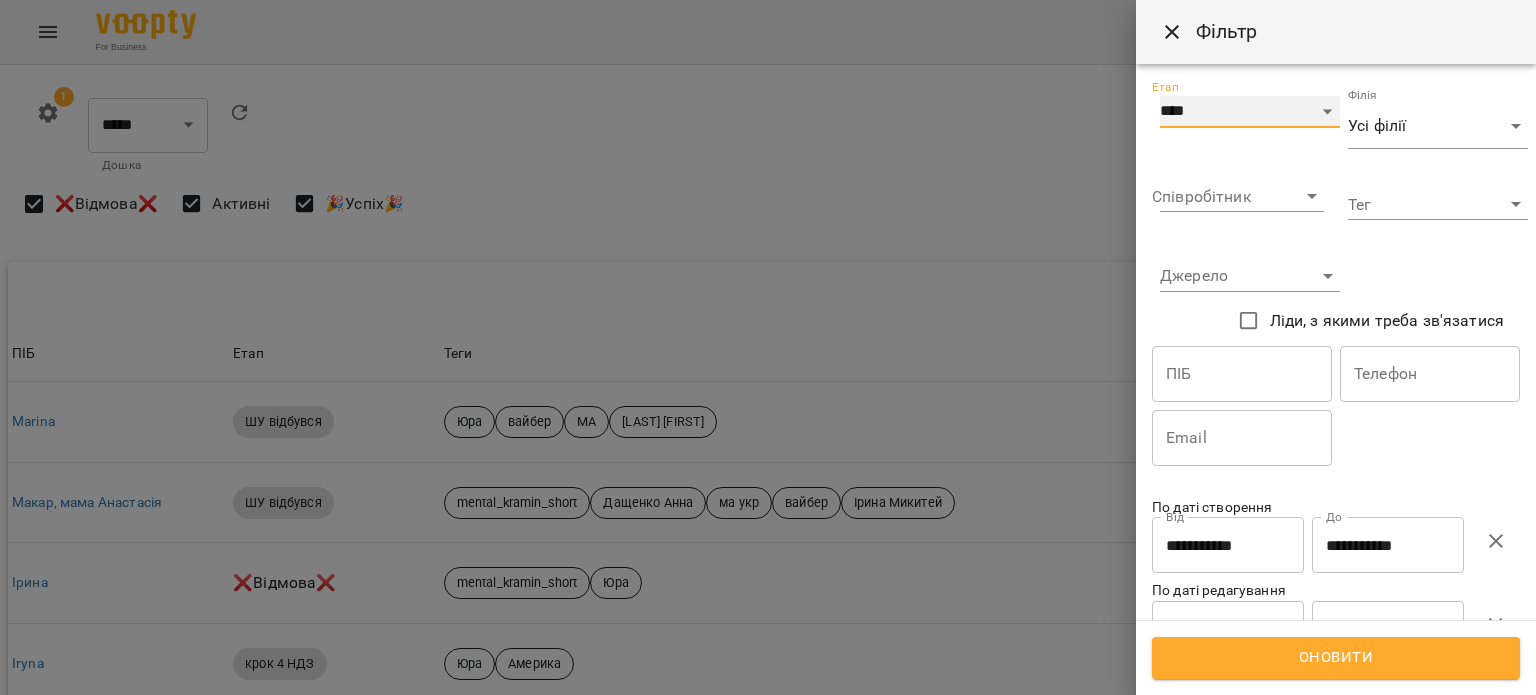 click on "**********" at bounding box center (1250, 112) 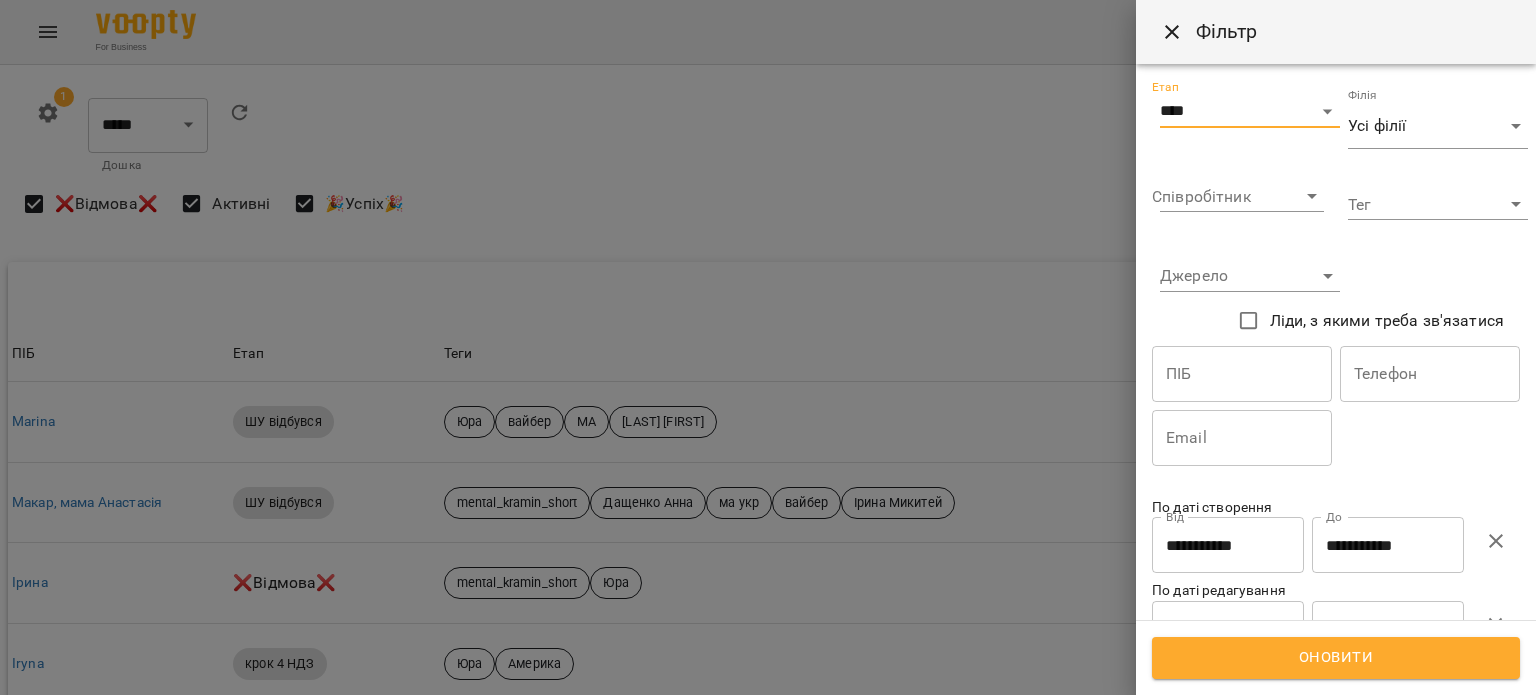 click 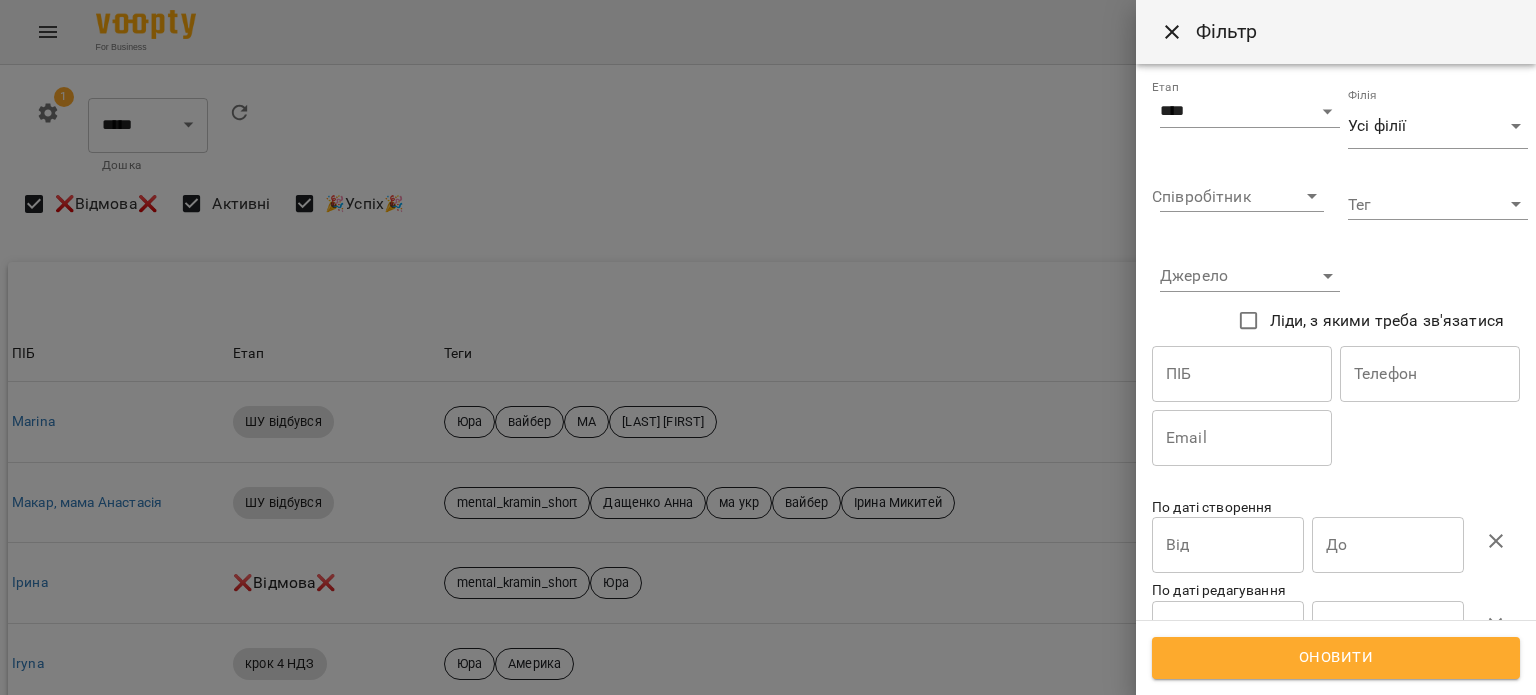 click on "Оновити" at bounding box center (1336, 658) 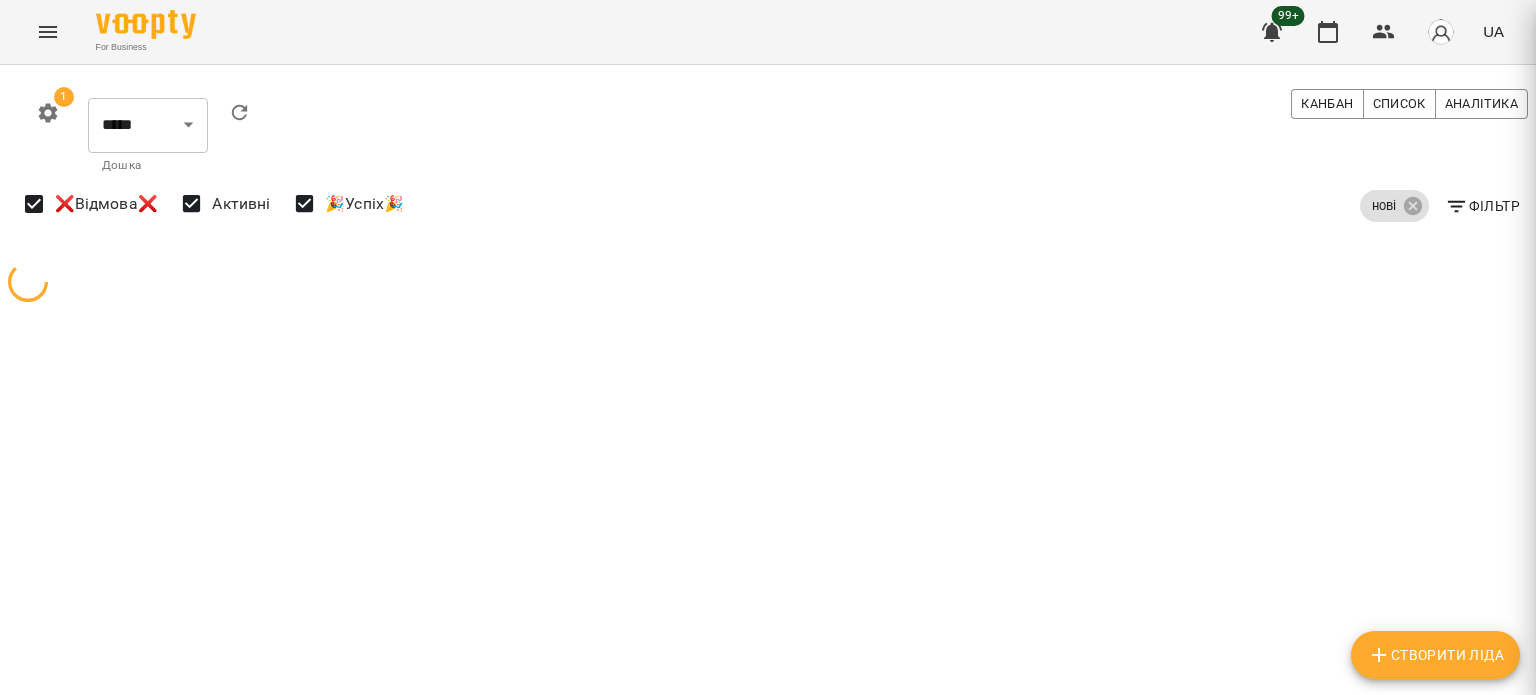 click on "1 ***** ******** ****** ******** ​ Дошка Канбан Список Аналітика нові Фільтр ❌Відмова❌ Активні 🎉Успіх🎉 Створити Ліда" at bounding box center (768, 250) 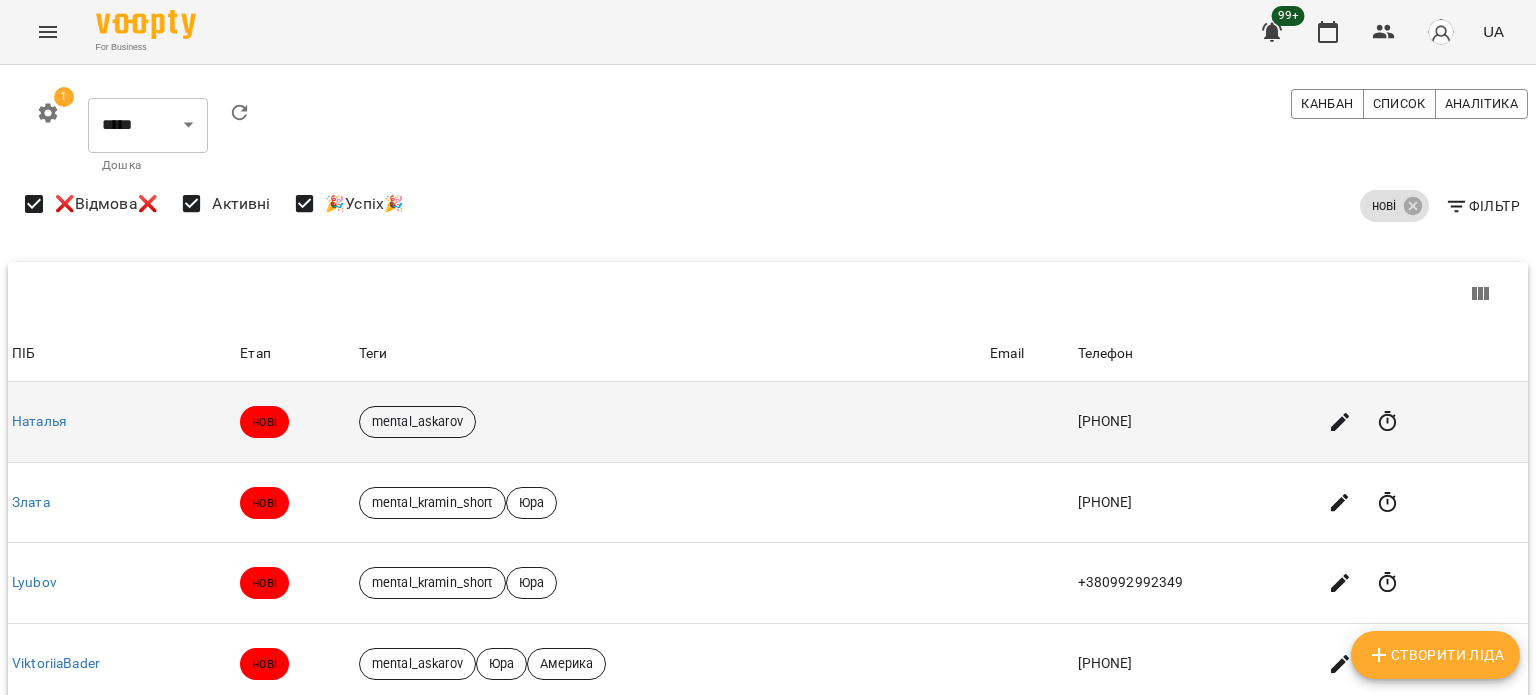 scroll, scrollTop: 166, scrollLeft: 0, axis: vertical 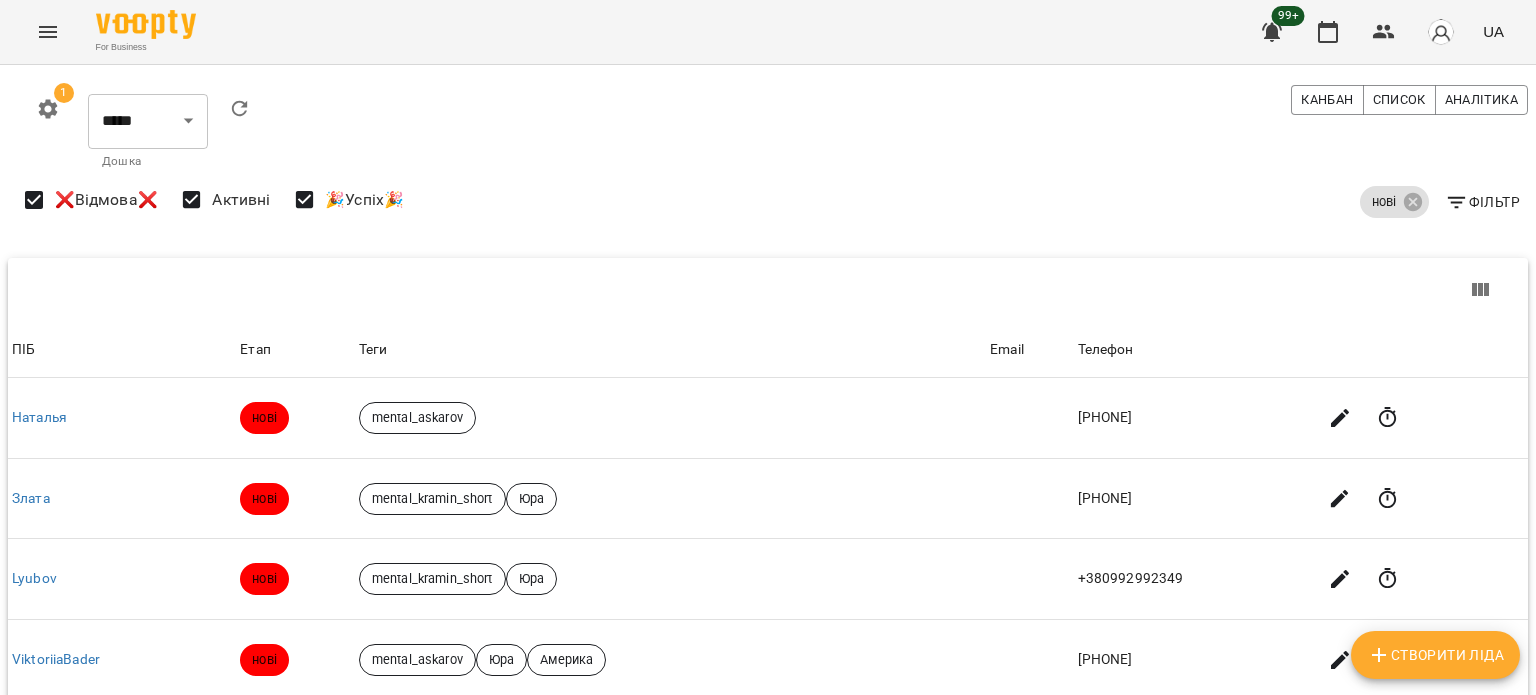click on "For Business 99+ UA 1 ***** ******** ****** ******** ​ Дошка Канбан Список Аналітика нові Фільтр ❌Відмова❌ Активні 🎉Успіх🎉 ПІБ Етап Теги Email Телефон   ПІБ Наталья Етап нові Теги mental_askarov Email Телефон +380675475047   ПІБ Злата Етап нові Теги mental_kramin_short Юра Email Телефон +420602554896   ПІБ Lyubov Етап нові Теги mental_kramin_short Юра Email Телефон +380992992349   ПІБ ViktoriiaBader Етап нові Теги mental_askarov Юра Америка Email Телефон +19165138038   ПІБ Inna Етап нові Теги mental_askarov Юра Email Телефон +393513666345   ПІБ Вікторія Етап нові Теги youtube_kramin_mental Юра Америка Email Телефон +16126192443   ПІБ drater Етап нові Теги Юра Email" at bounding box center (768, 684) 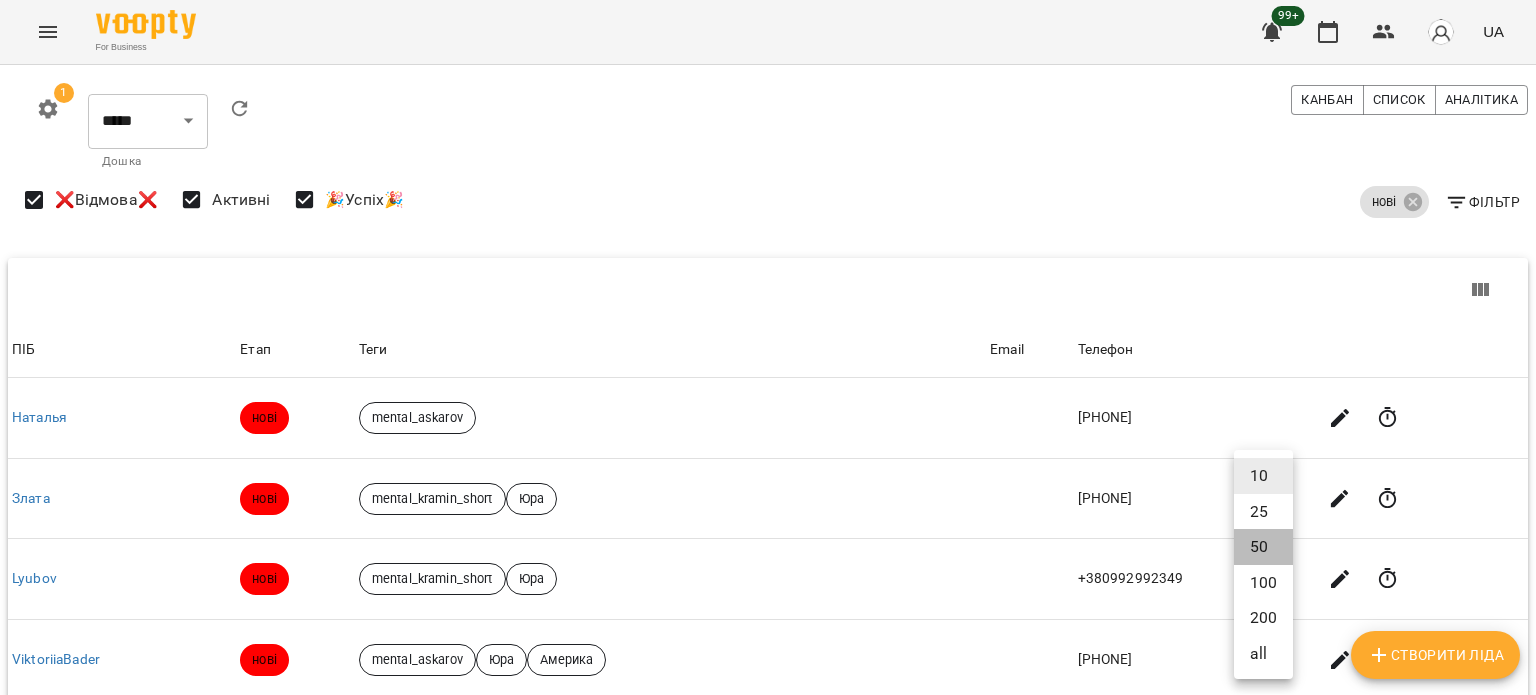click on "50" at bounding box center (1263, 547) 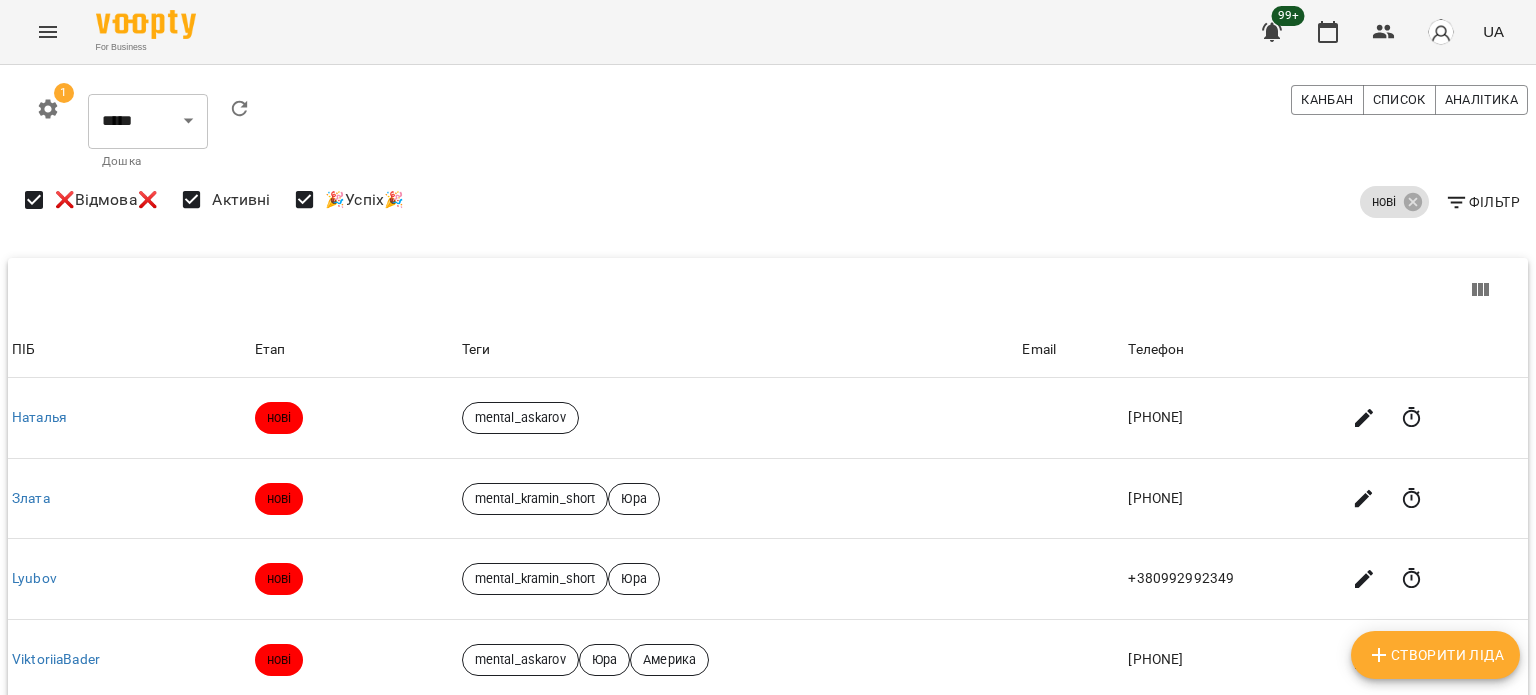 scroll, scrollTop: 666, scrollLeft: 0, axis: vertical 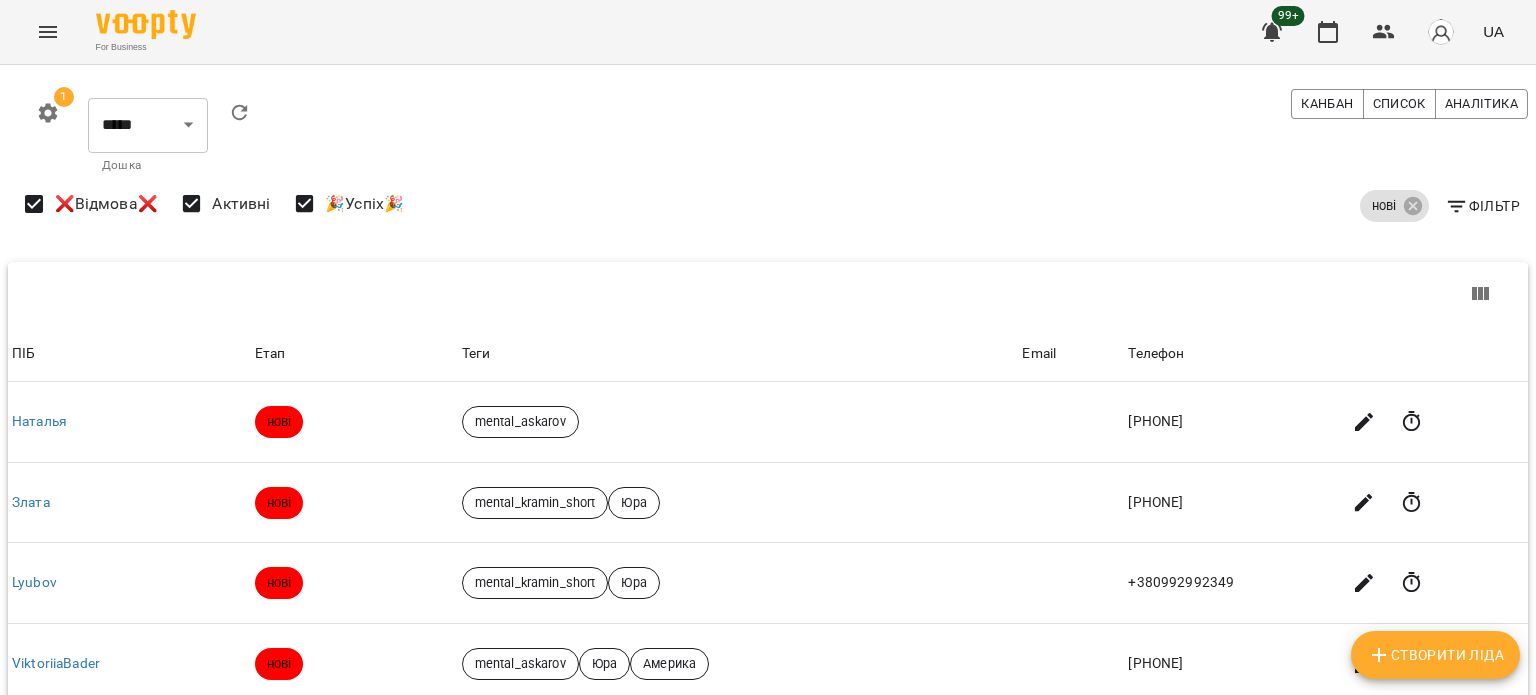 click on "Фільтр" at bounding box center [1482, 206] 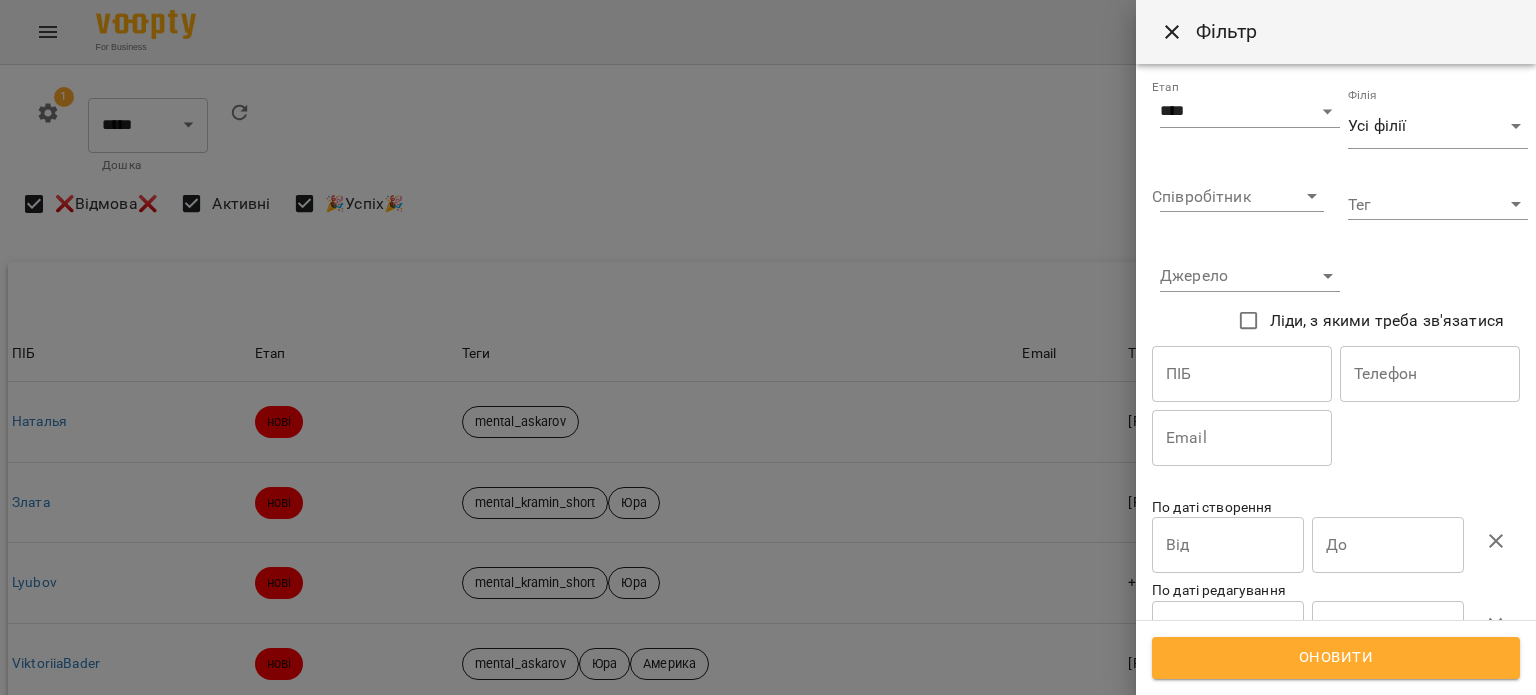 click on "До" at bounding box center [1388, 545] 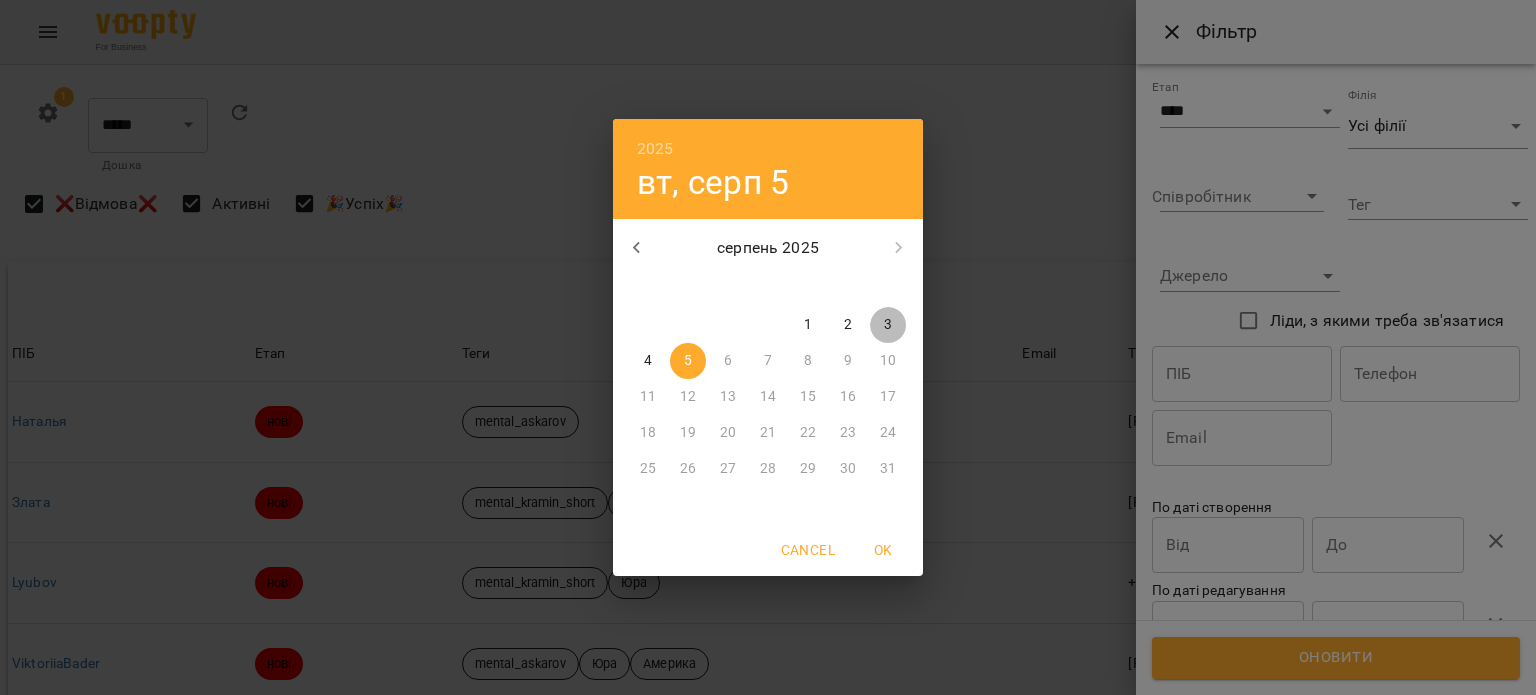click on "3" at bounding box center [888, 325] 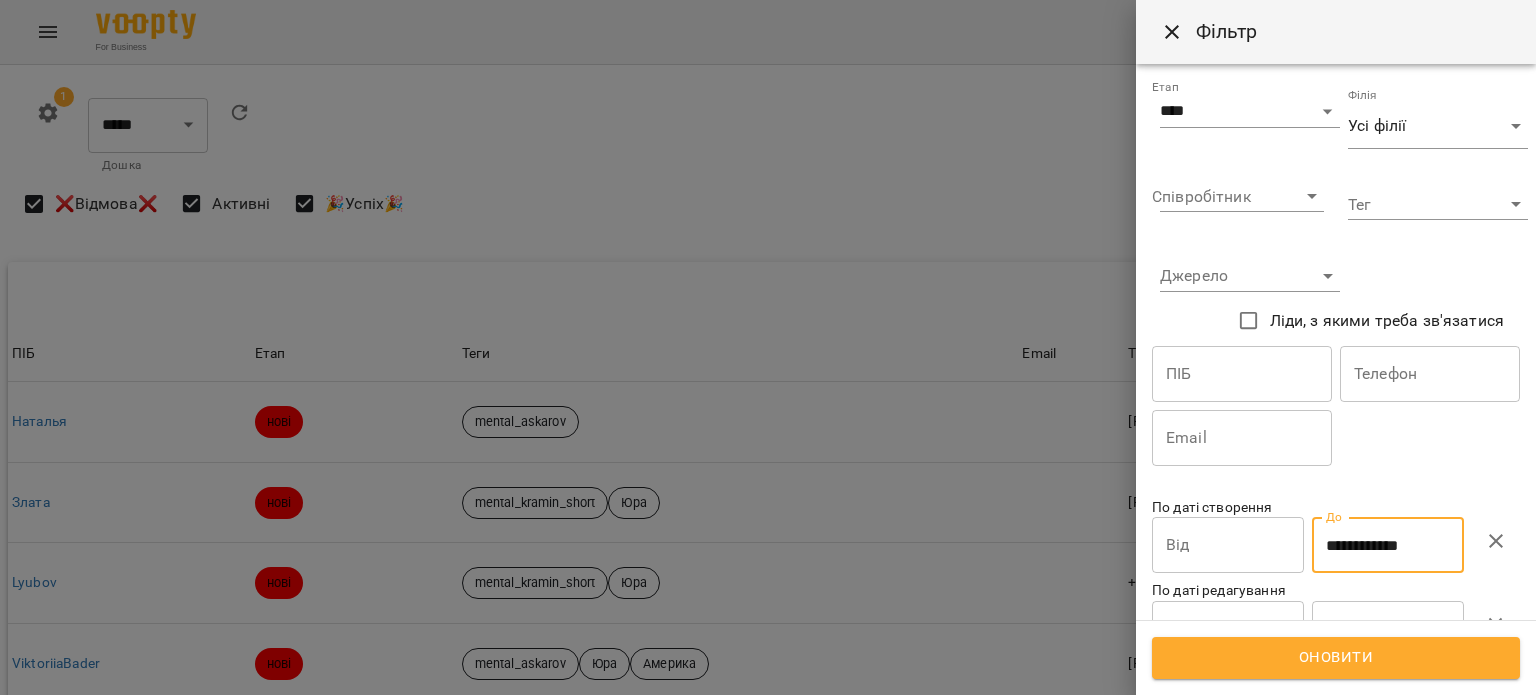 click on "Від" at bounding box center [1228, 545] 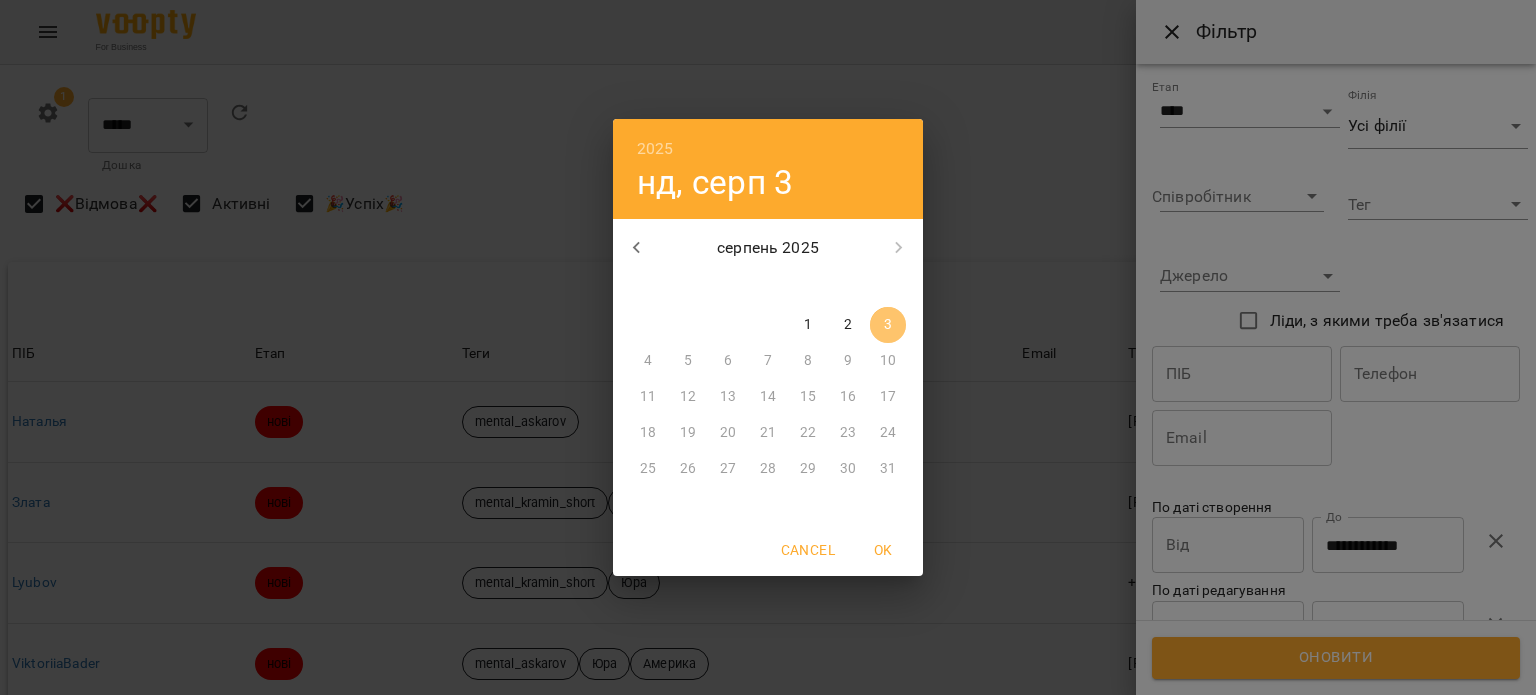 click on "3" at bounding box center [888, 325] 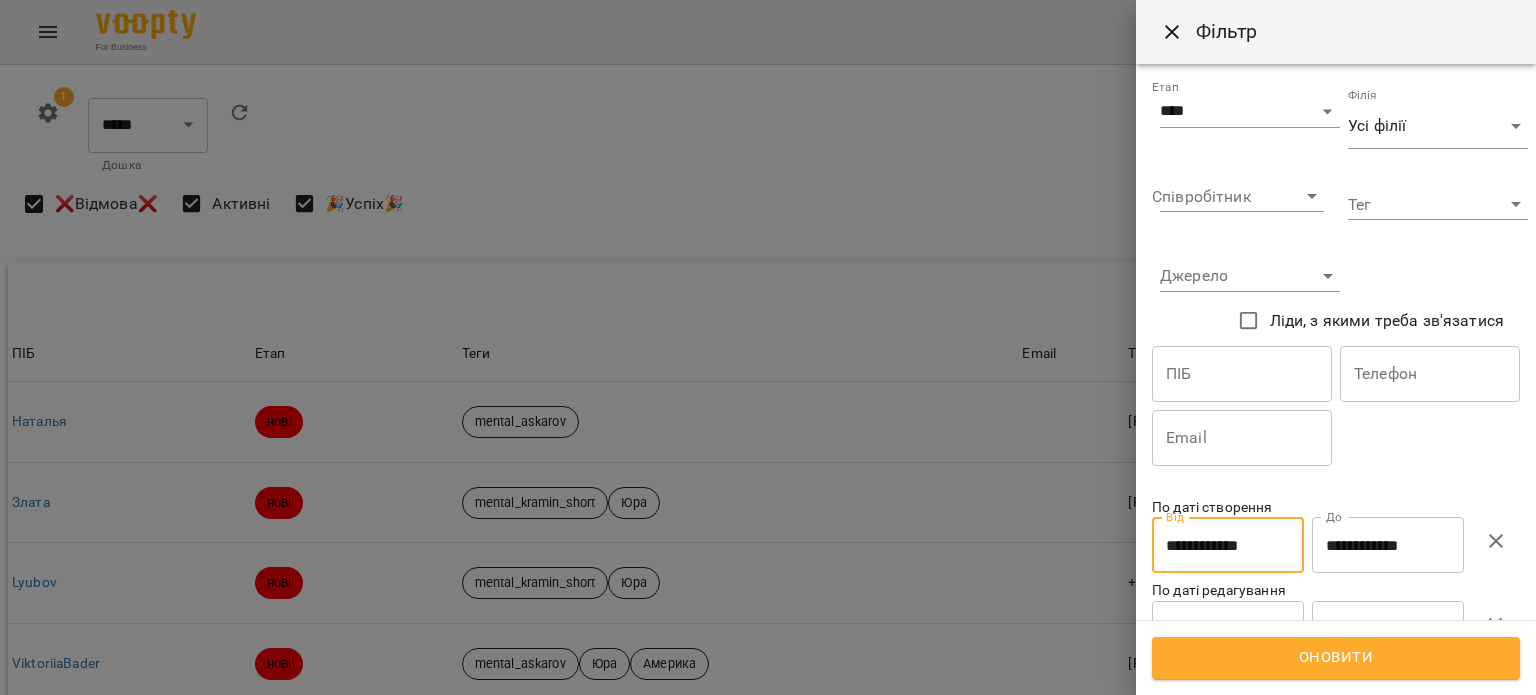 click on "Оновити" at bounding box center [1336, 658] 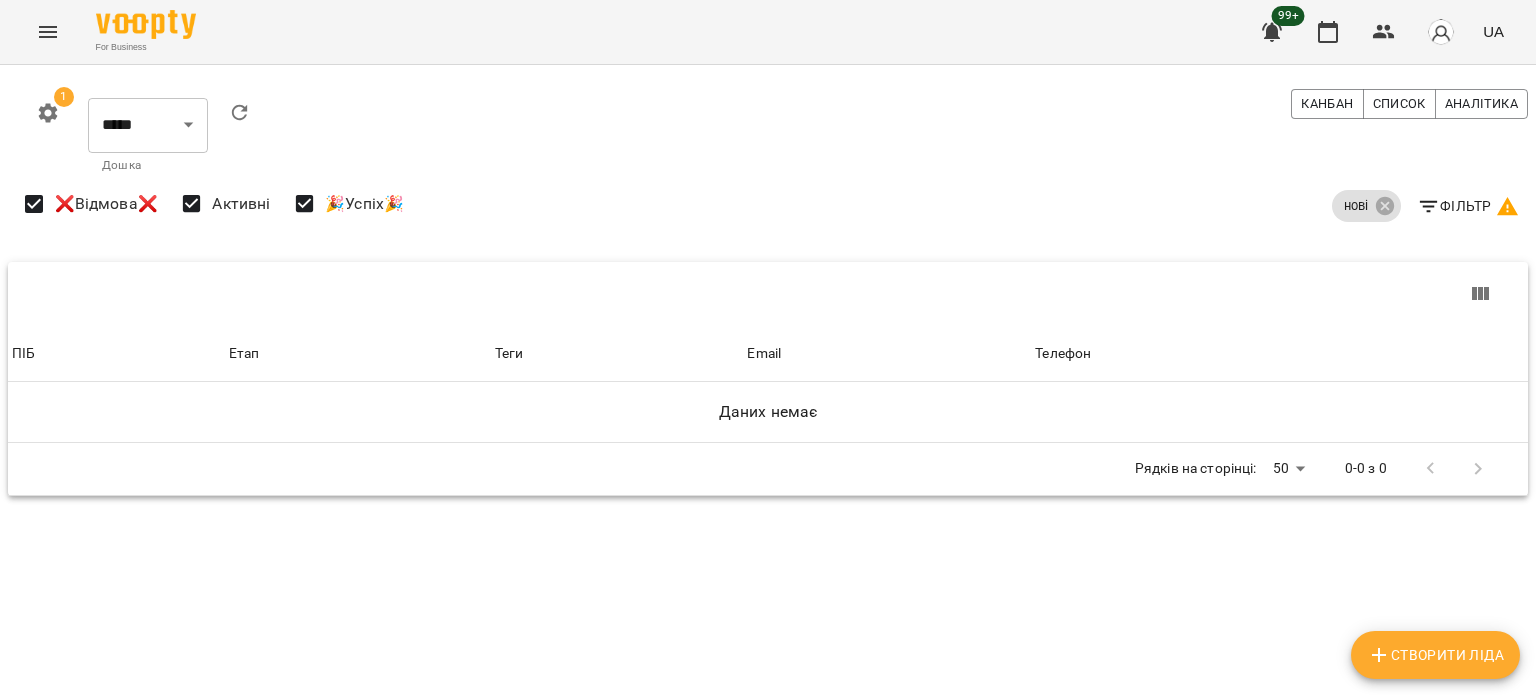click on "Фільтр" at bounding box center [1468, 206] 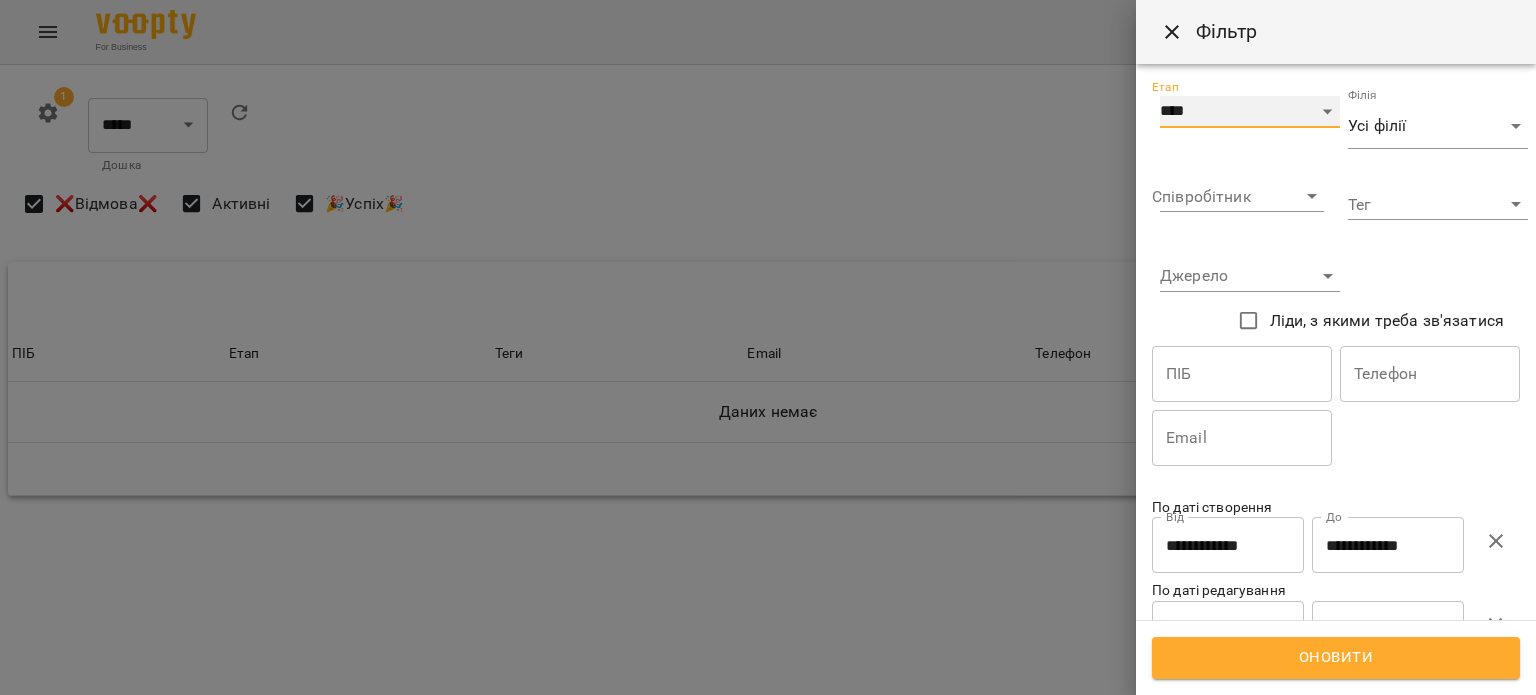 drag, startPoint x: 1308, startPoint y: 110, endPoint x: 1296, endPoint y: 109, distance: 12.0415945 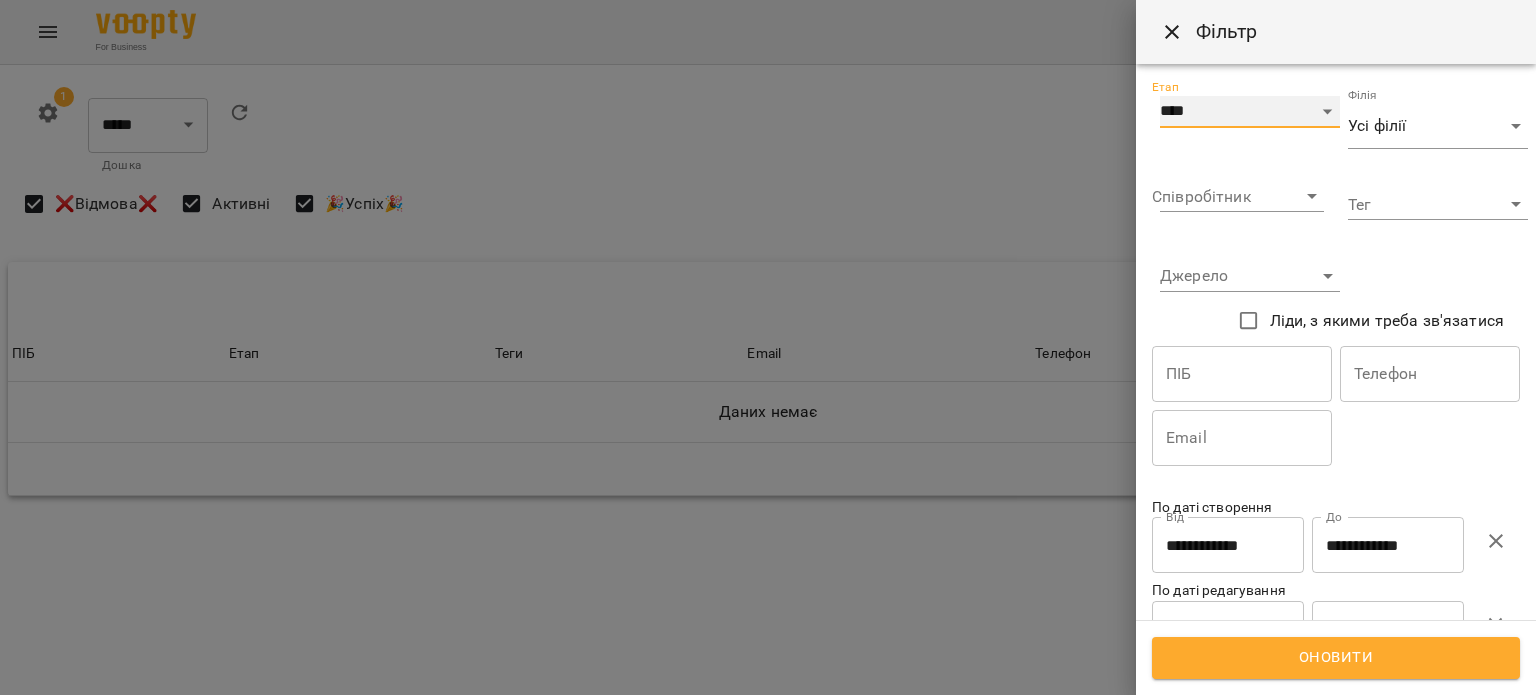click on "**********" at bounding box center [1250, 112] 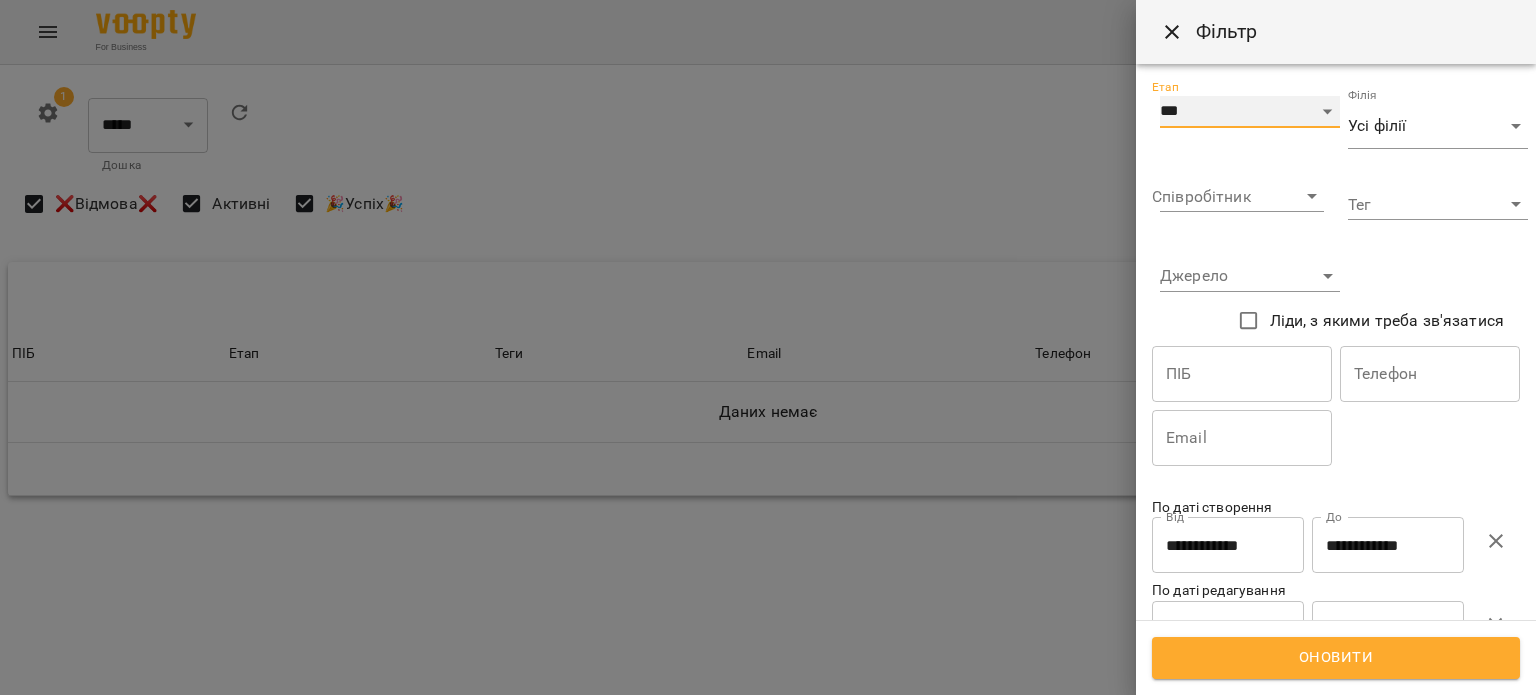 click on "**********" at bounding box center [1250, 112] 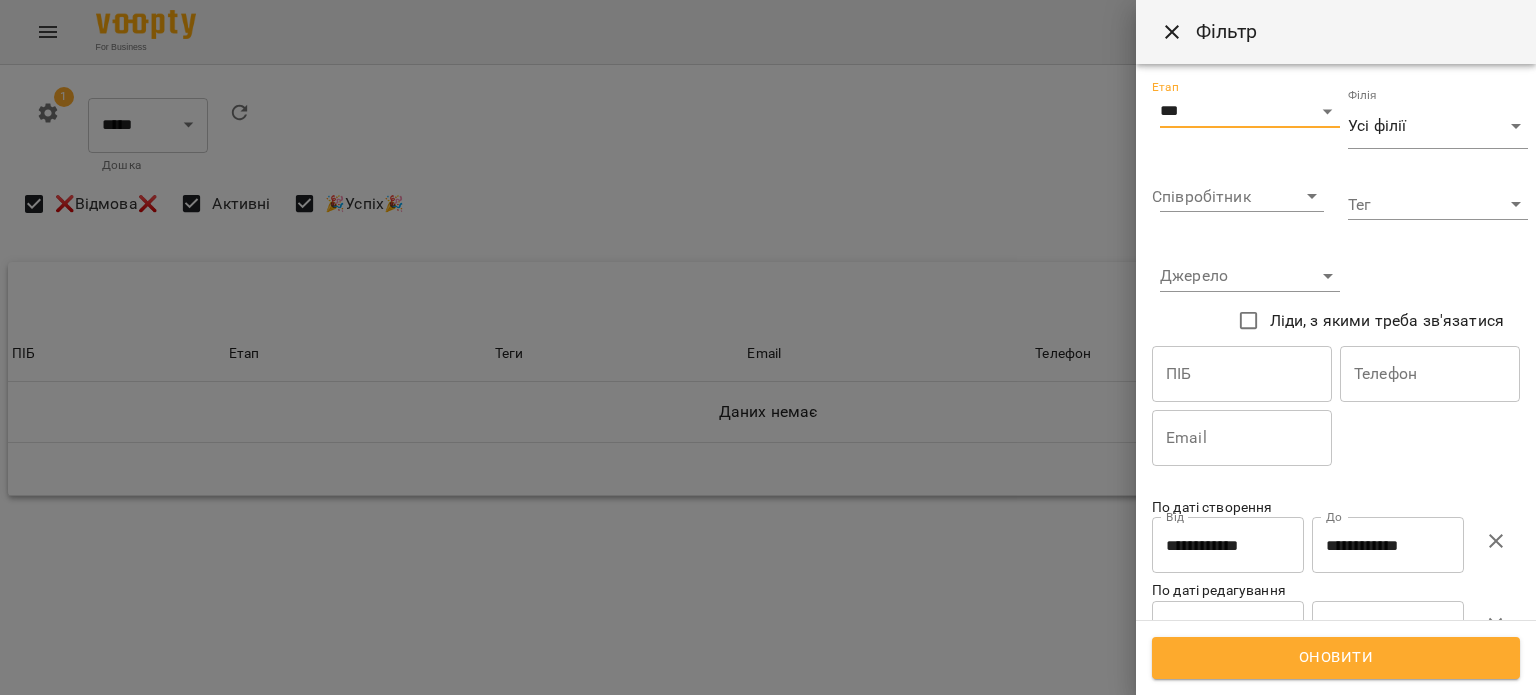click on "Оновити" at bounding box center (1336, 658) 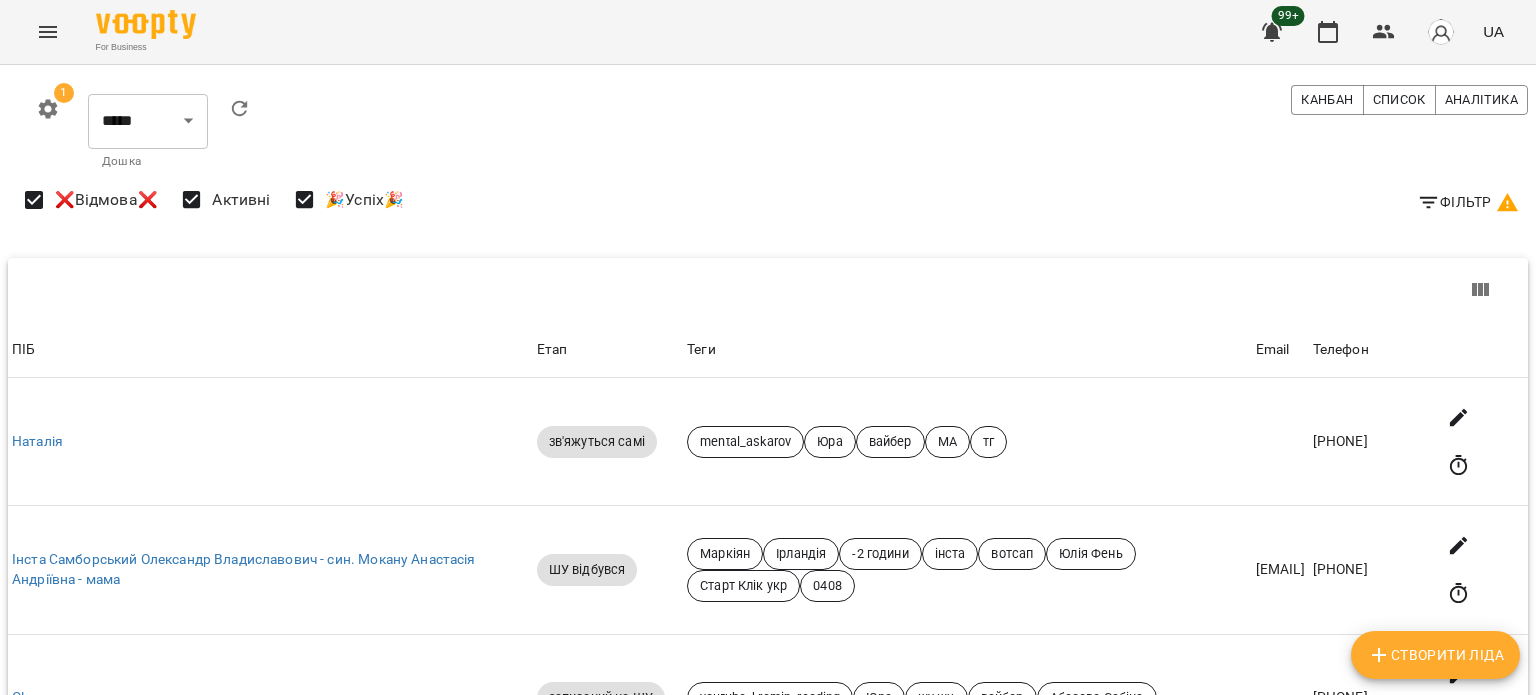 scroll, scrollTop: 3852, scrollLeft: 0, axis: vertical 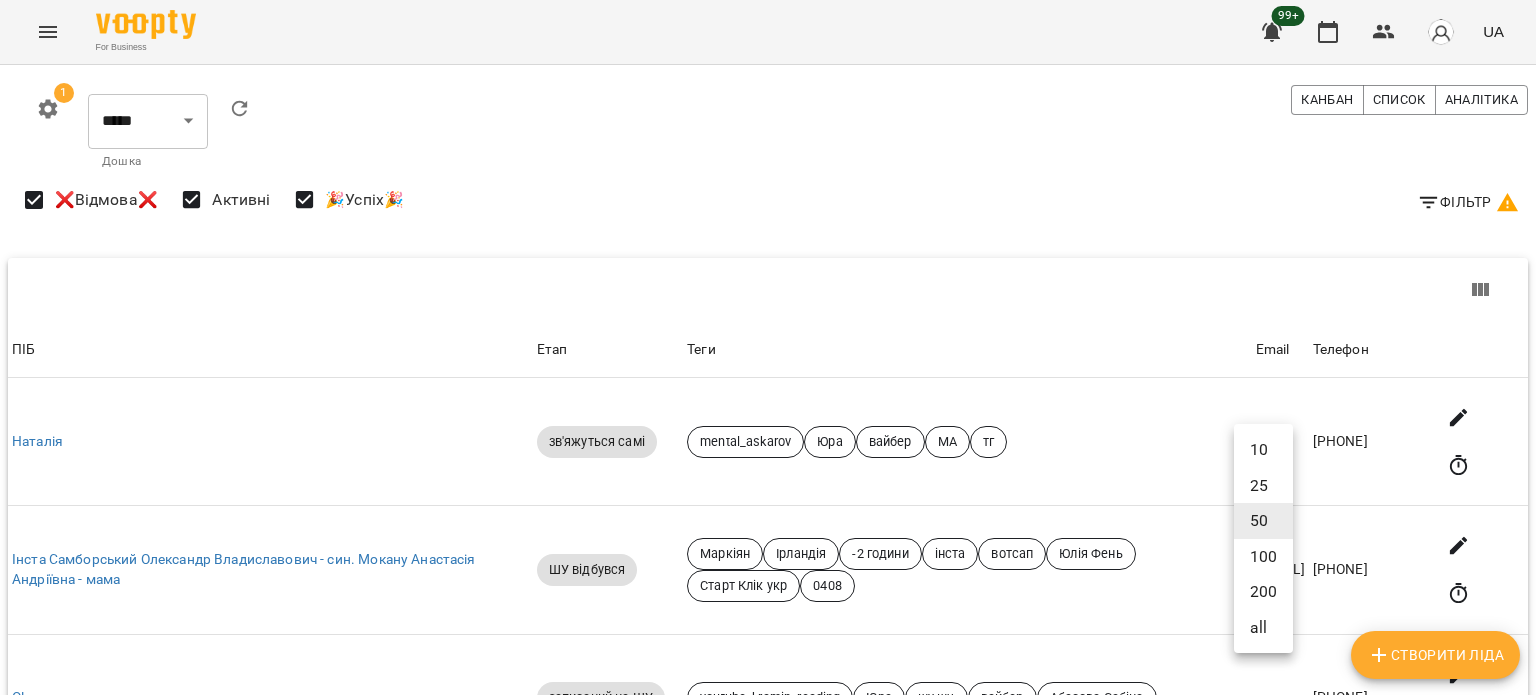 click at bounding box center [768, 347] 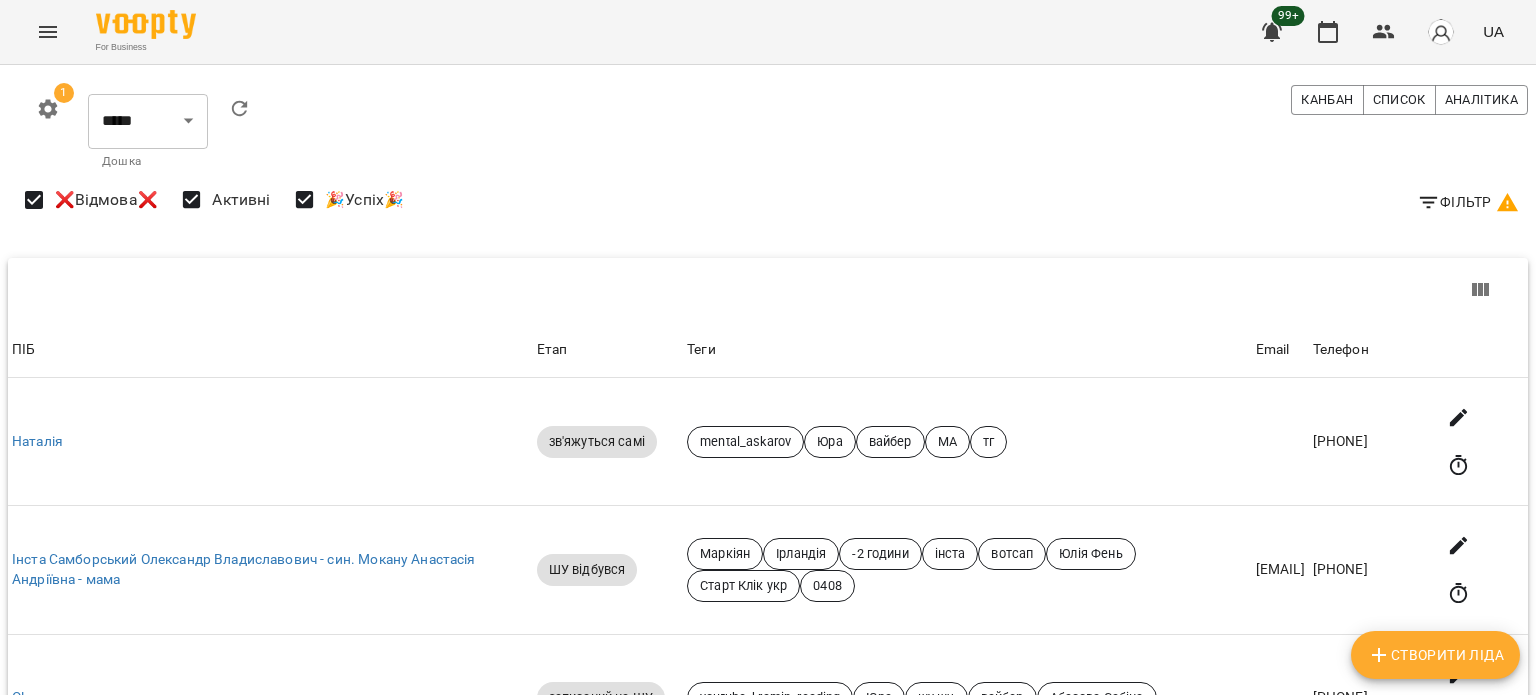 scroll, scrollTop: 19, scrollLeft: 0, axis: vertical 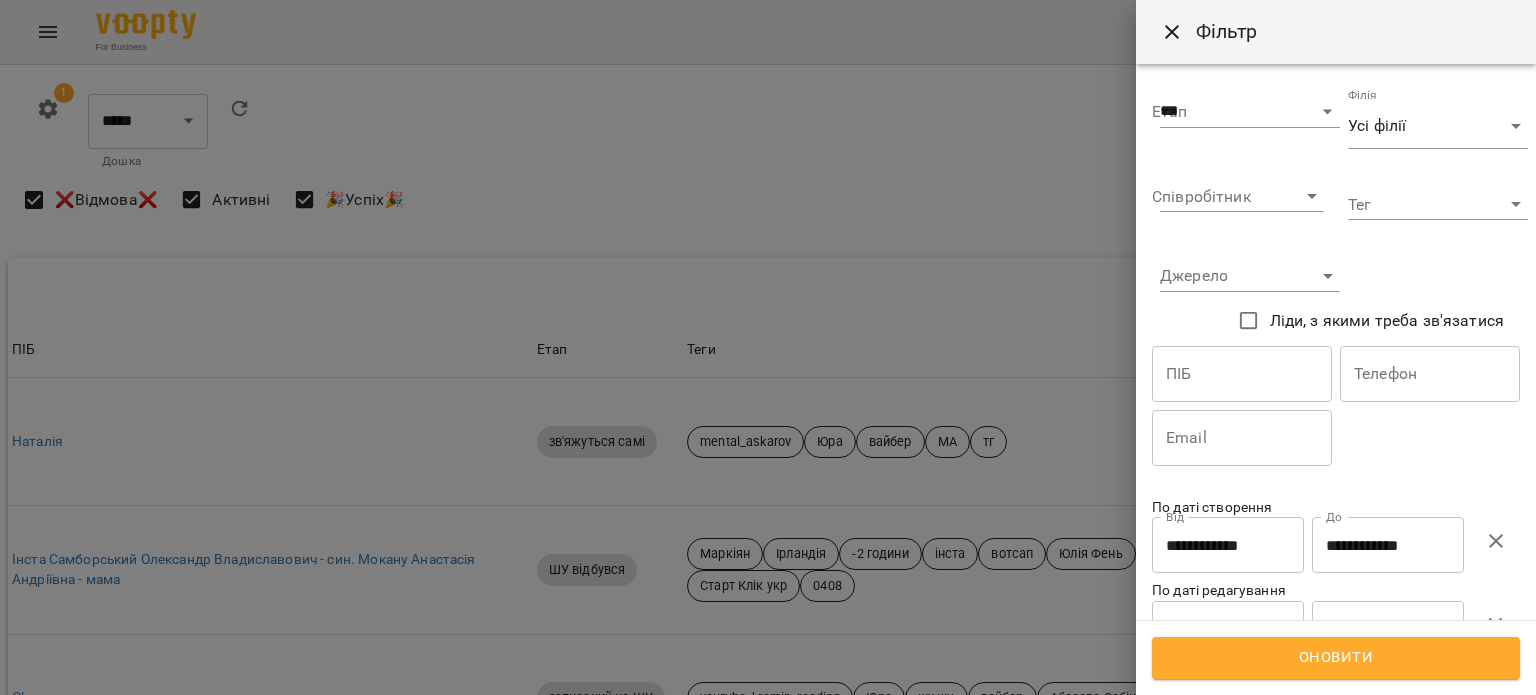 click on "**********" at bounding box center (1388, 545) 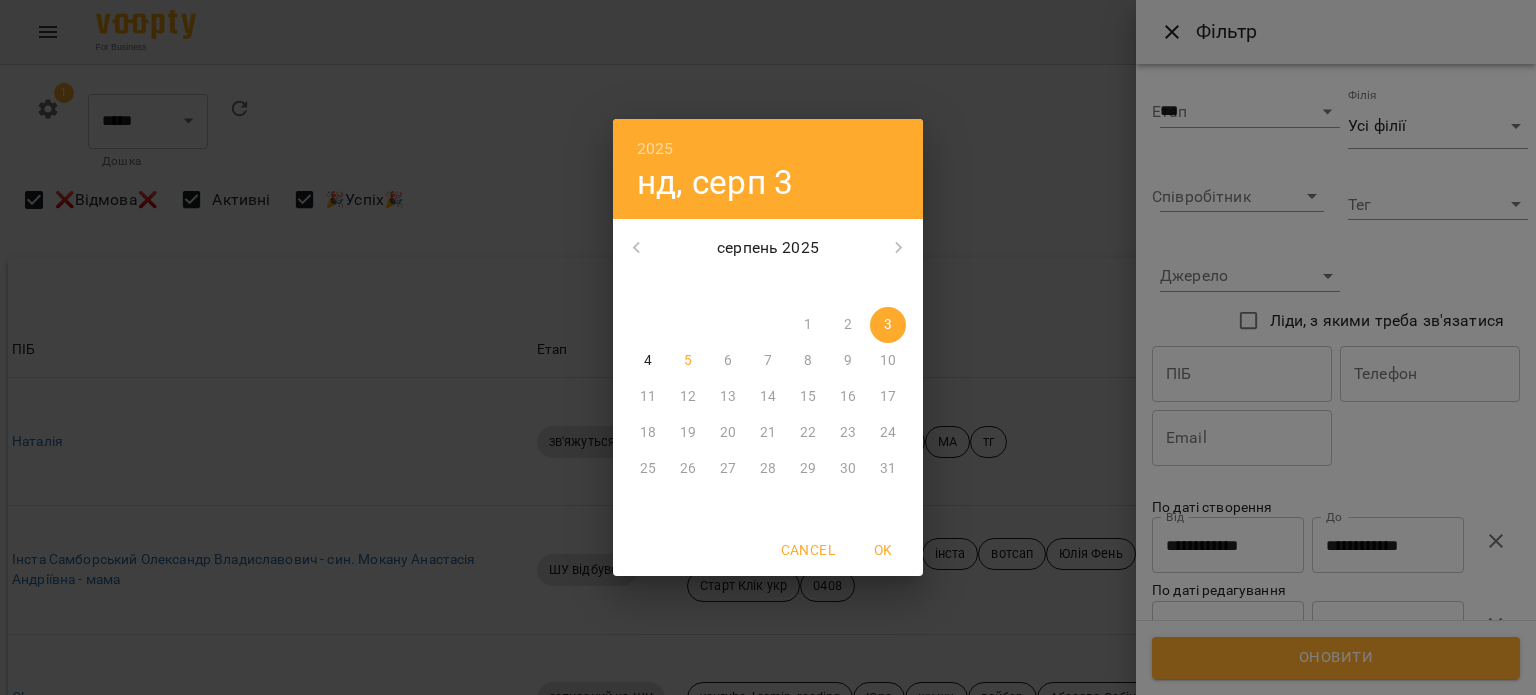 click on "4" at bounding box center [648, 361] 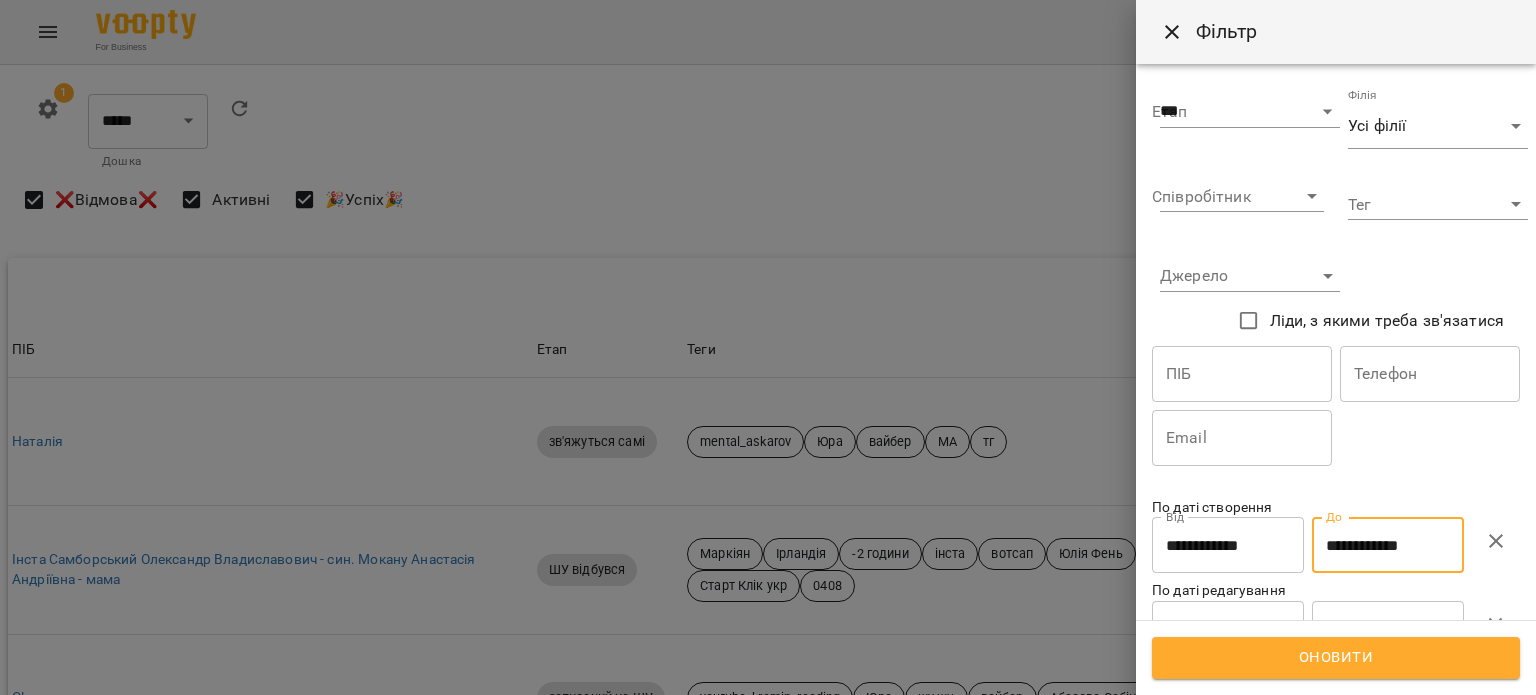 click on "**********" at bounding box center [1228, 545] 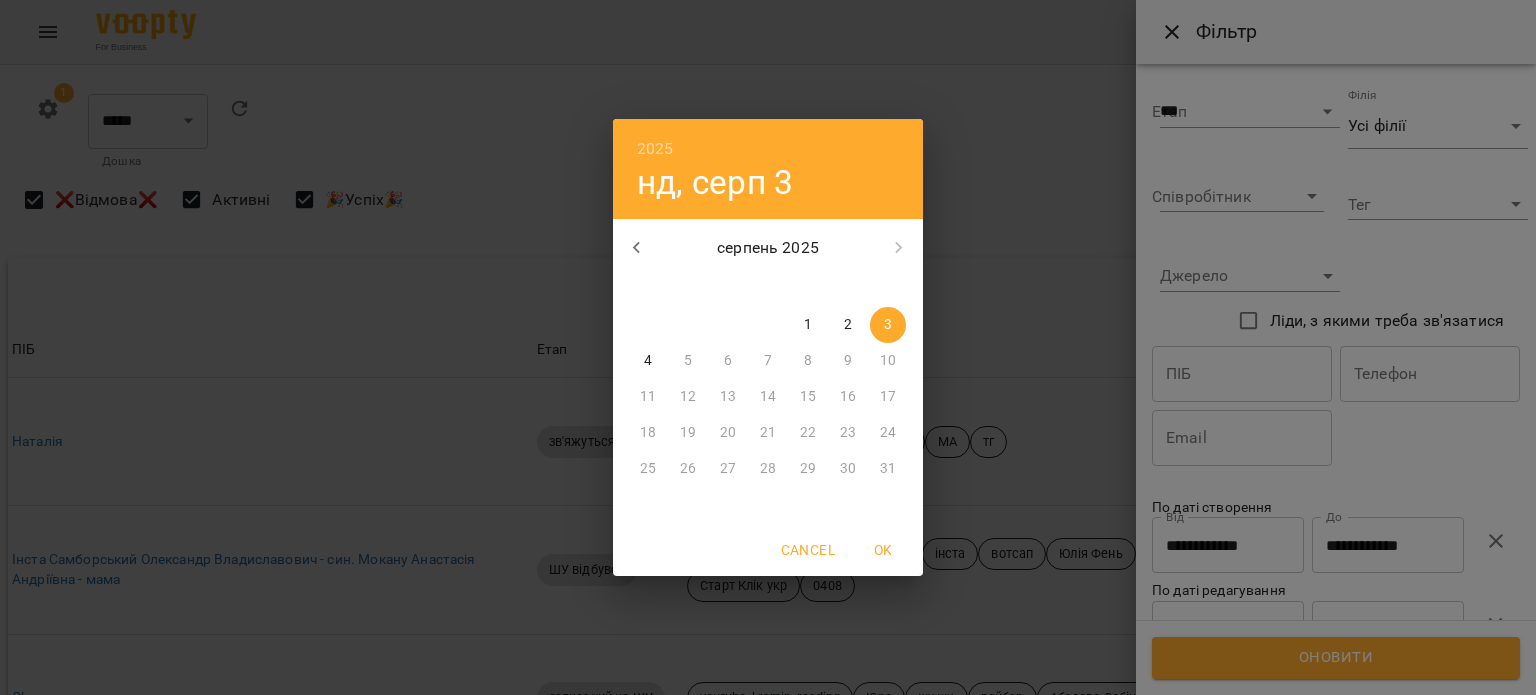 click on "4" at bounding box center (648, 361) 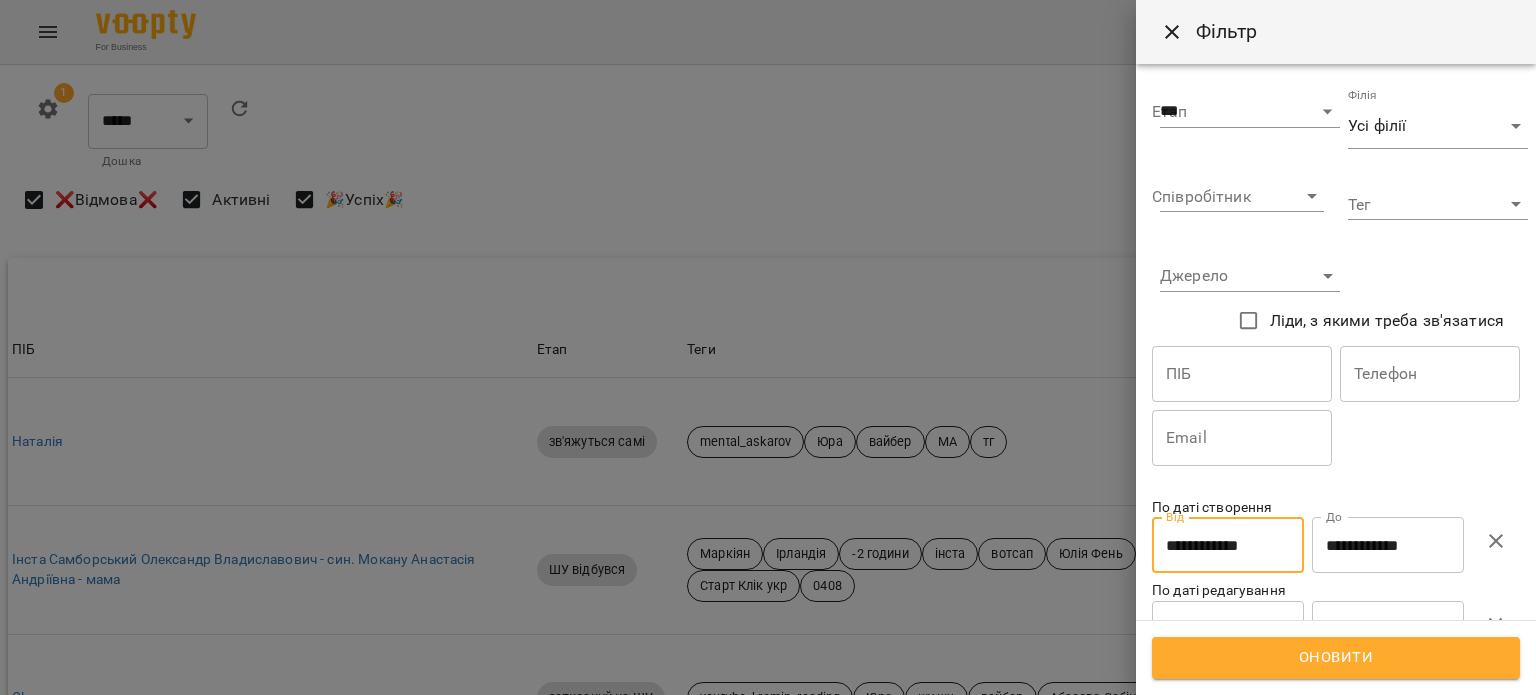 click on "Оновити" at bounding box center [1336, 658] 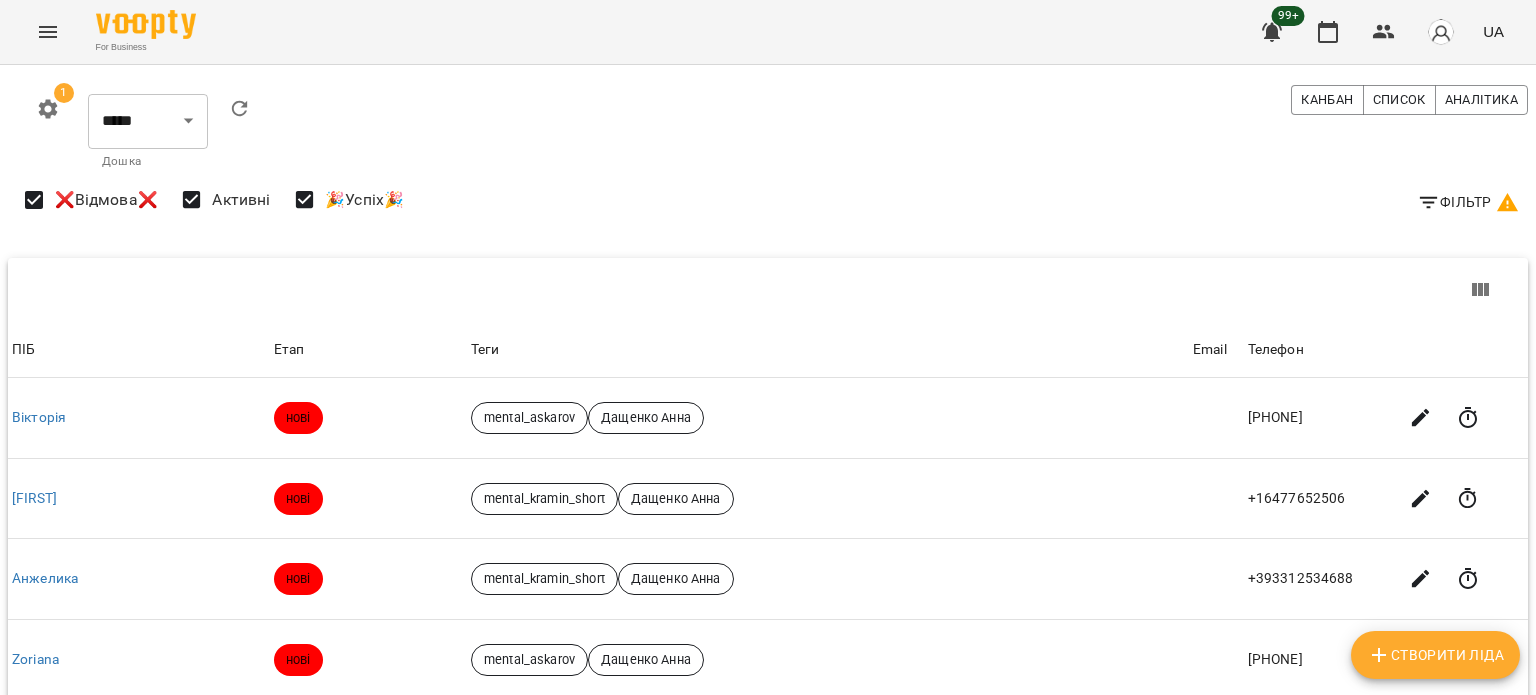 scroll, scrollTop: 3020, scrollLeft: 0, axis: vertical 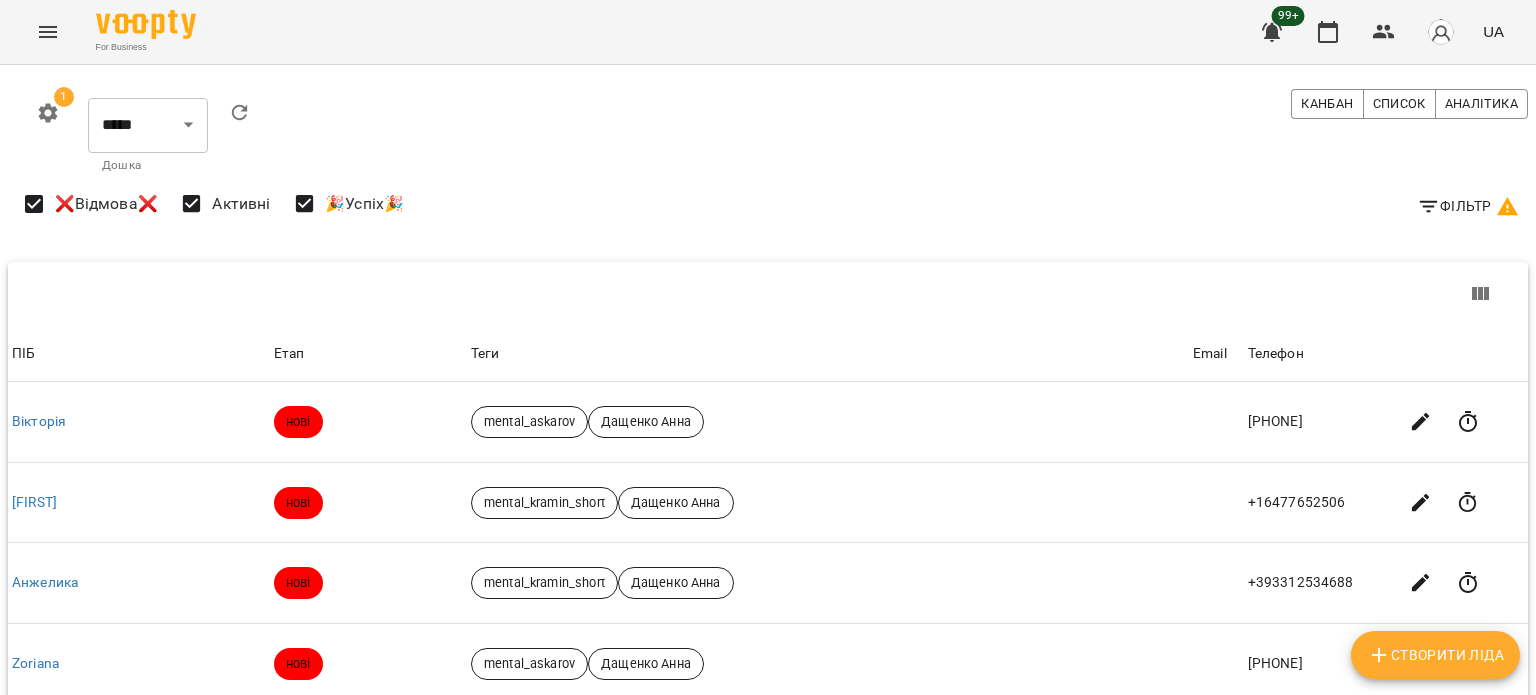 click on "Фільтр" at bounding box center (1468, 206) 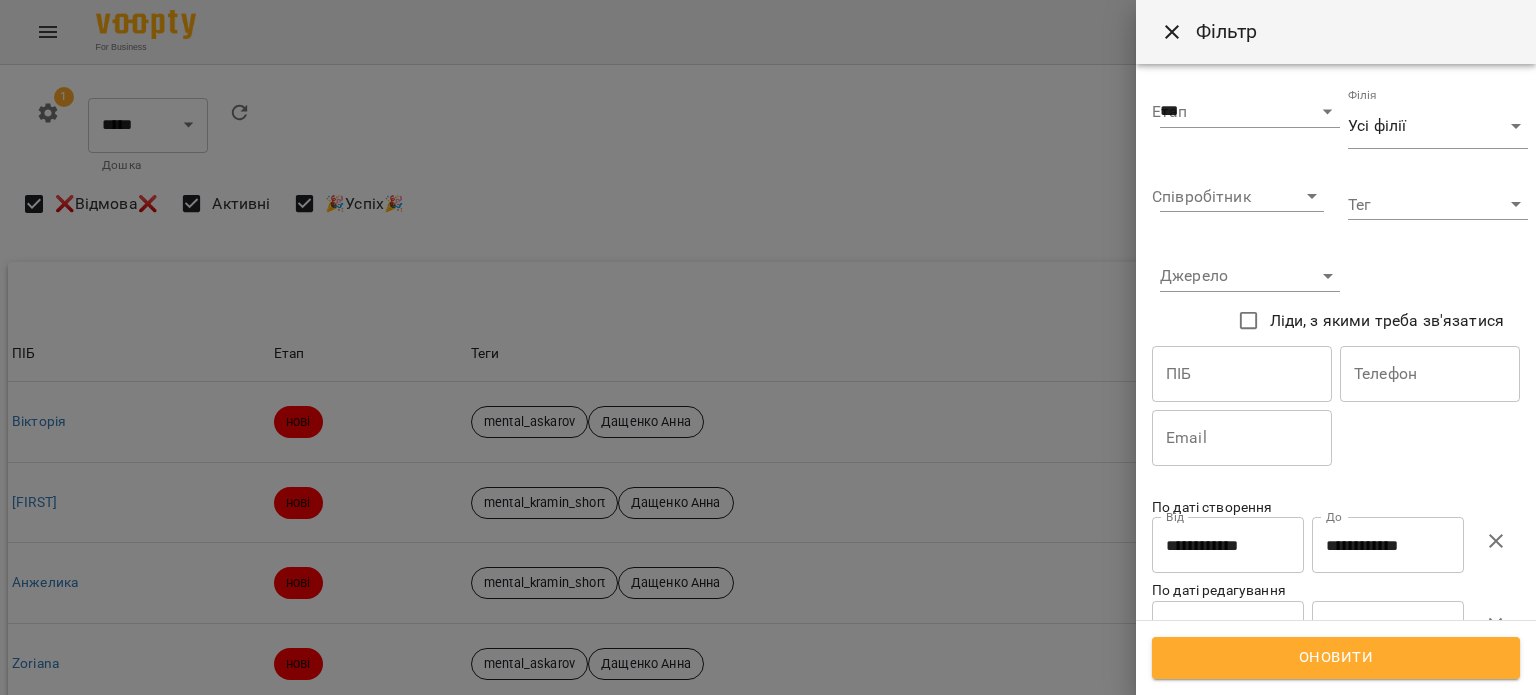 click on "**********" at bounding box center [1228, 545] 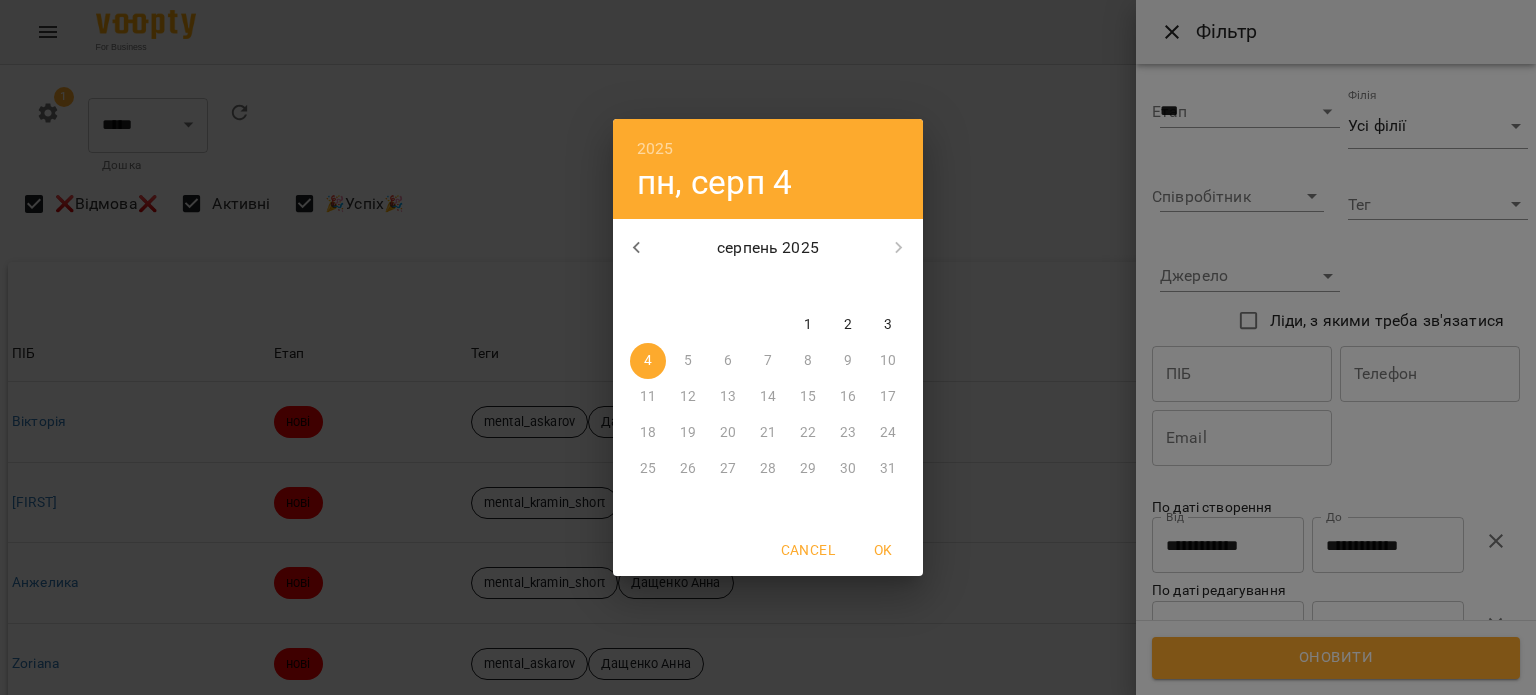click on "1" at bounding box center [808, 325] 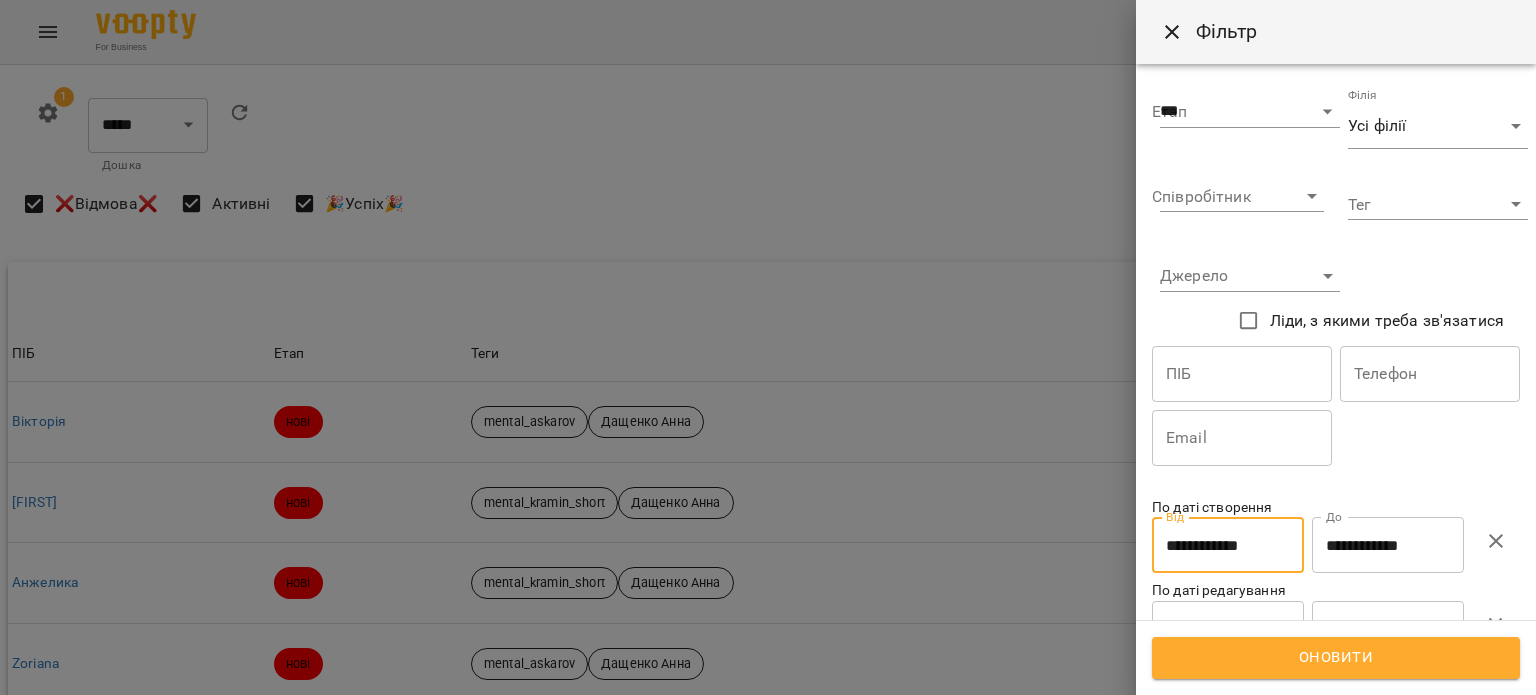 click on "**********" at bounding box center [1388, 545] 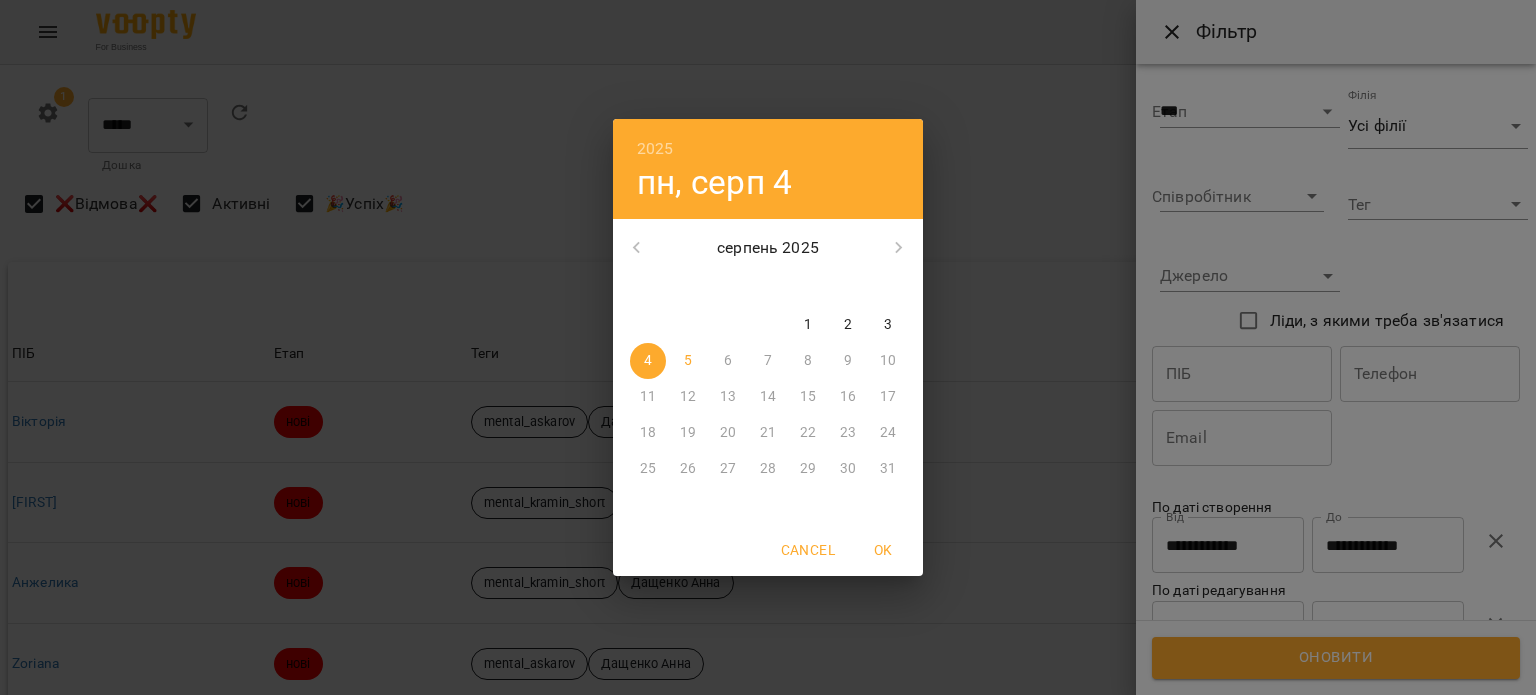 click on "1" at bounding box center [808, 325] 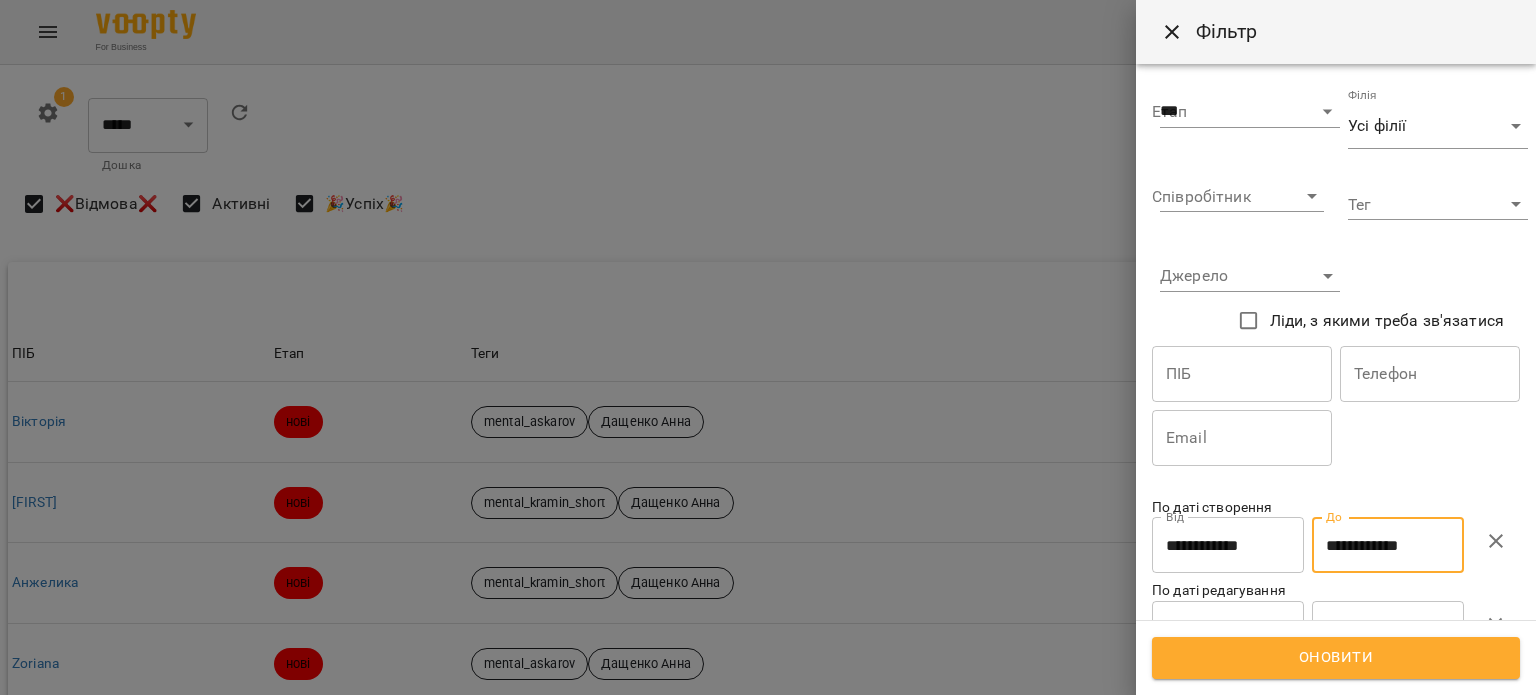 click on "Оновити" at bounding box center (1336, 658) 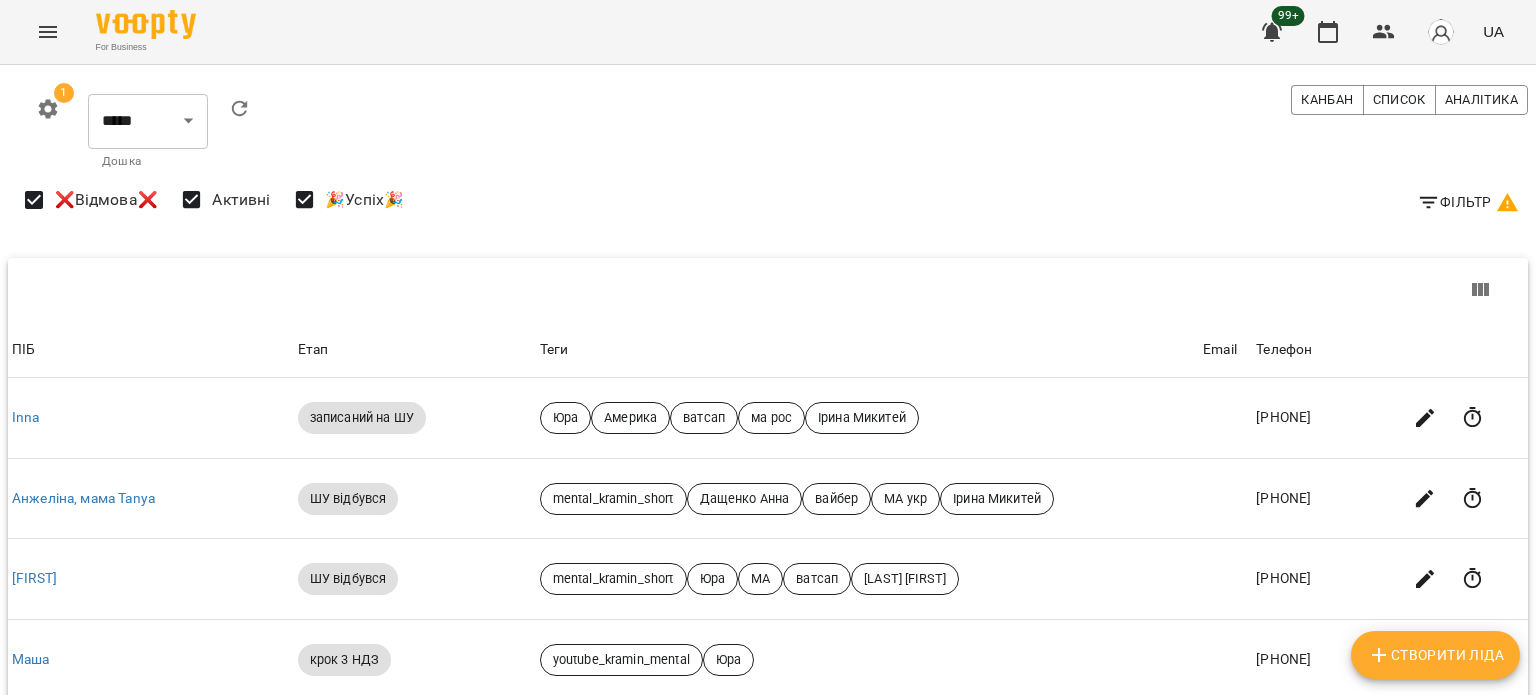 scroll, scrollTop: 666, scrollLeft: 0, axis: vertical 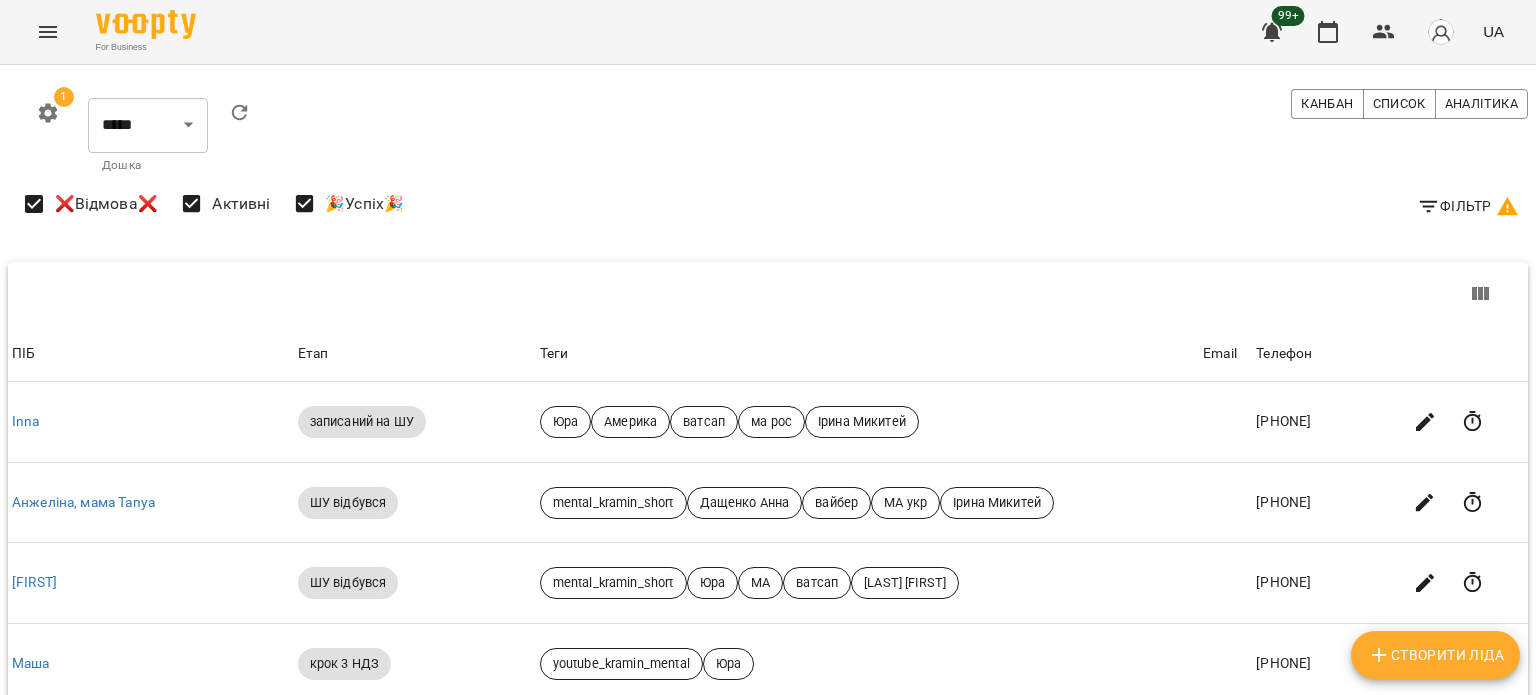 click on "Фільтр" at bounding box center [1468, 206] 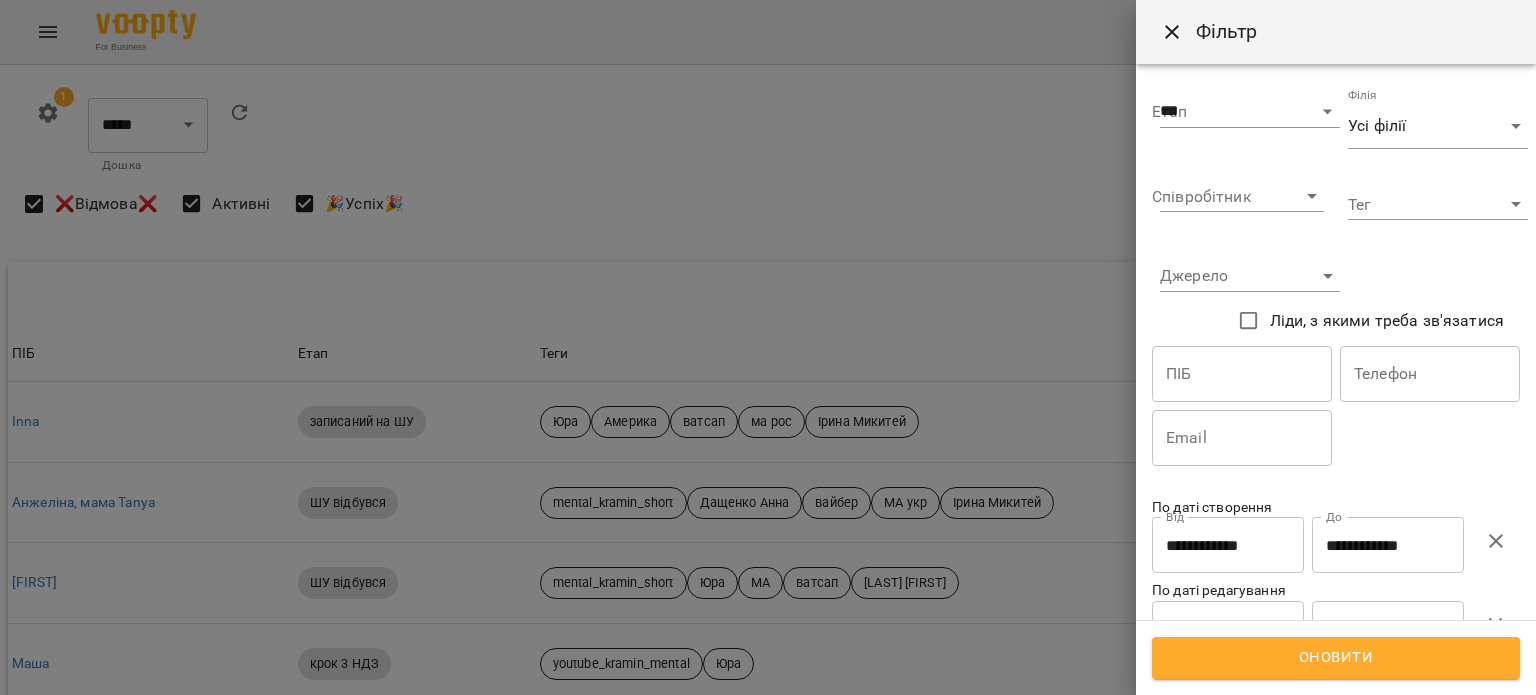click on "**********" at bounding box center (1388, 545) 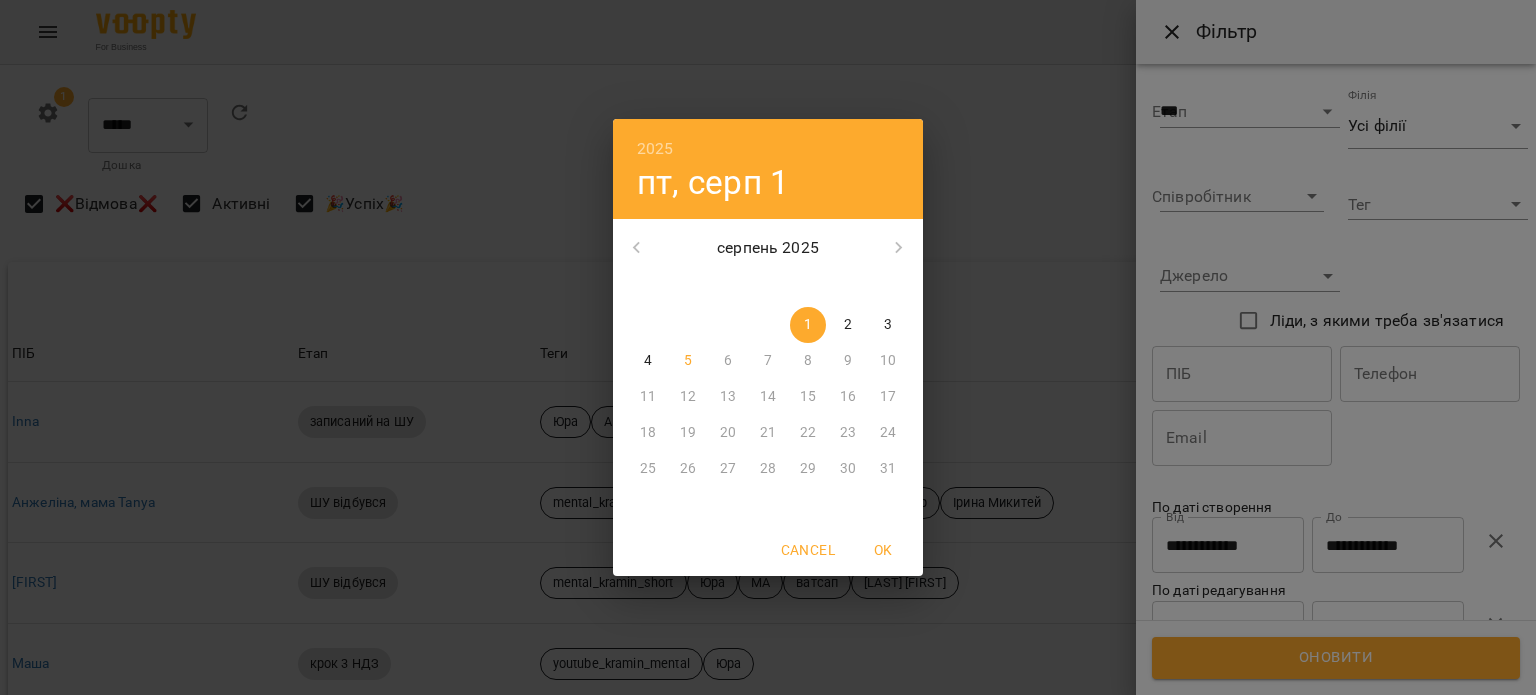 click on "2" at bounding box center [848, 325] 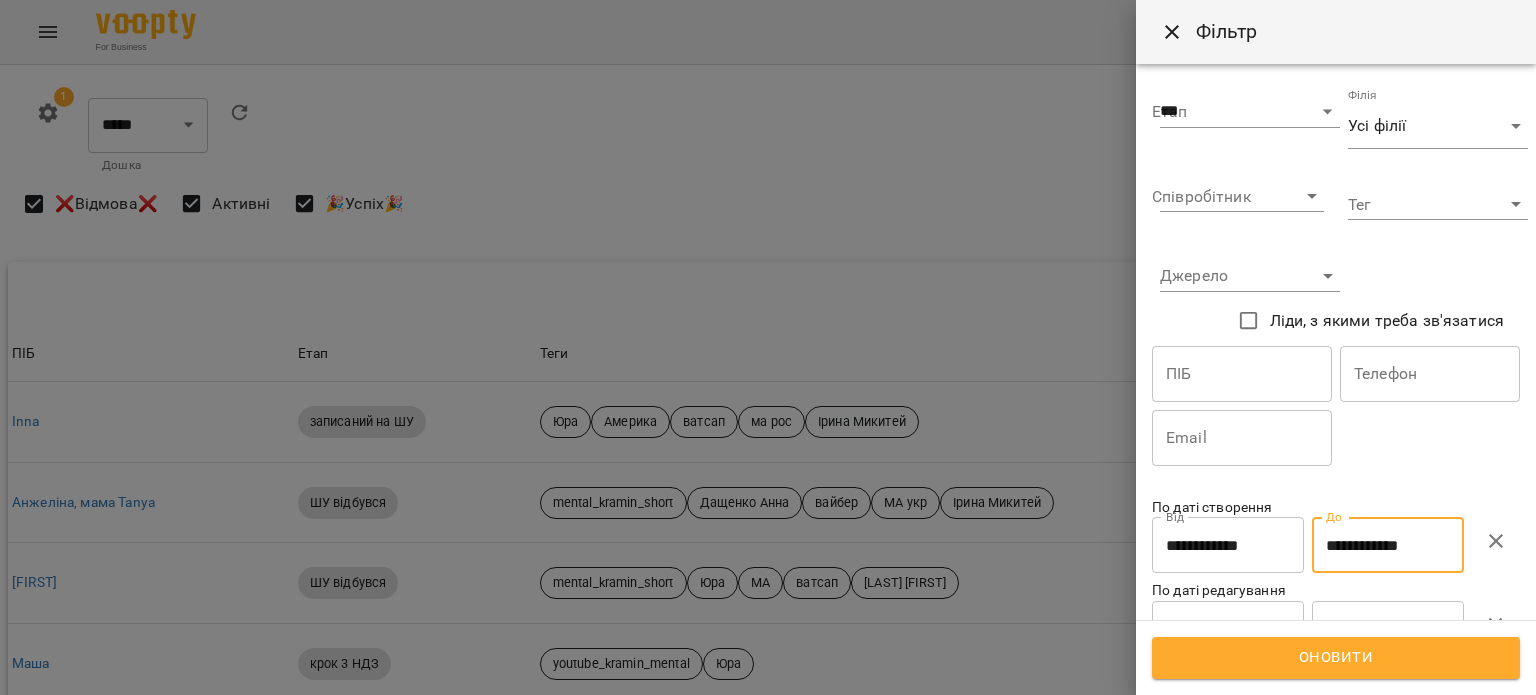 click on "**********" at bounding box center (1228, 545) 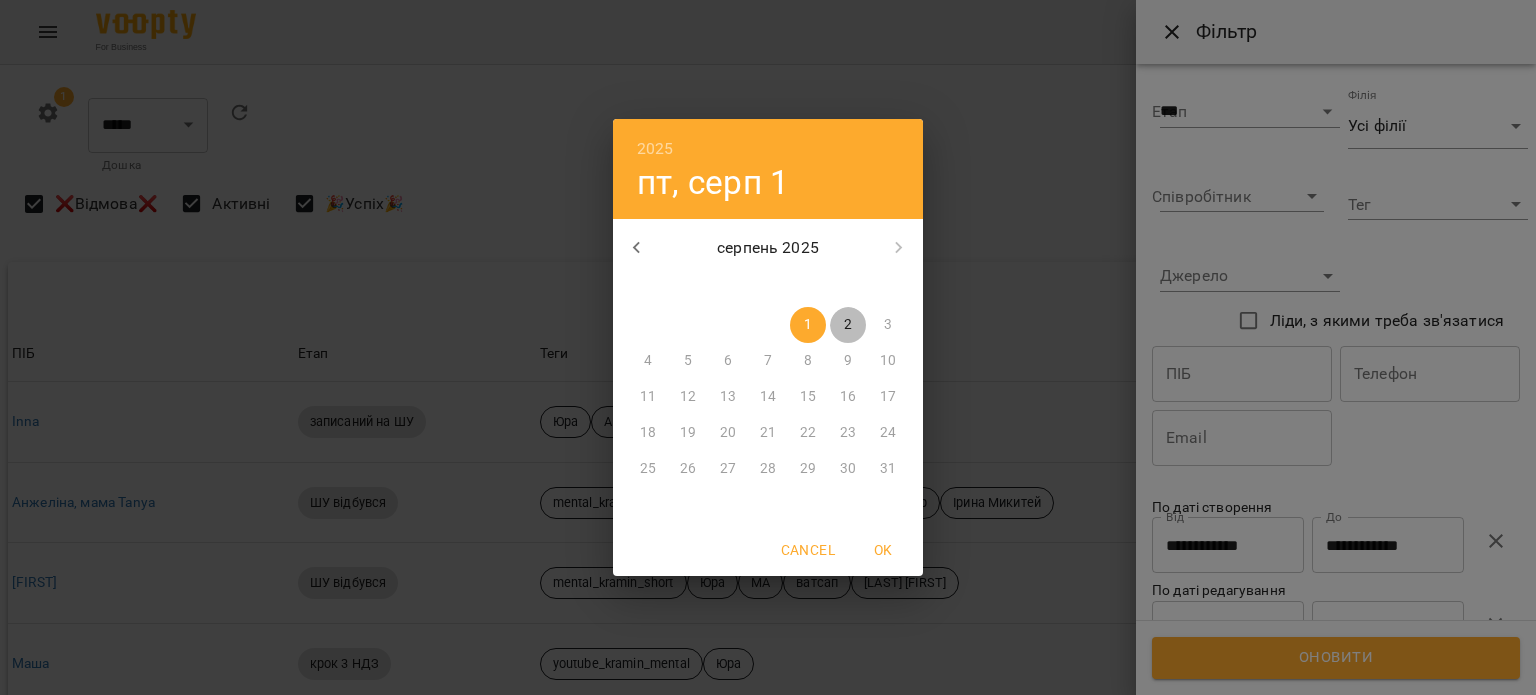 click on "2" at bounding box center [848, 325] 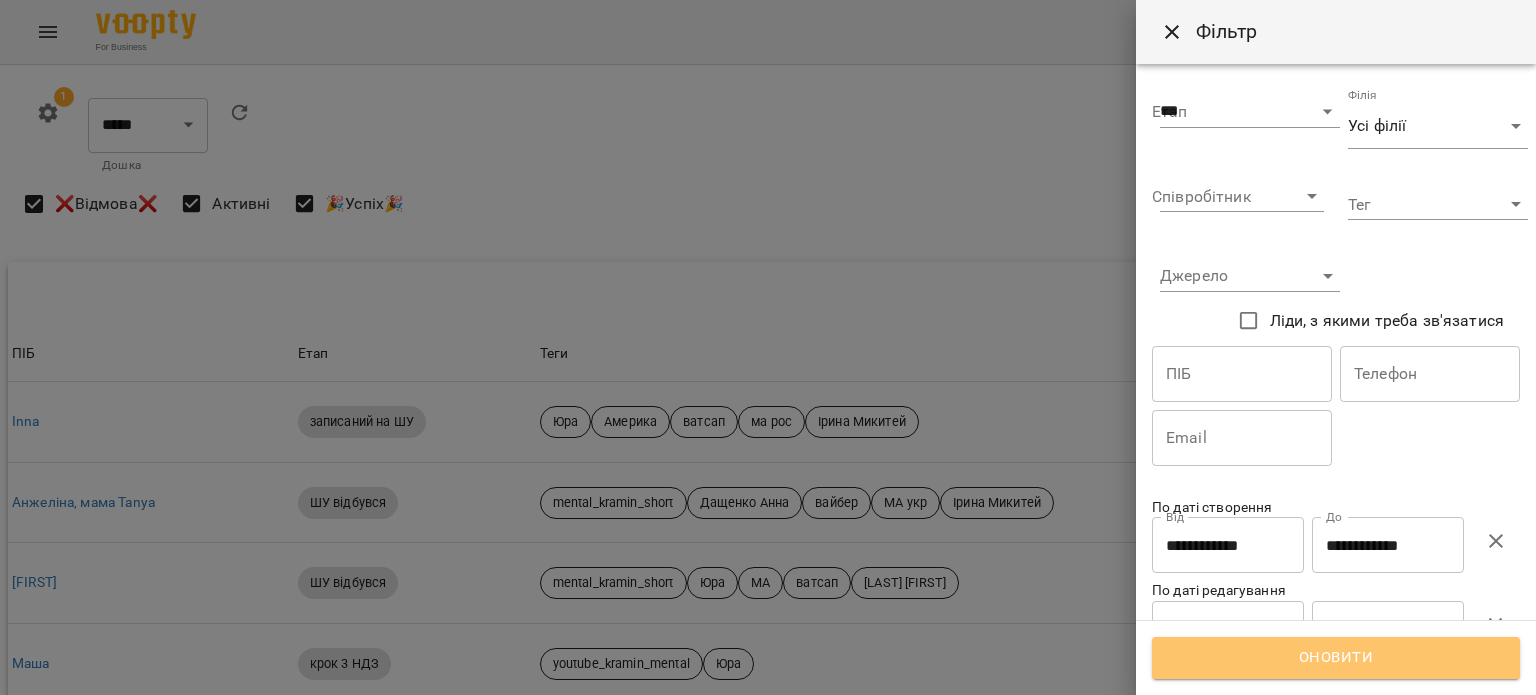 click on "Оновити" at bounding box center [1336, 658] 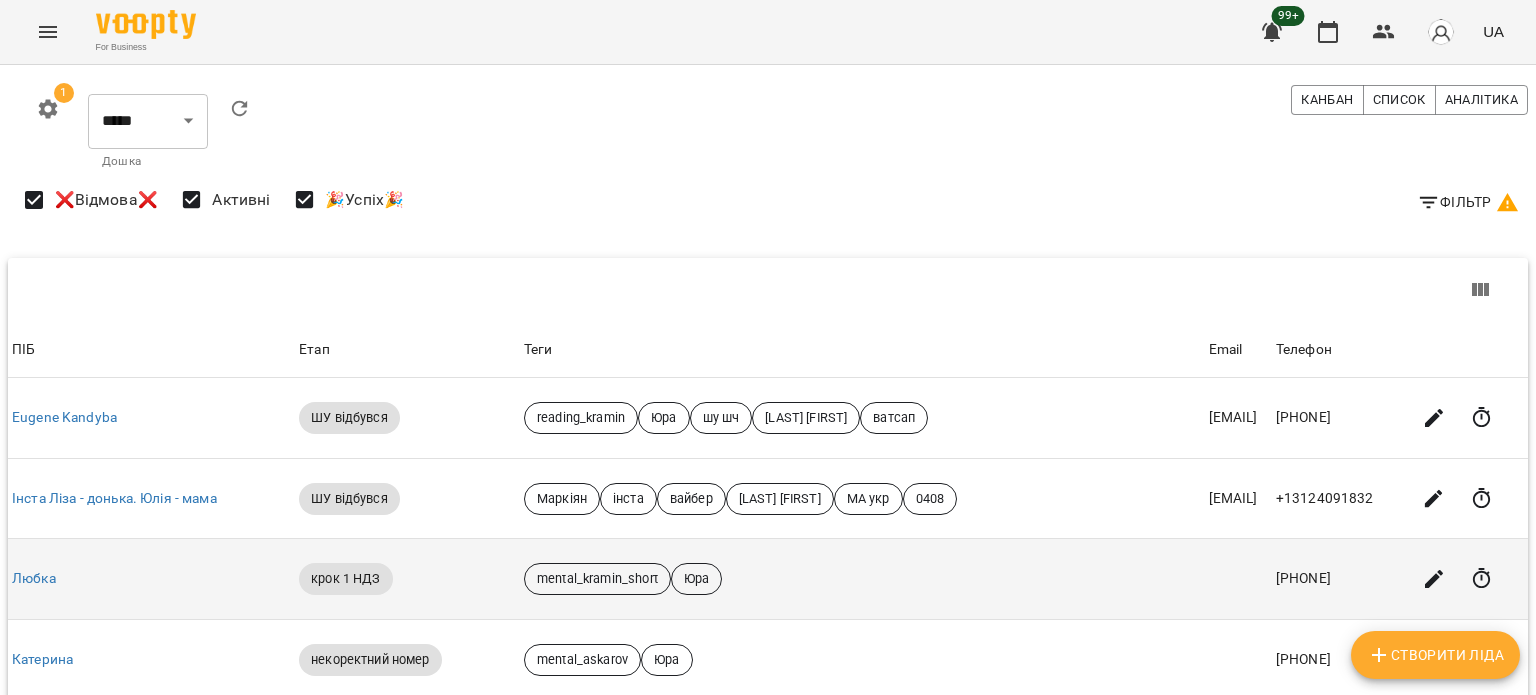scroll, scrollTop: 333, scrollLeft: 0, axis: vertical 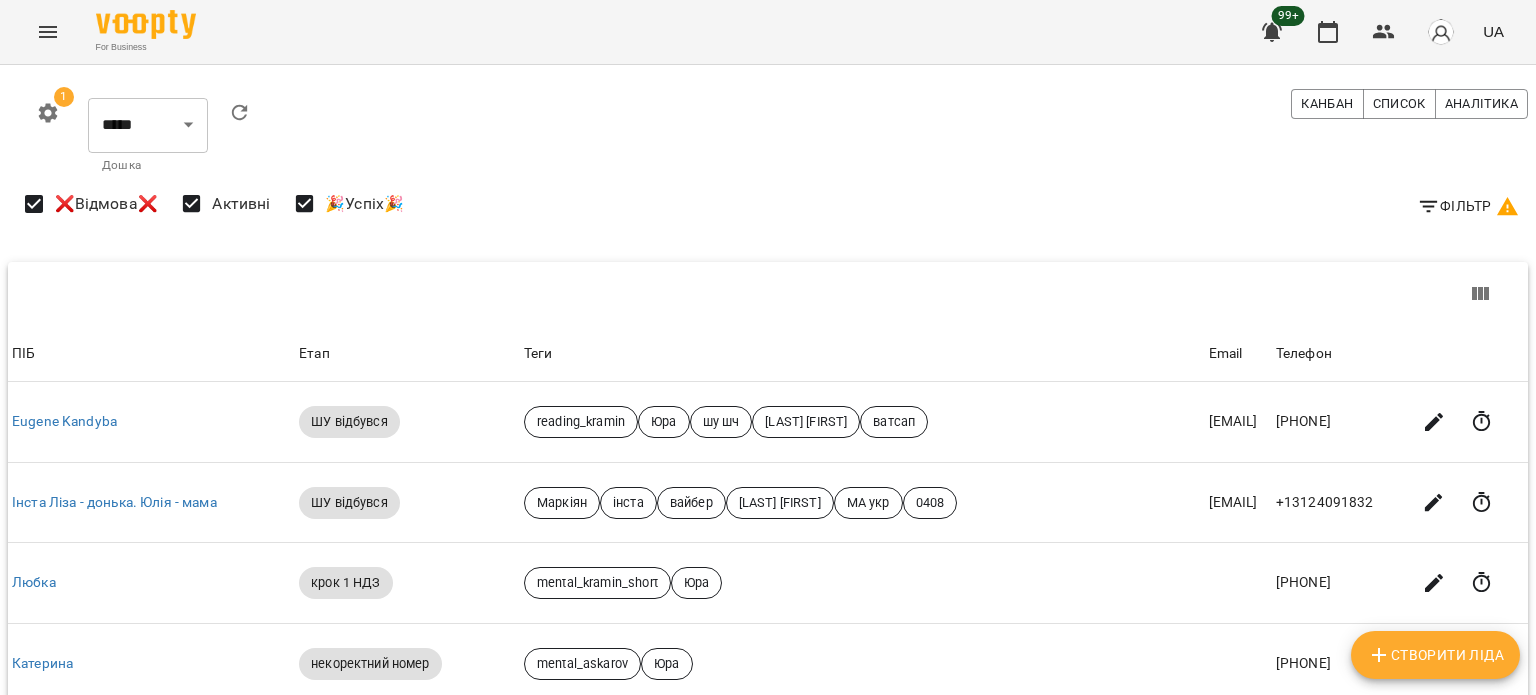 click on "Фільтр" at bounding box center (1468, 206) 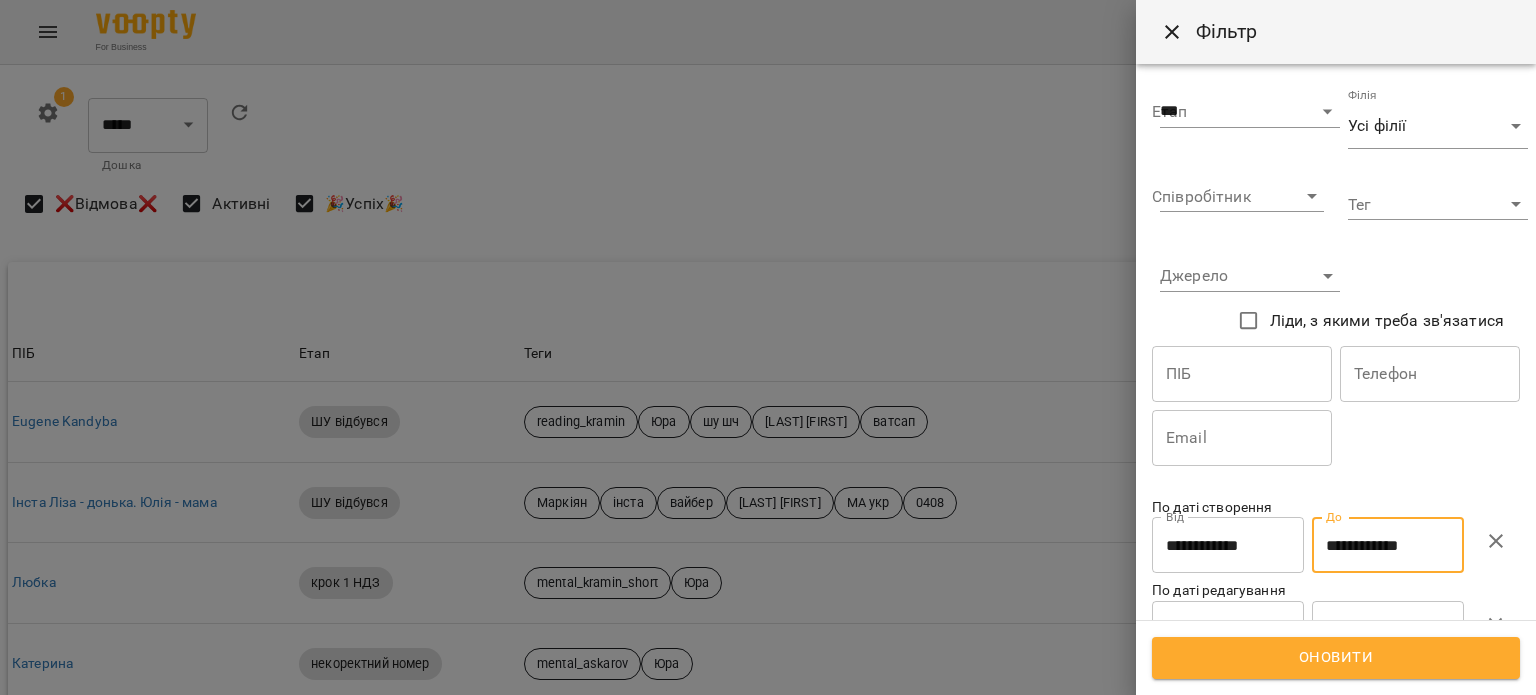 click on "**********" at bounding box center (1388, 545) 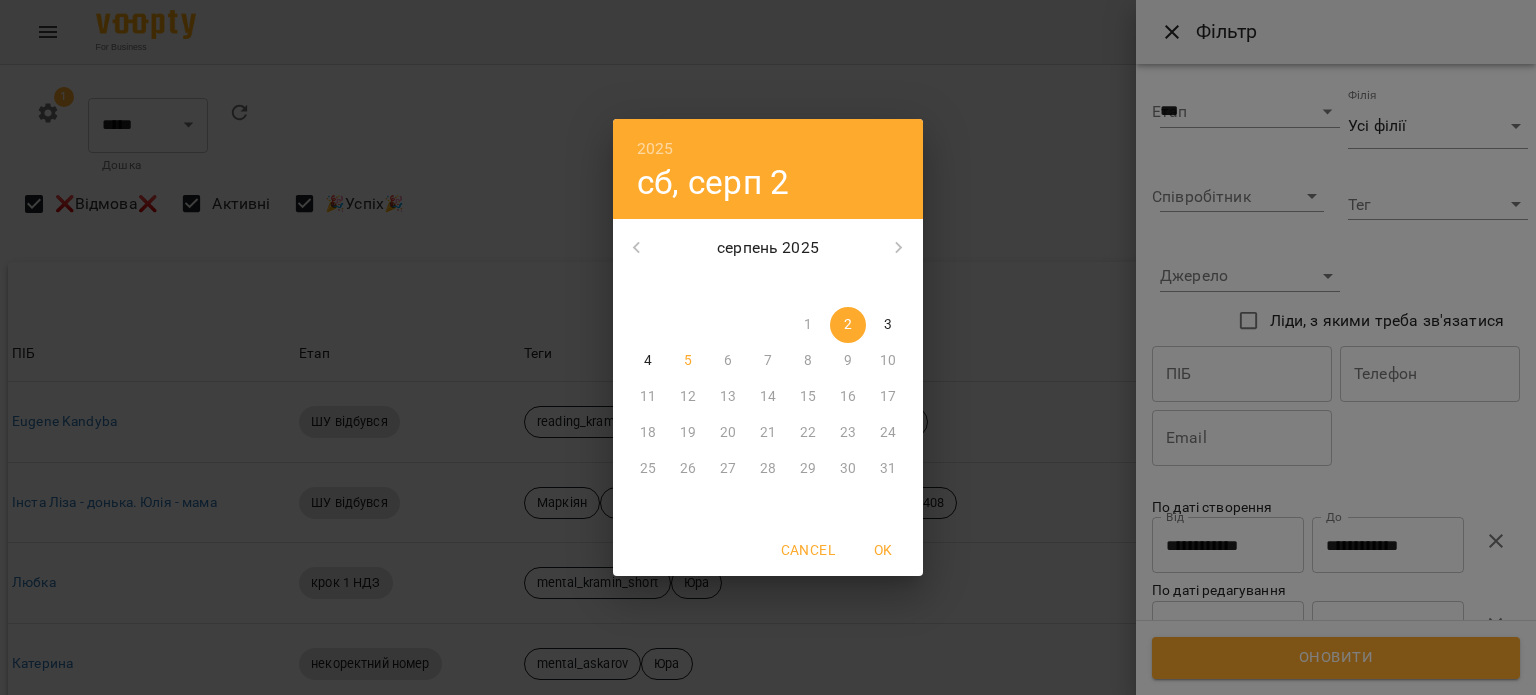 click on "3" at bounding box center [888, 325] 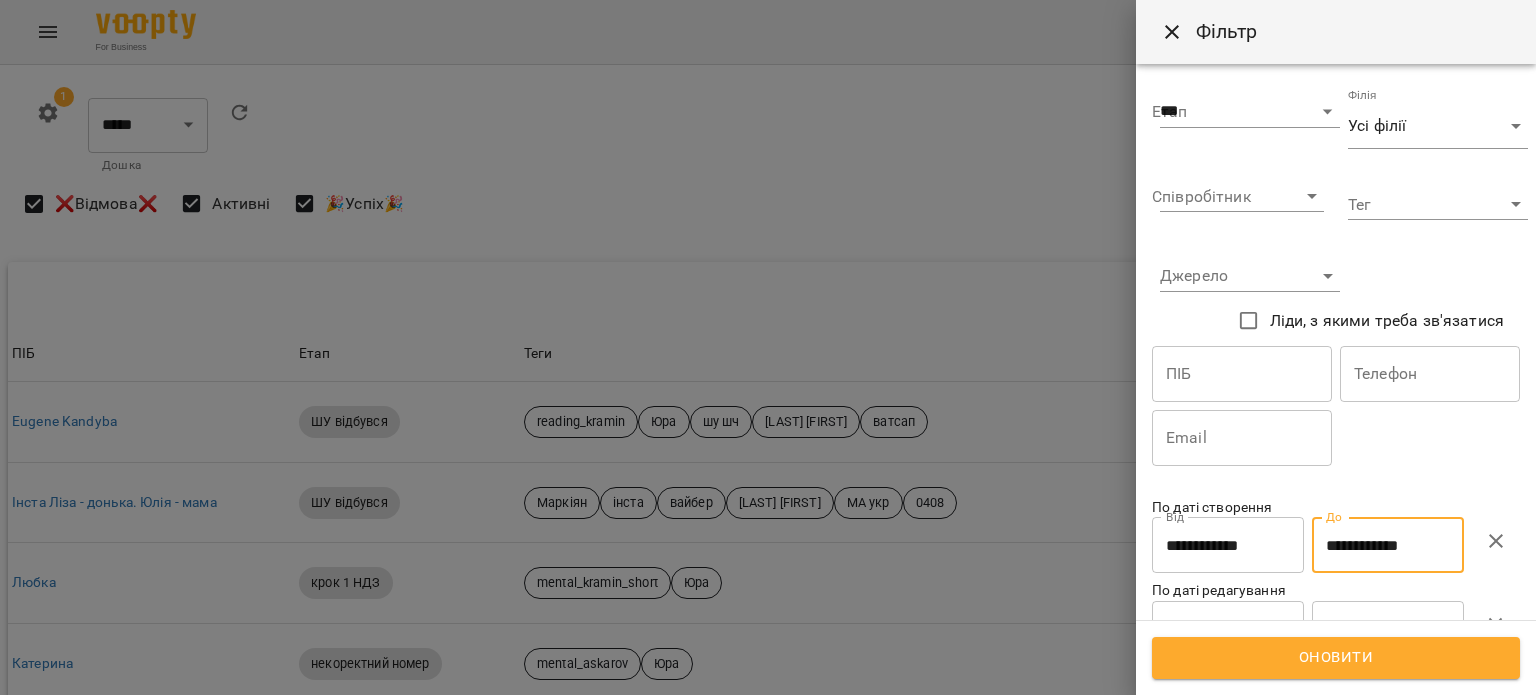 click on "**********" at bounding box center (1228, 545) 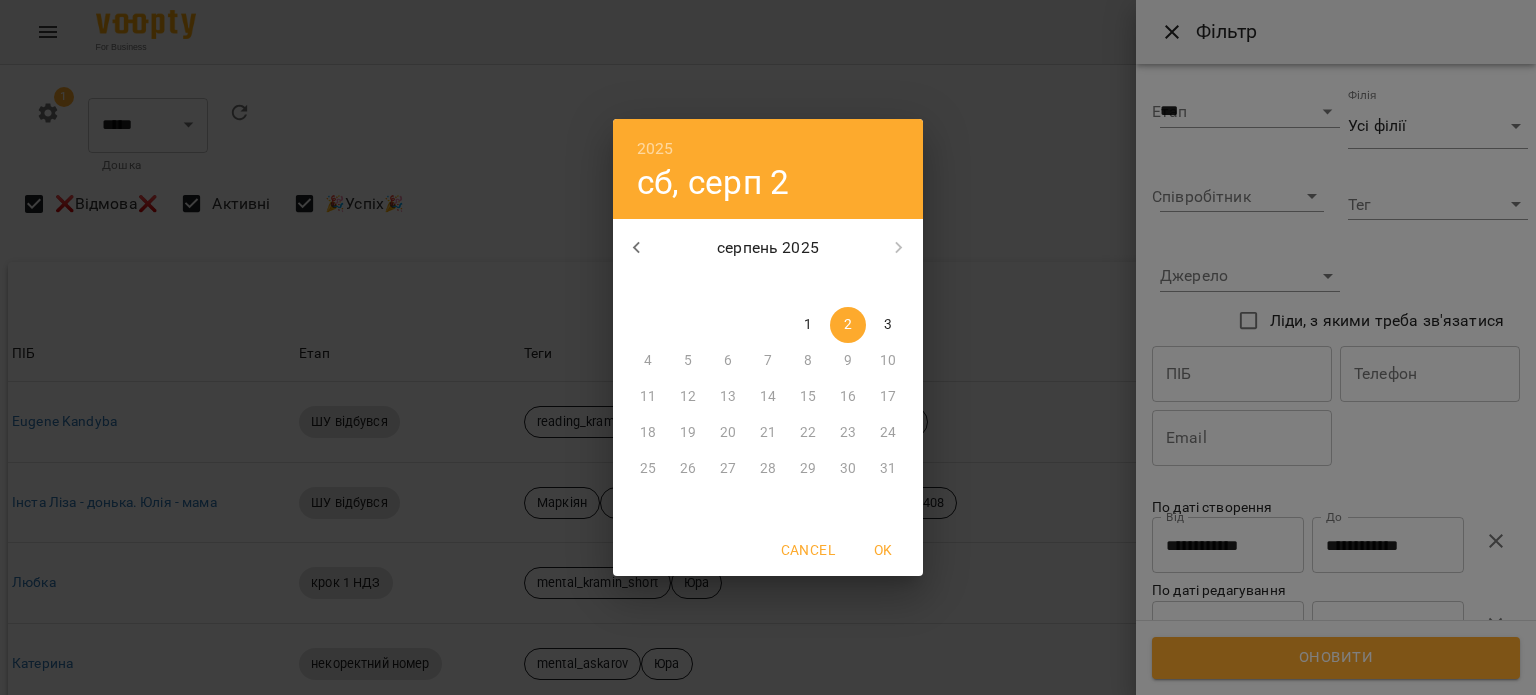 click on "3" at bounding box center [888, 325] 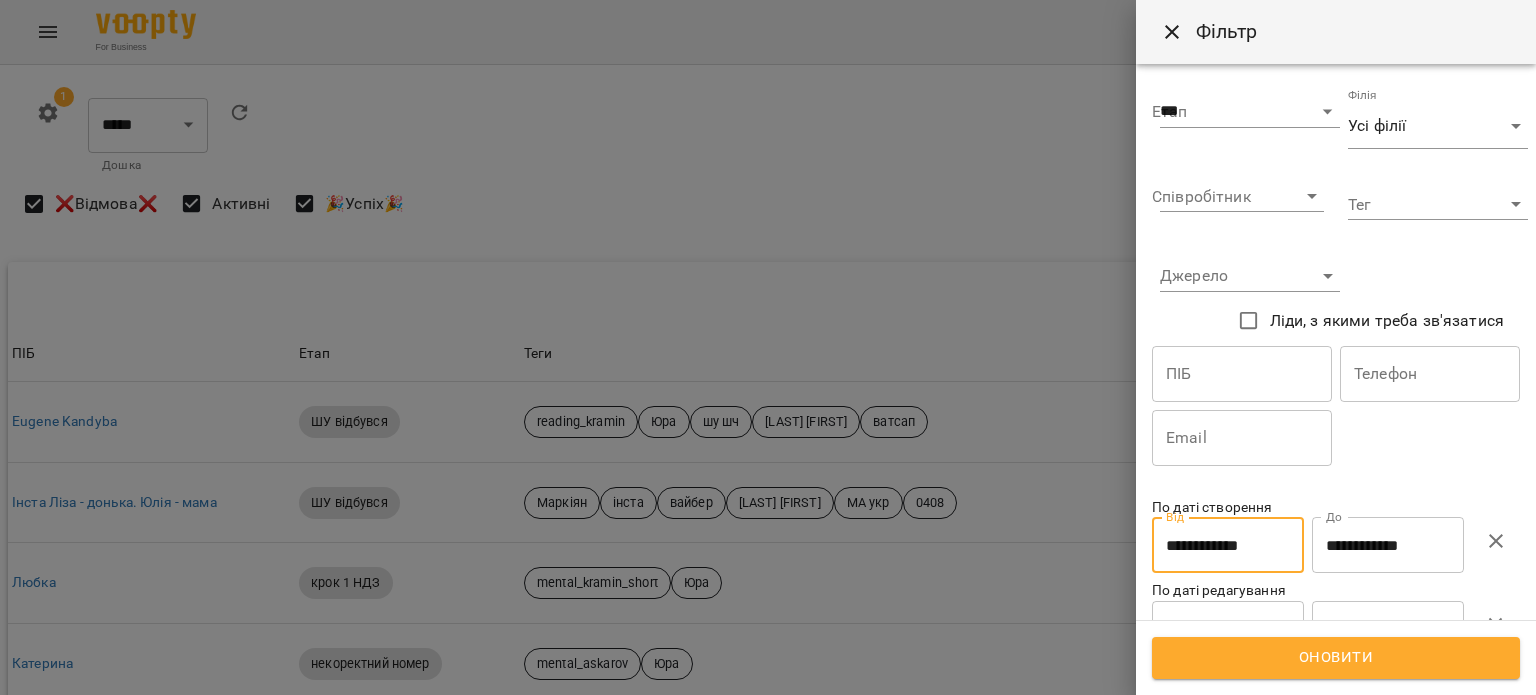 click on "Оновити" at bounding box center (1336, 658) 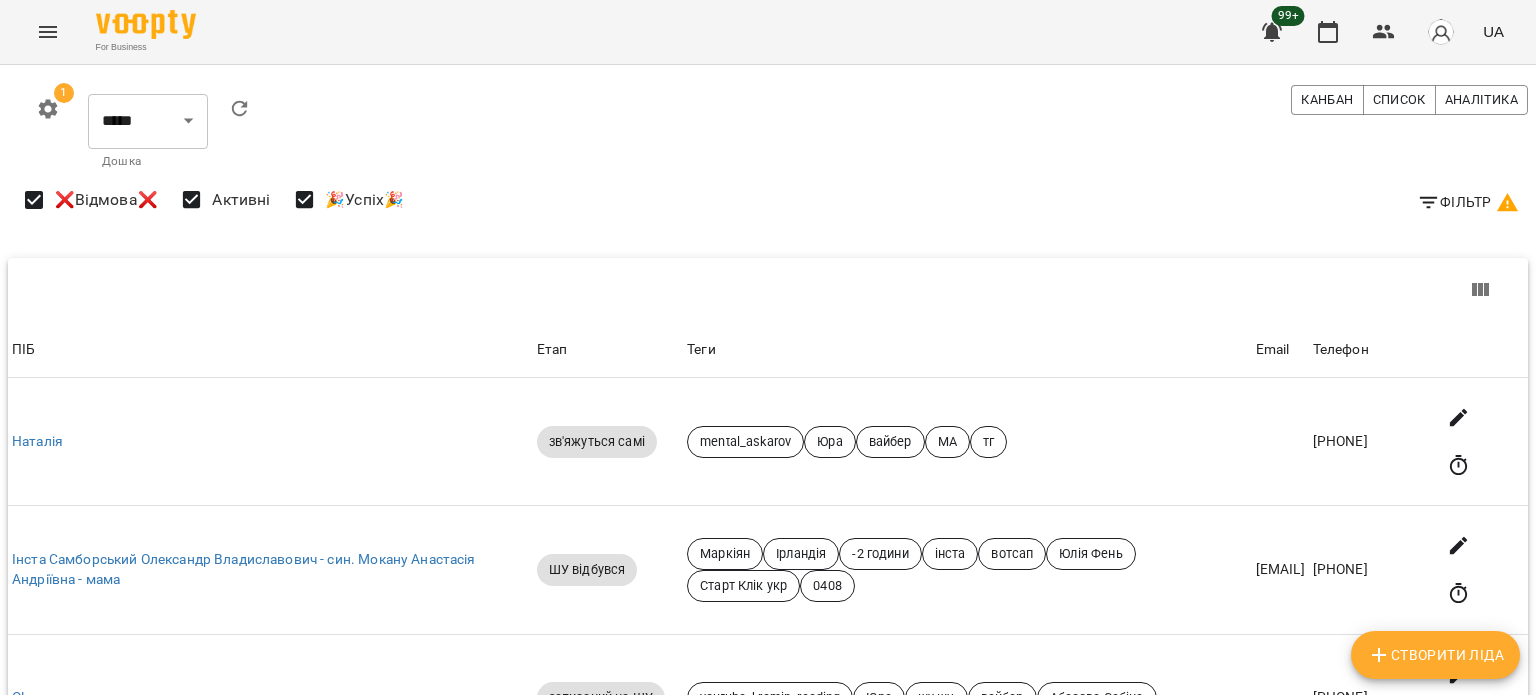 scroll, scrollTop: 666, scrollLeft: 0, axis: vertical 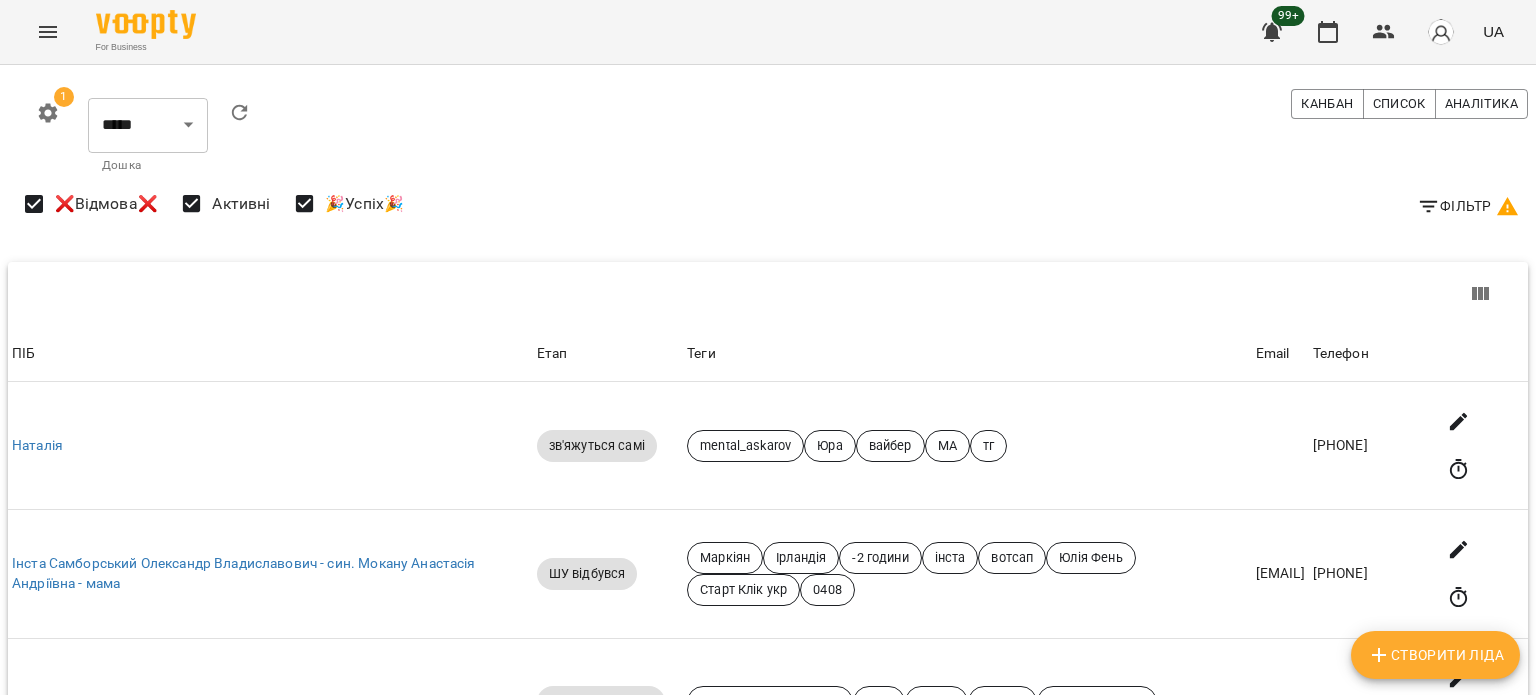 click on "Фільтр" at bounding box center [1468, 206] 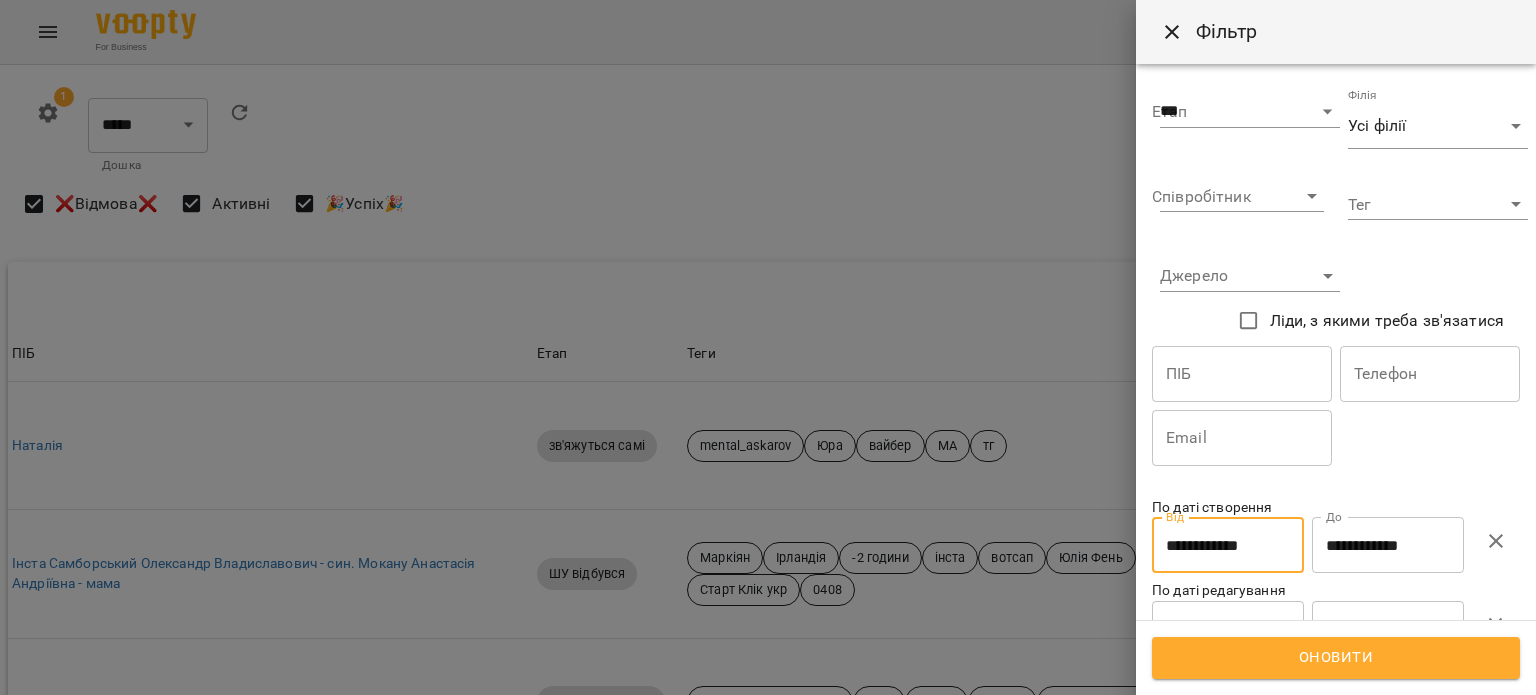 click on "**********" at bounding box center (1228, 545) 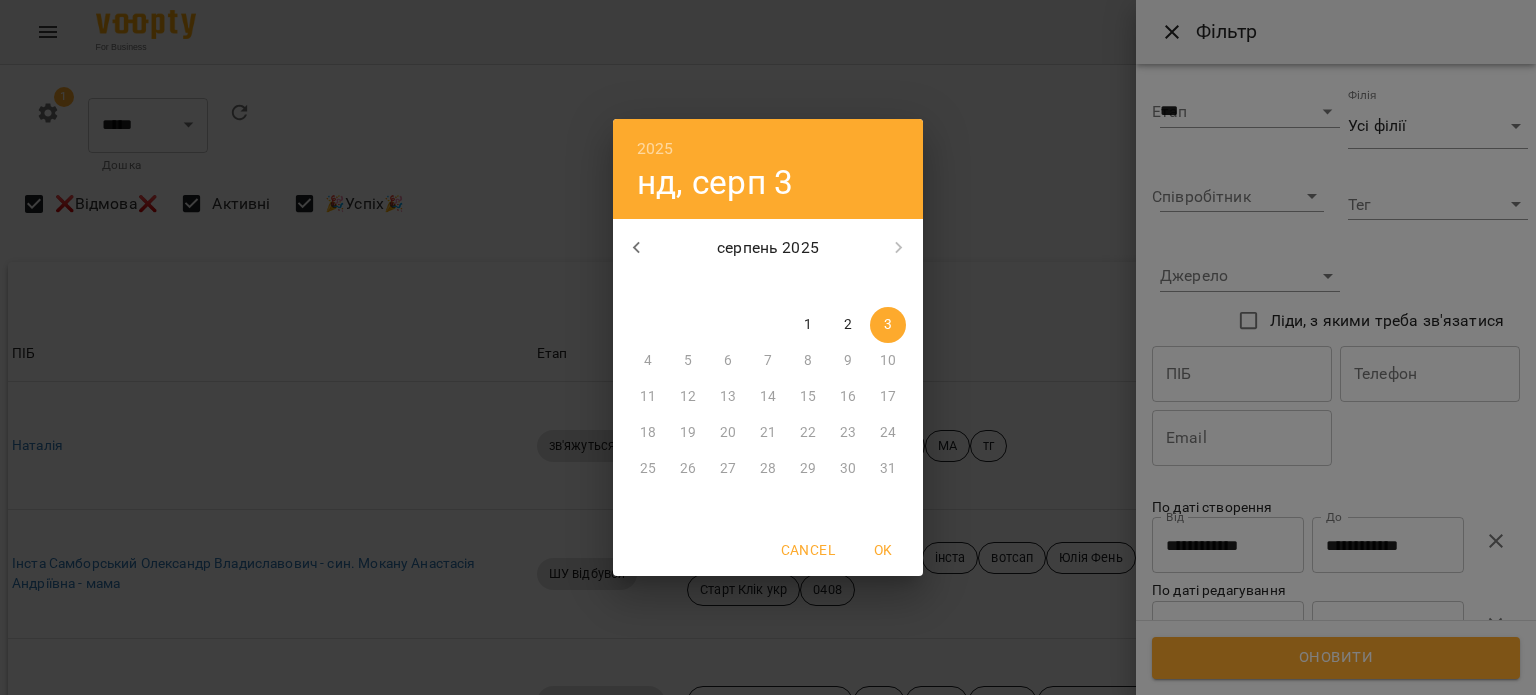 click on "2025 нд, серп 3 серпень 2025 пн вт ср чт пт сб нд 28 29 30 31 1 2 3 4 5 6 7 8 9 10 11 12 13 14 15 16 17 18 19 20 21 22 23 24 25 26 27 28 29 30 31 Cancel OK" at bounding box center (768, 347) 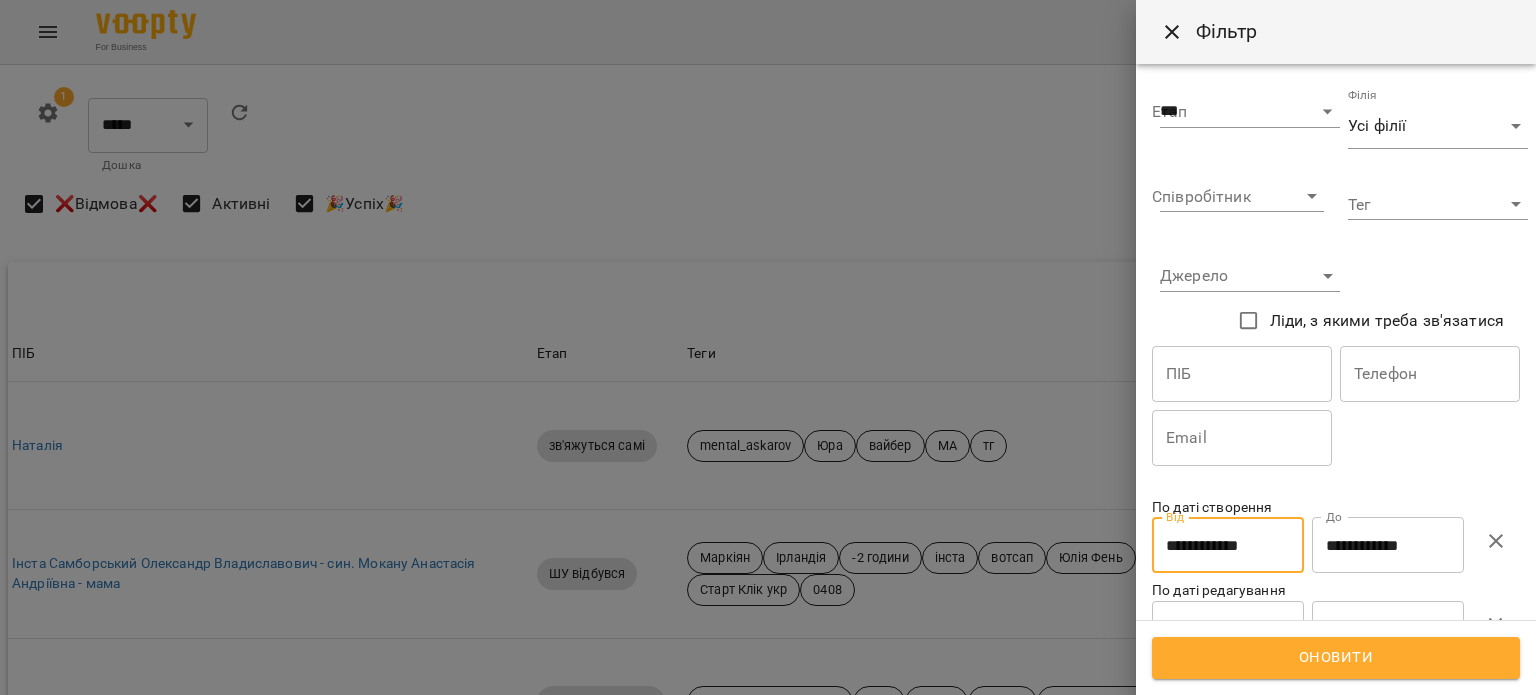 click on "**********" at bounding box center (1388, 545) 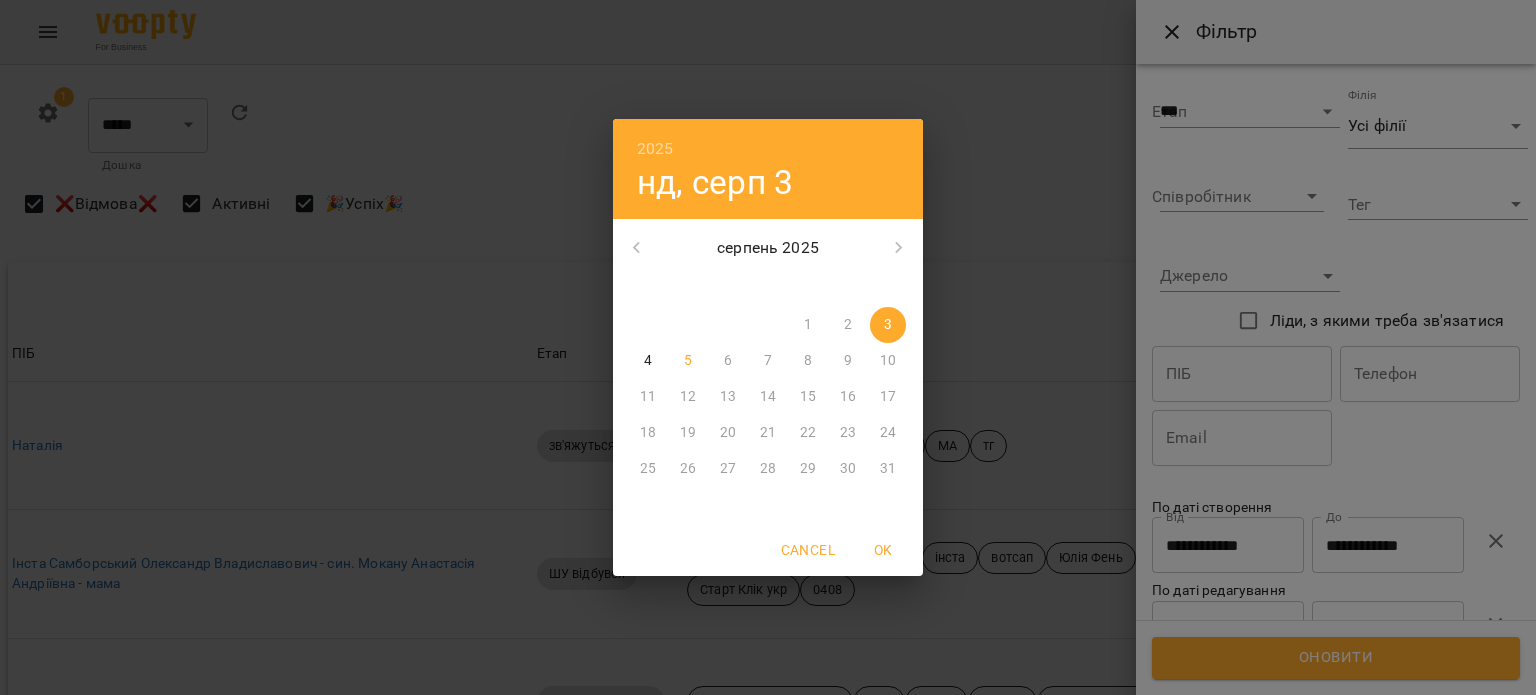 click on "4" at bounding box center [648, 361] 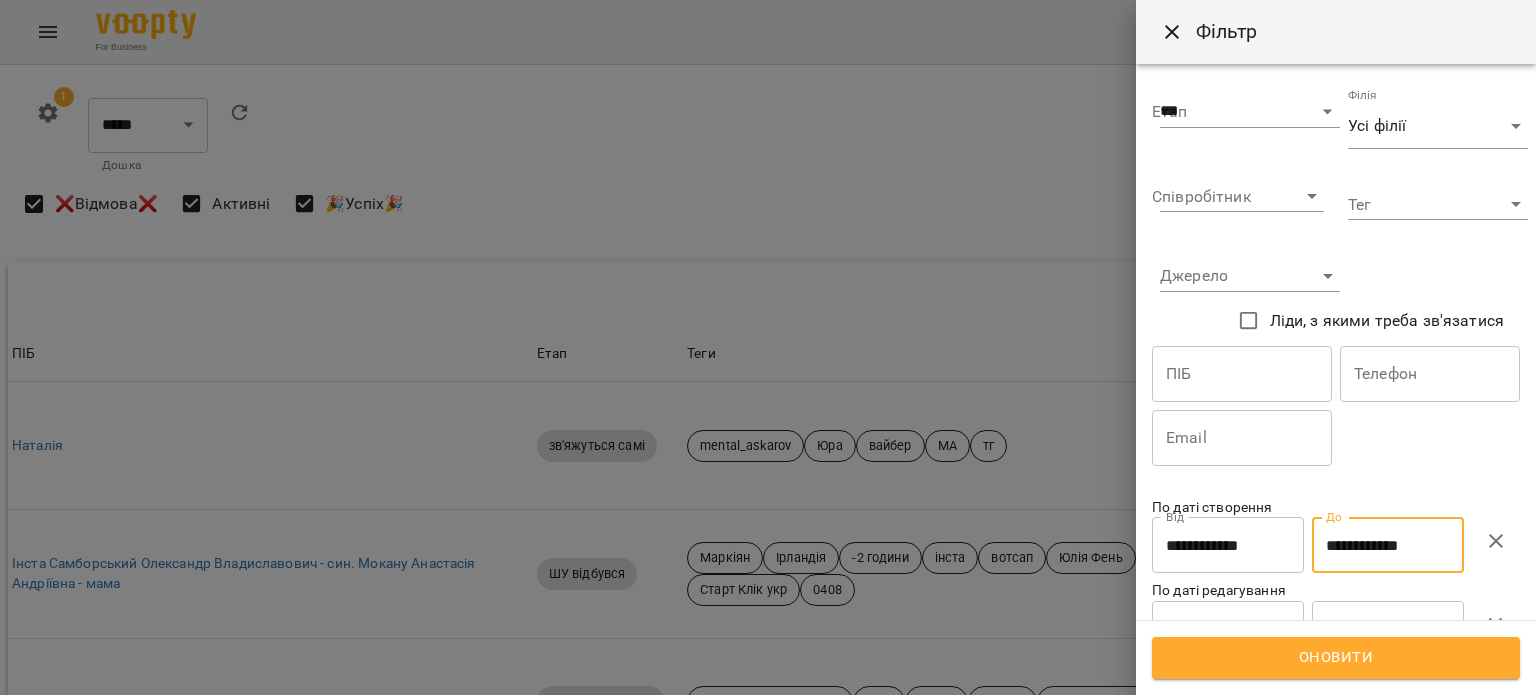 click on "**********" at bounding box center [1228, 545] 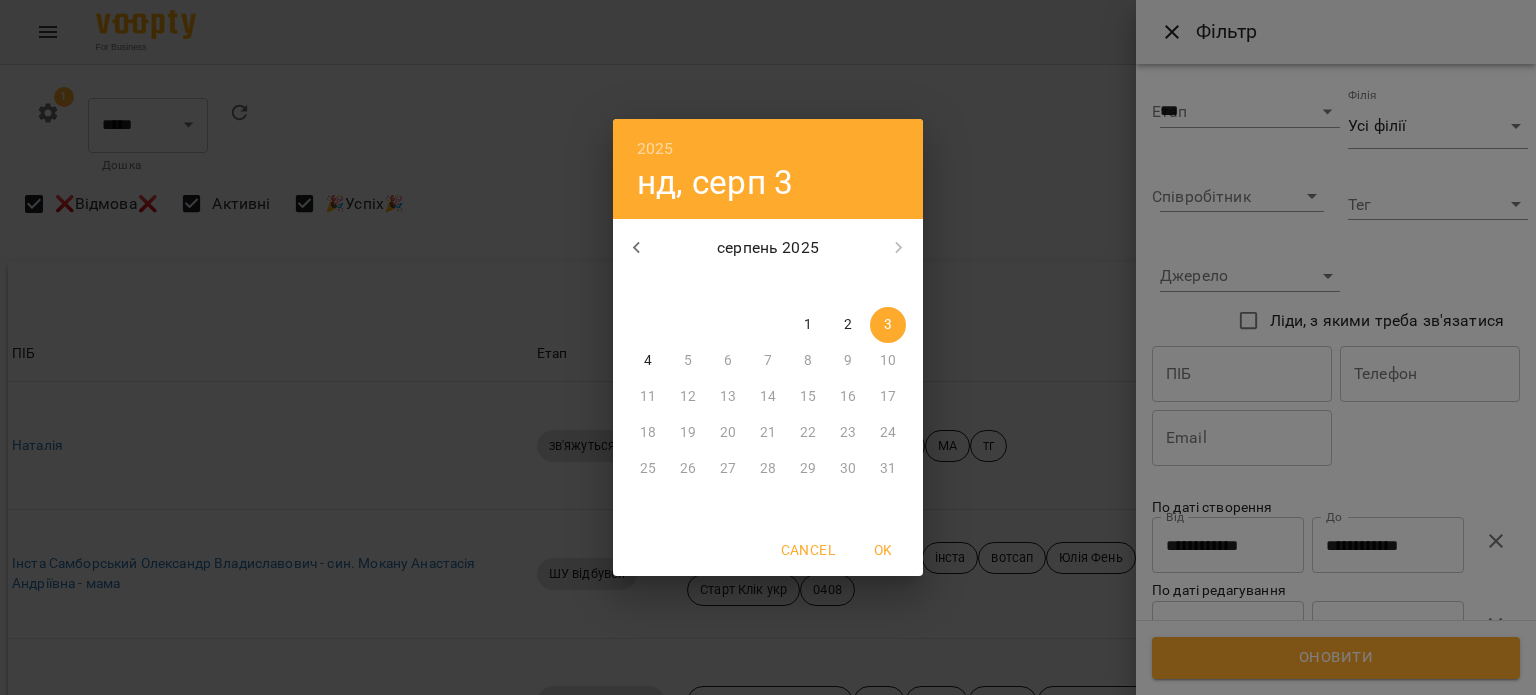click on "4" at bounding box center (648, 361) 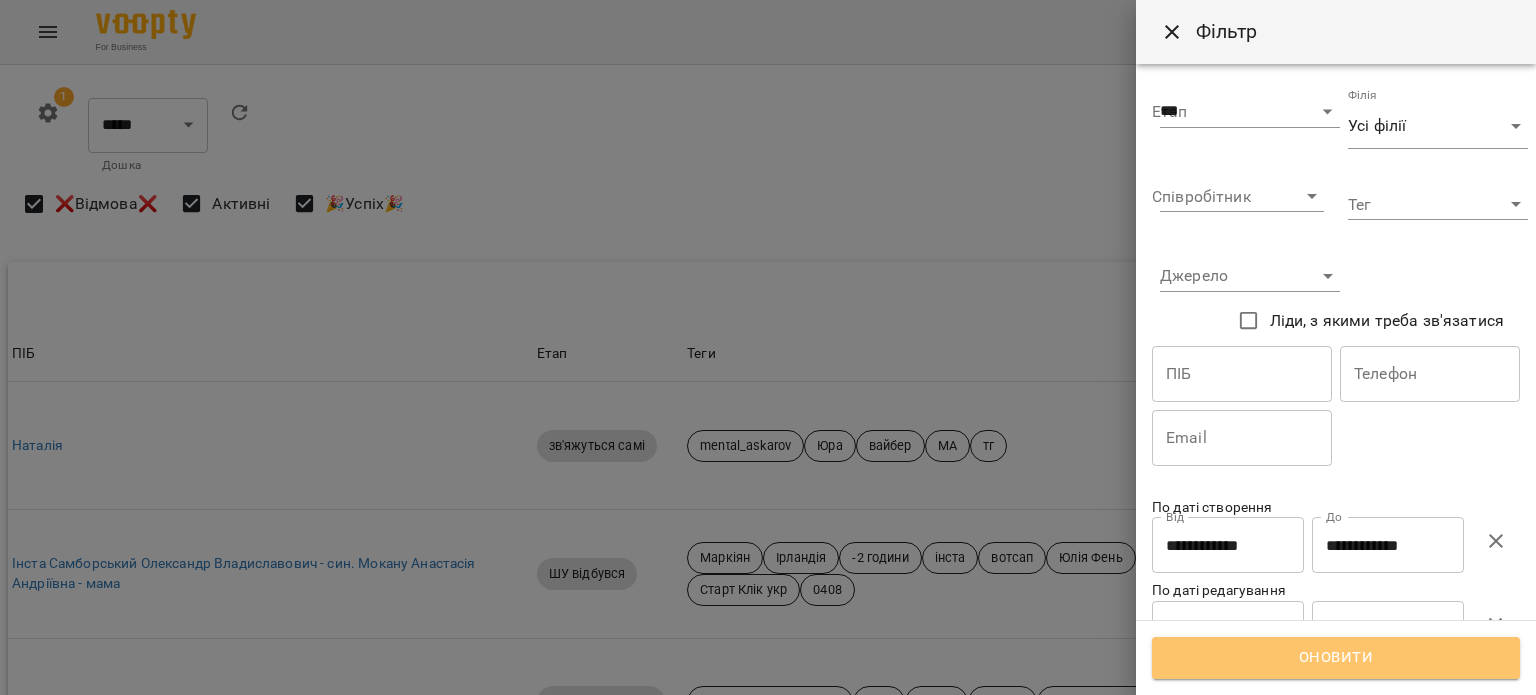 click on "Оновити" at bounding box center (1336, 658) 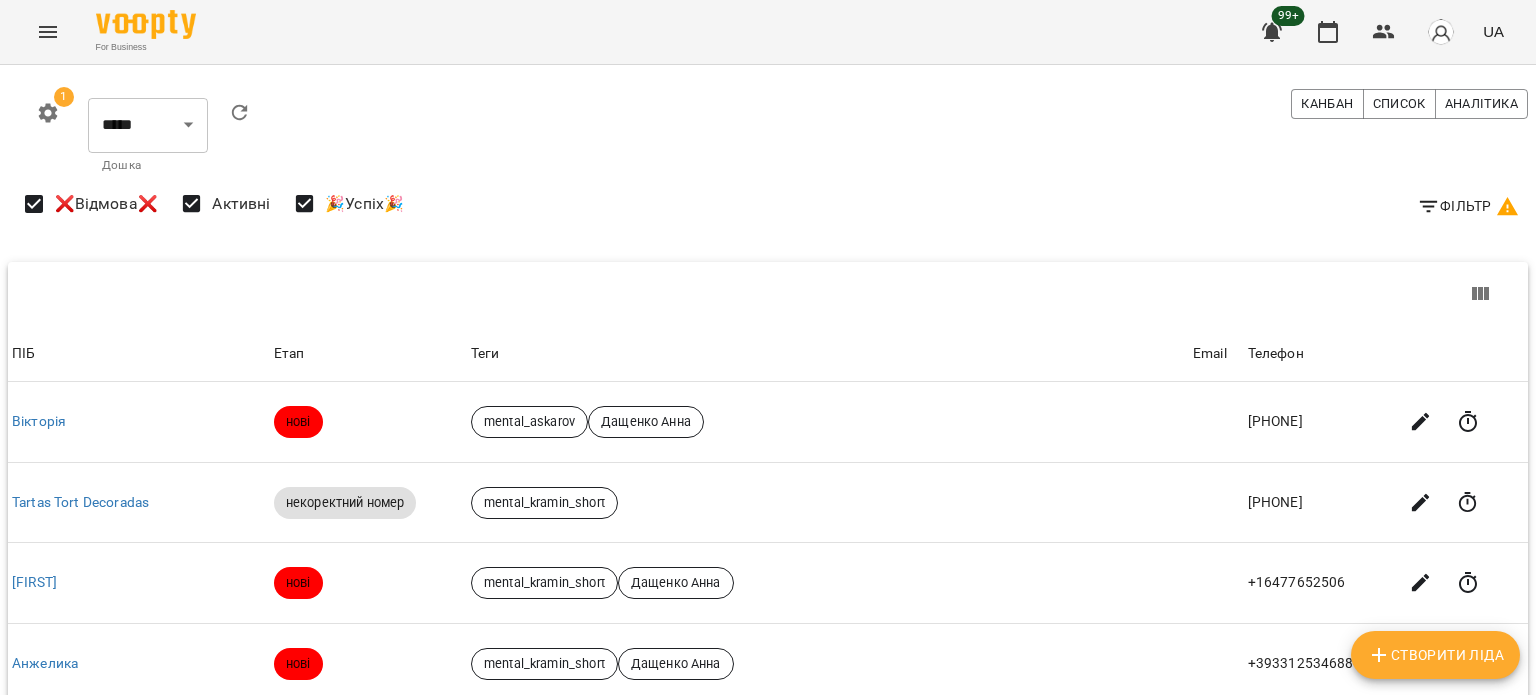 scroll, scrollTop: 166, scrollLeft: 0, axis: vertical 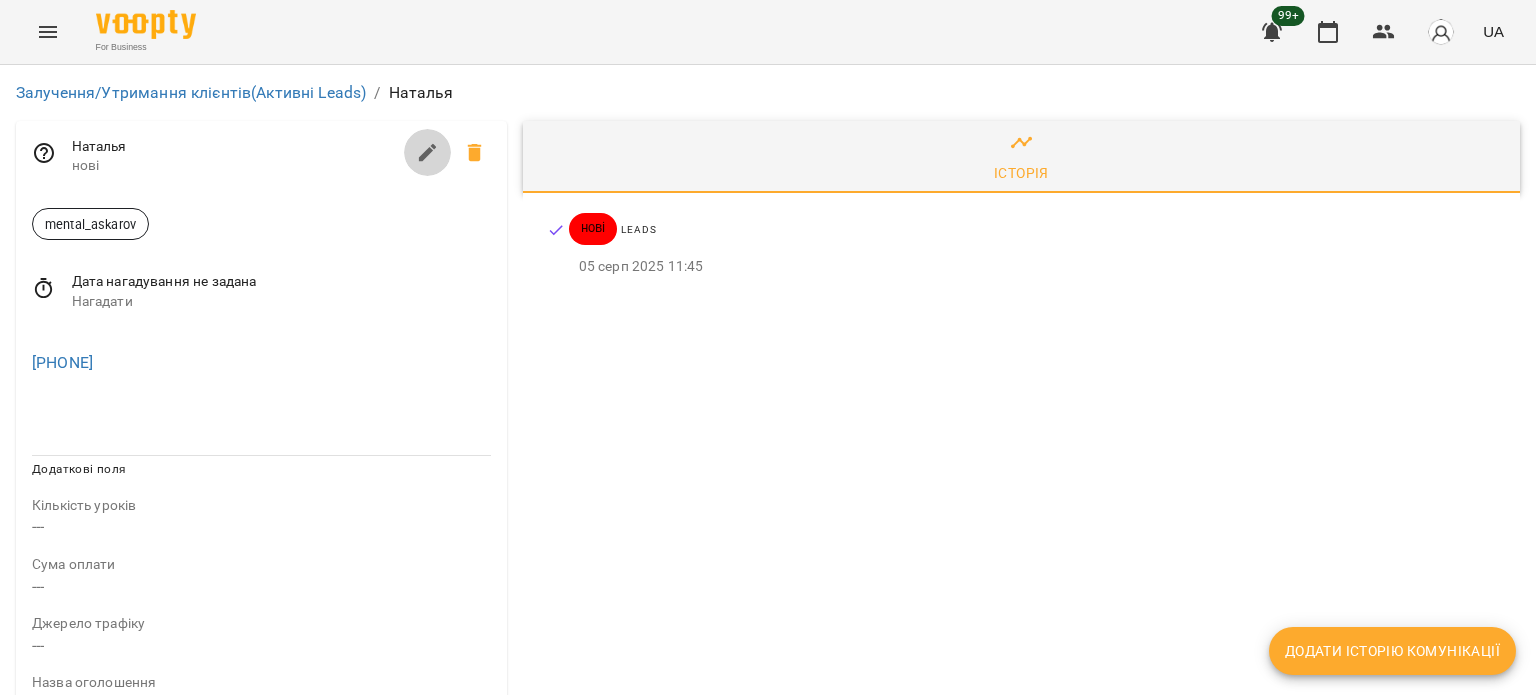 click 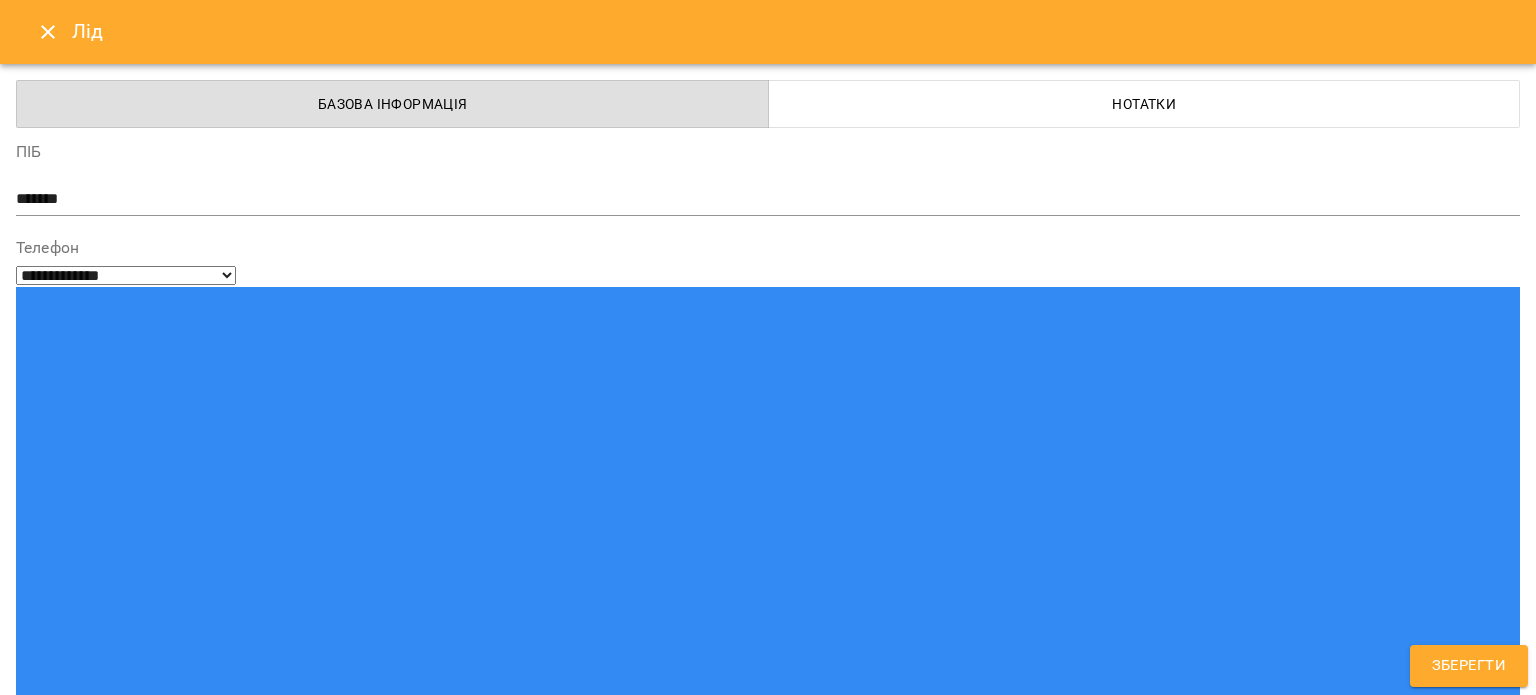 click on "mental_askarov" at bounding box center (731, 1528) 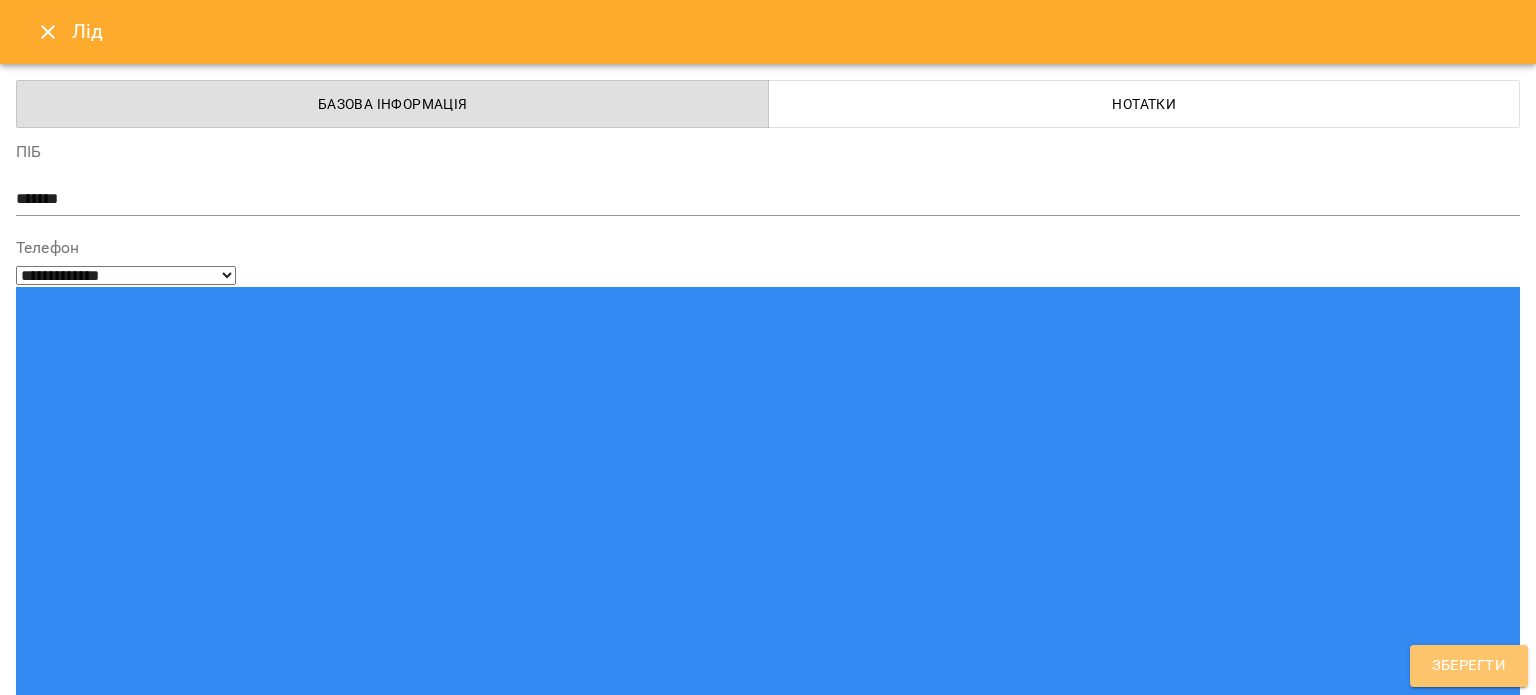 click on "Зберегти" at bounding box center [1469, 666] 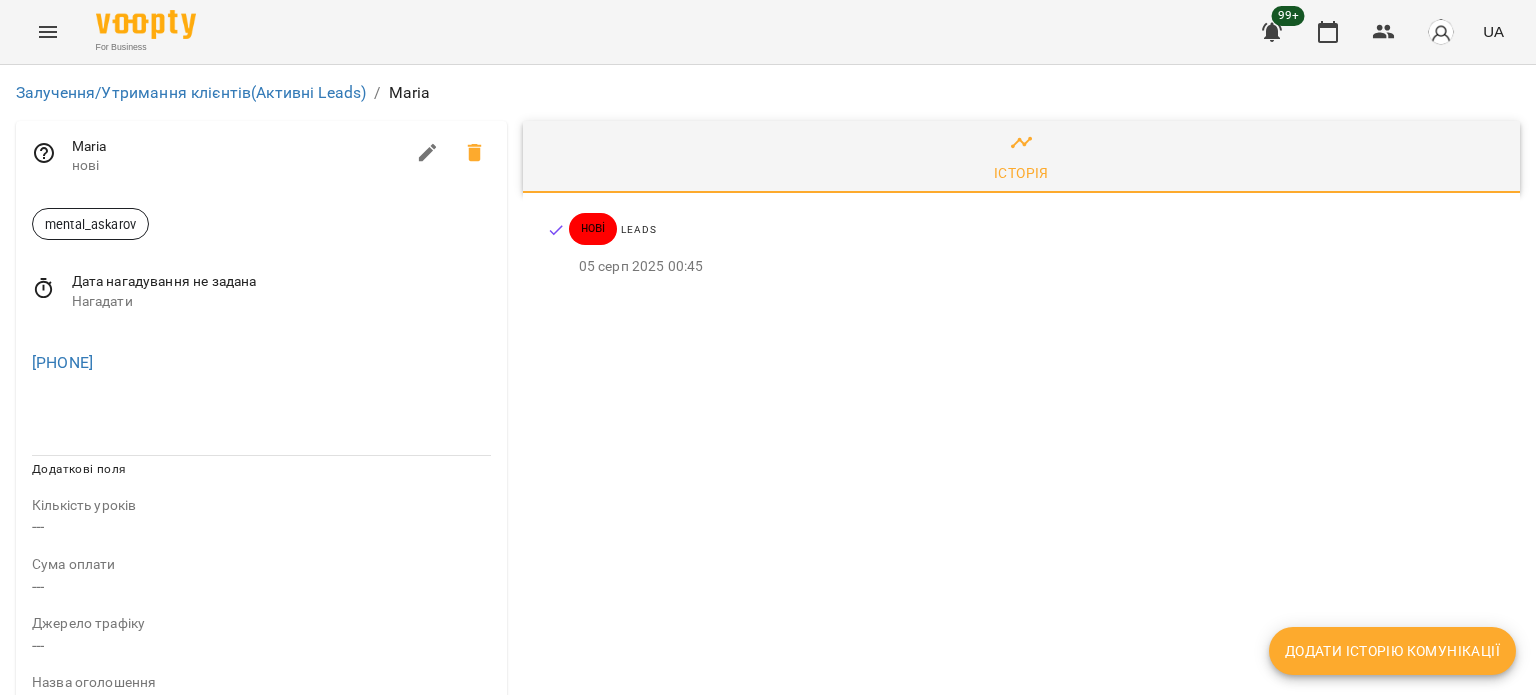 scroll, scrollTop: 0, scrollLeft: 0, axis: both 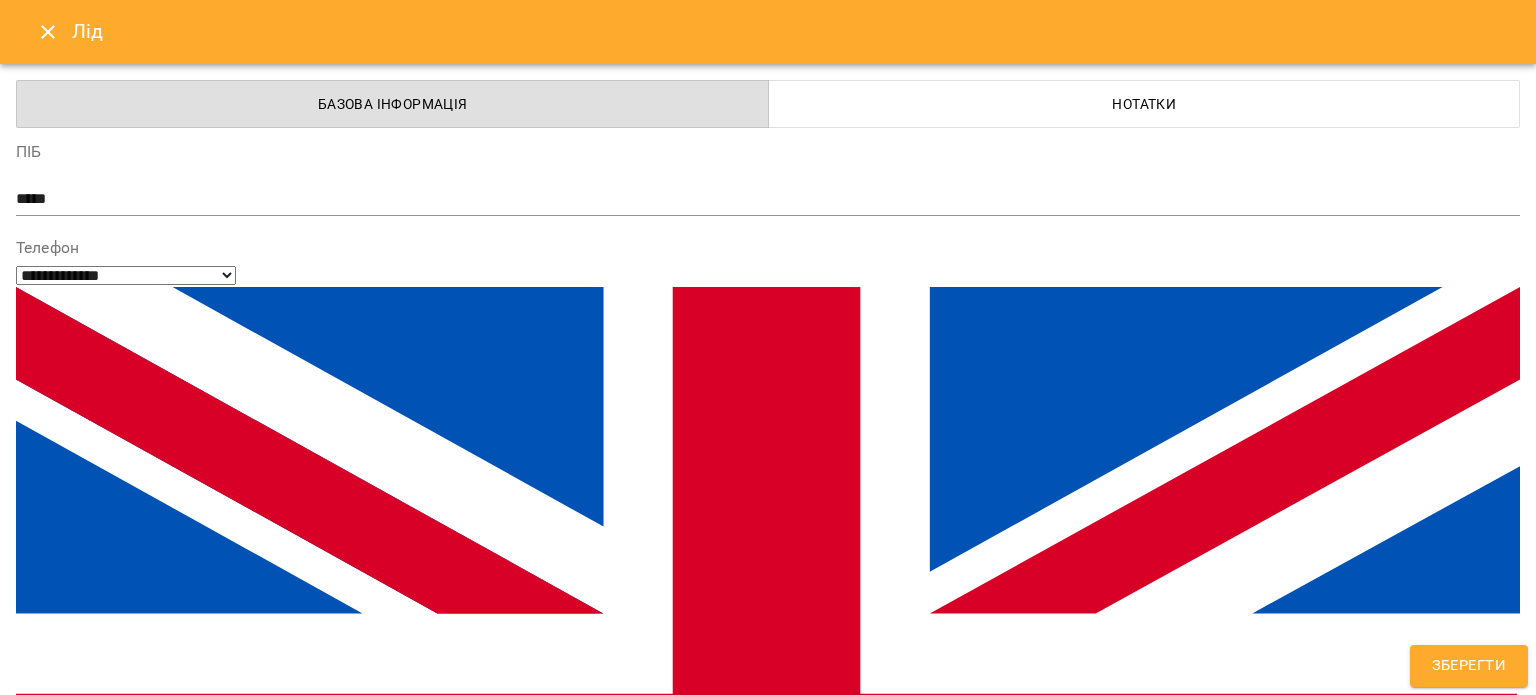 click on "mental_askarov" at bounding box center [731, 1528] 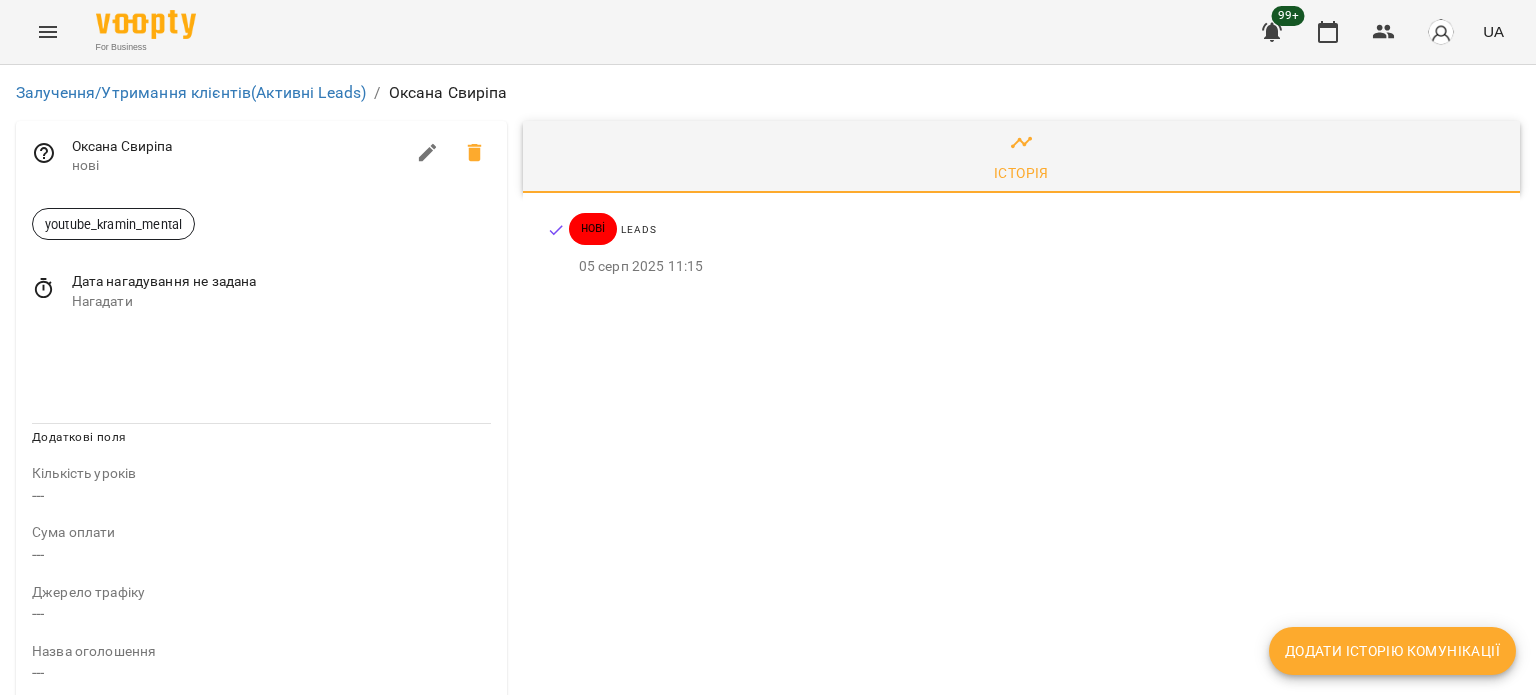 scroll, scrollTop: 0, scrollLeft: 0, axis: both 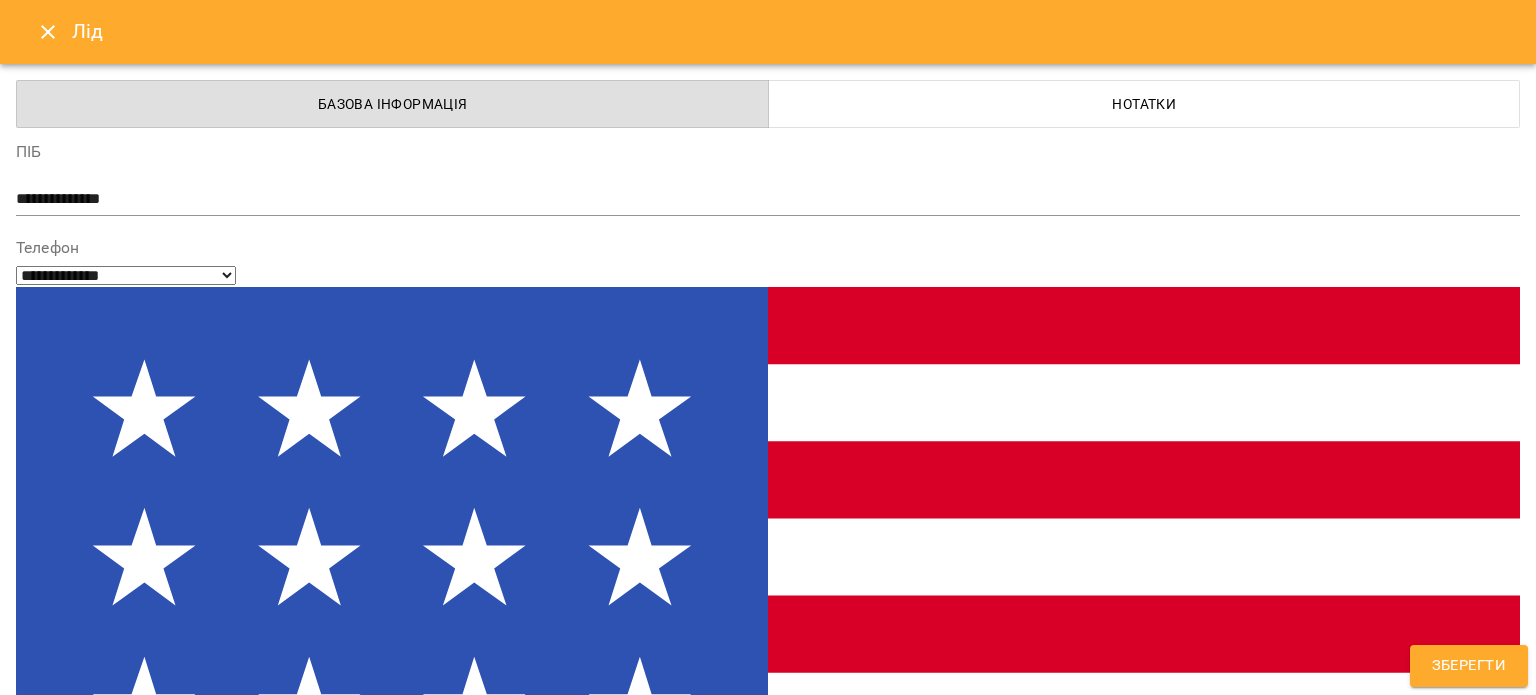 click on "youtube_kramin_mental" at bounding box center [731, 1528] 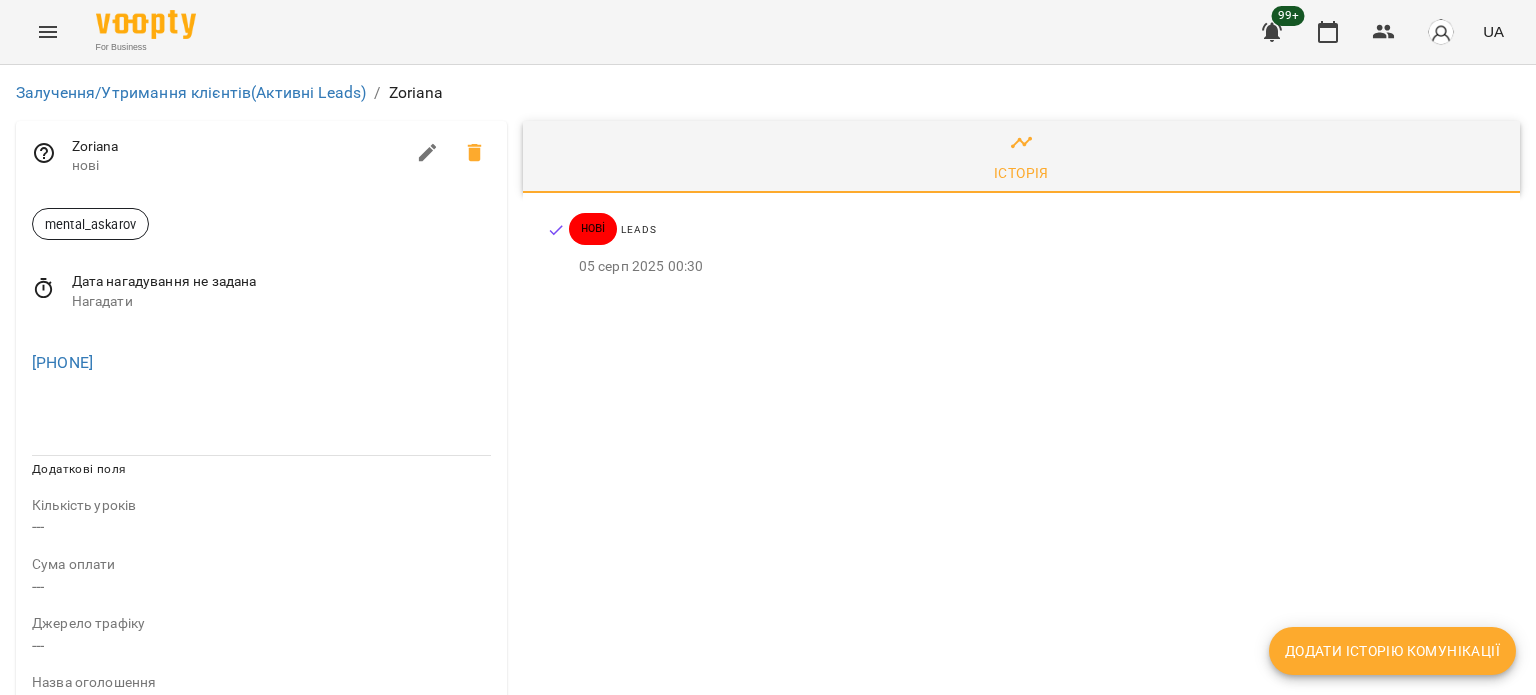 scroll, scrollTop: 0, scrollLeft: 0, axis: both 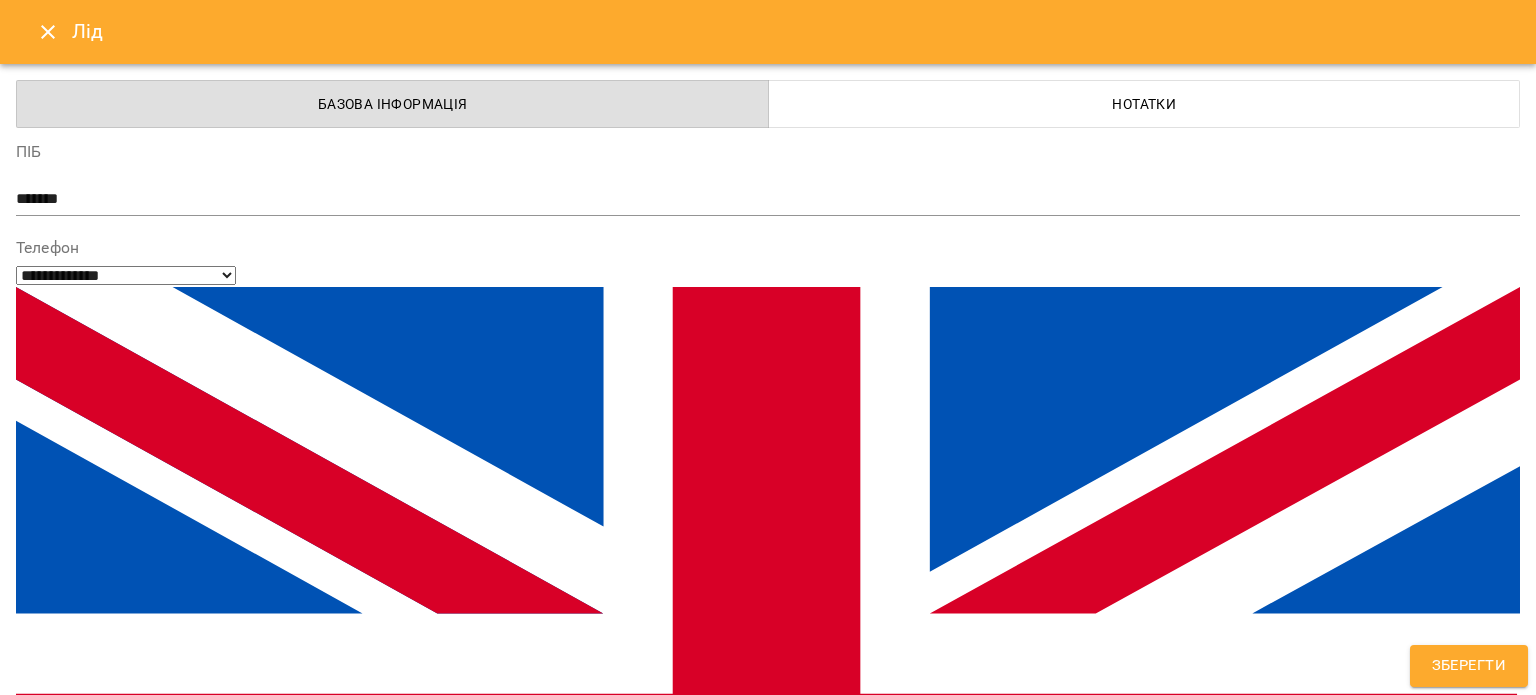 click on "mental_askarov" at bounding box center [731, 1528] 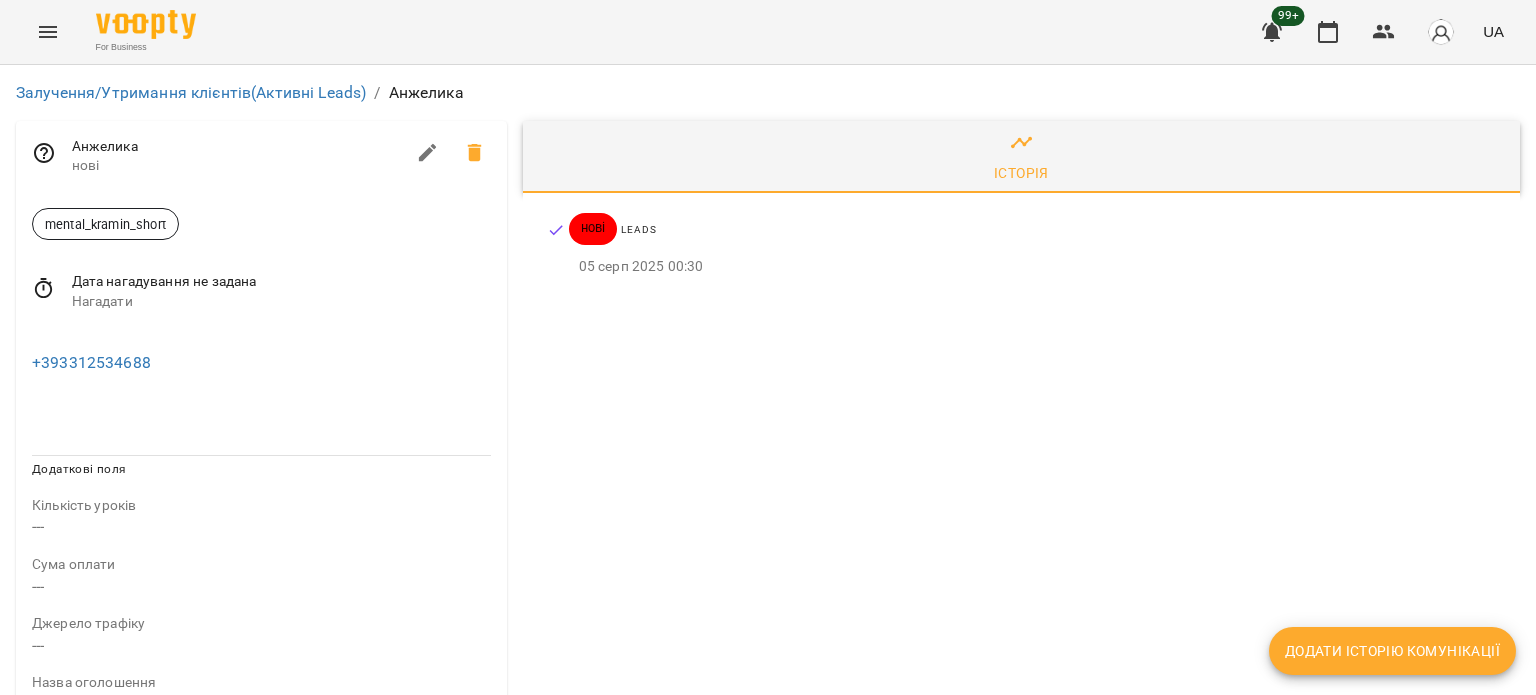 scroll, scrollTop: 0, scrollLeft: 0, axis: both 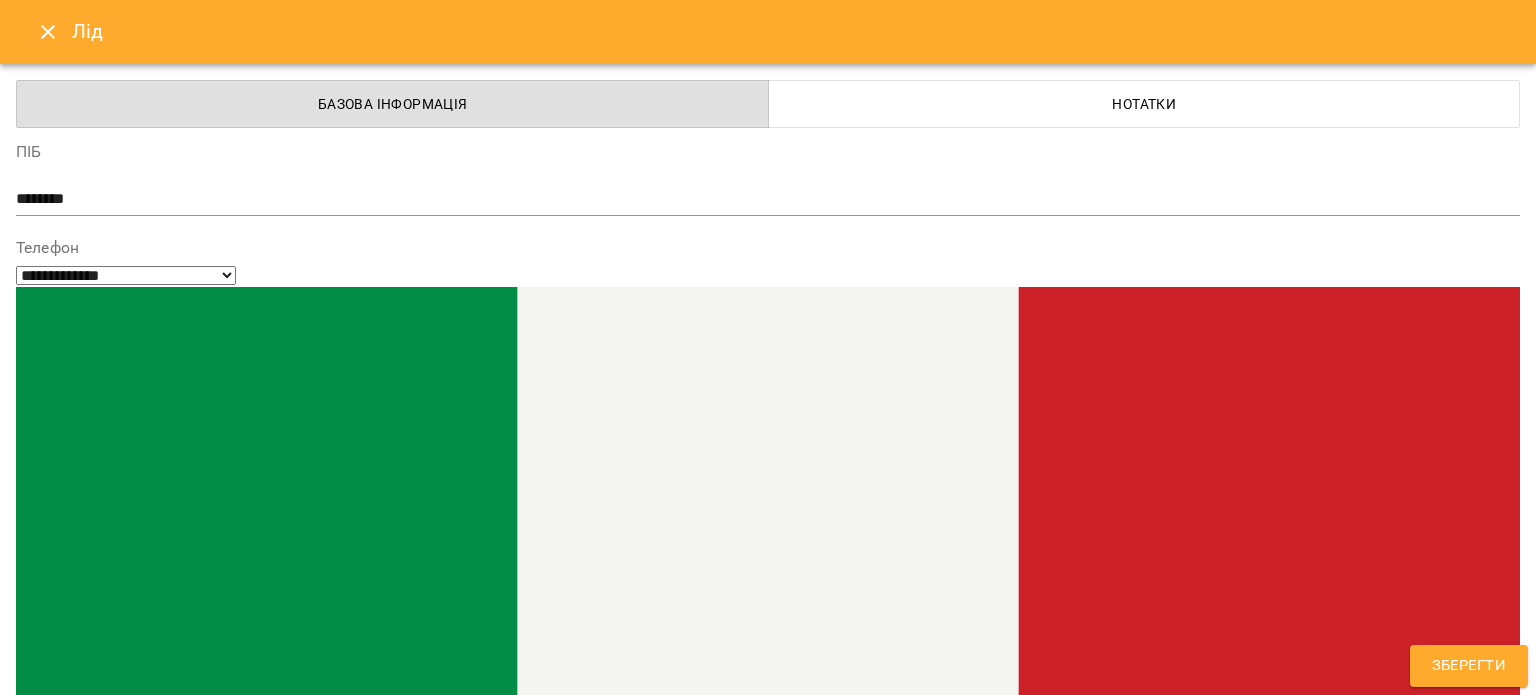 click on "mental_kramin_short" at bounding box center [768, 1581] 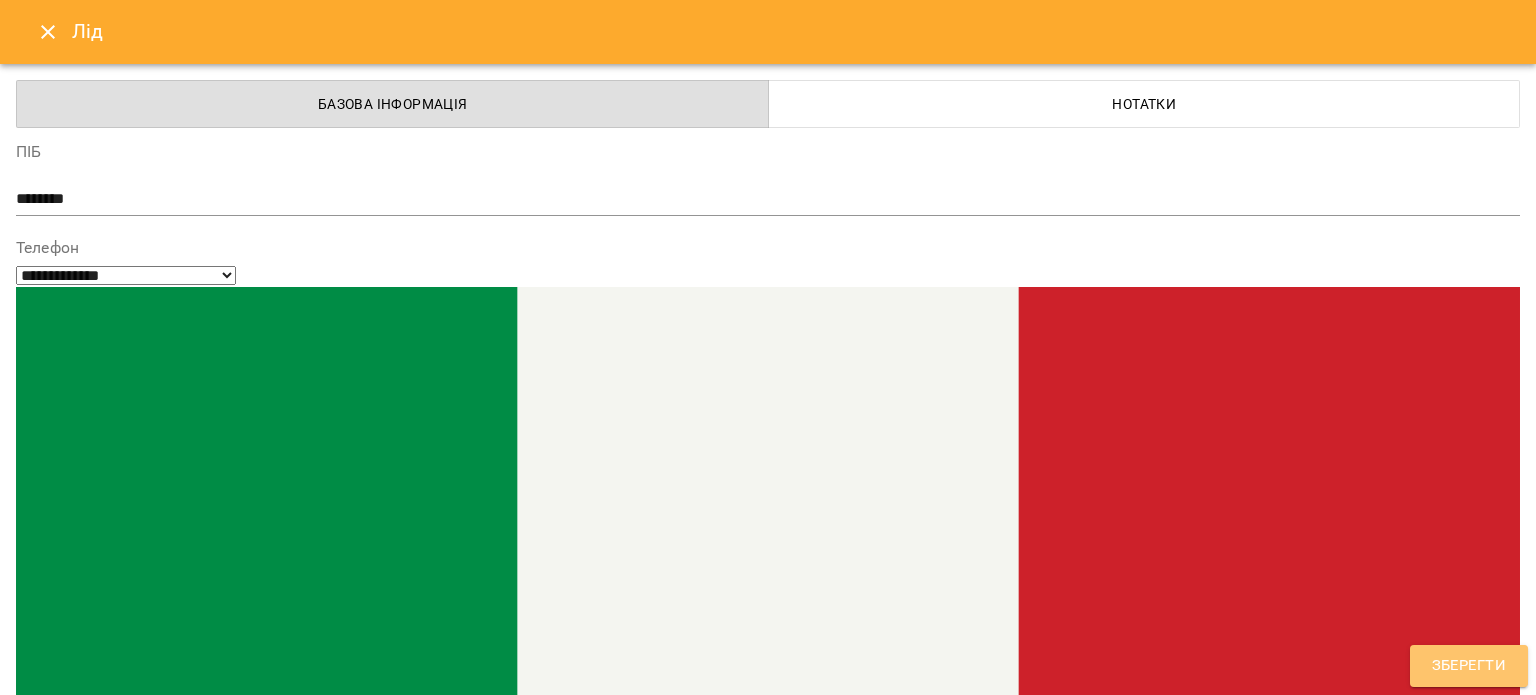 click on "Зберегти" at bounding box center (1469, 666) 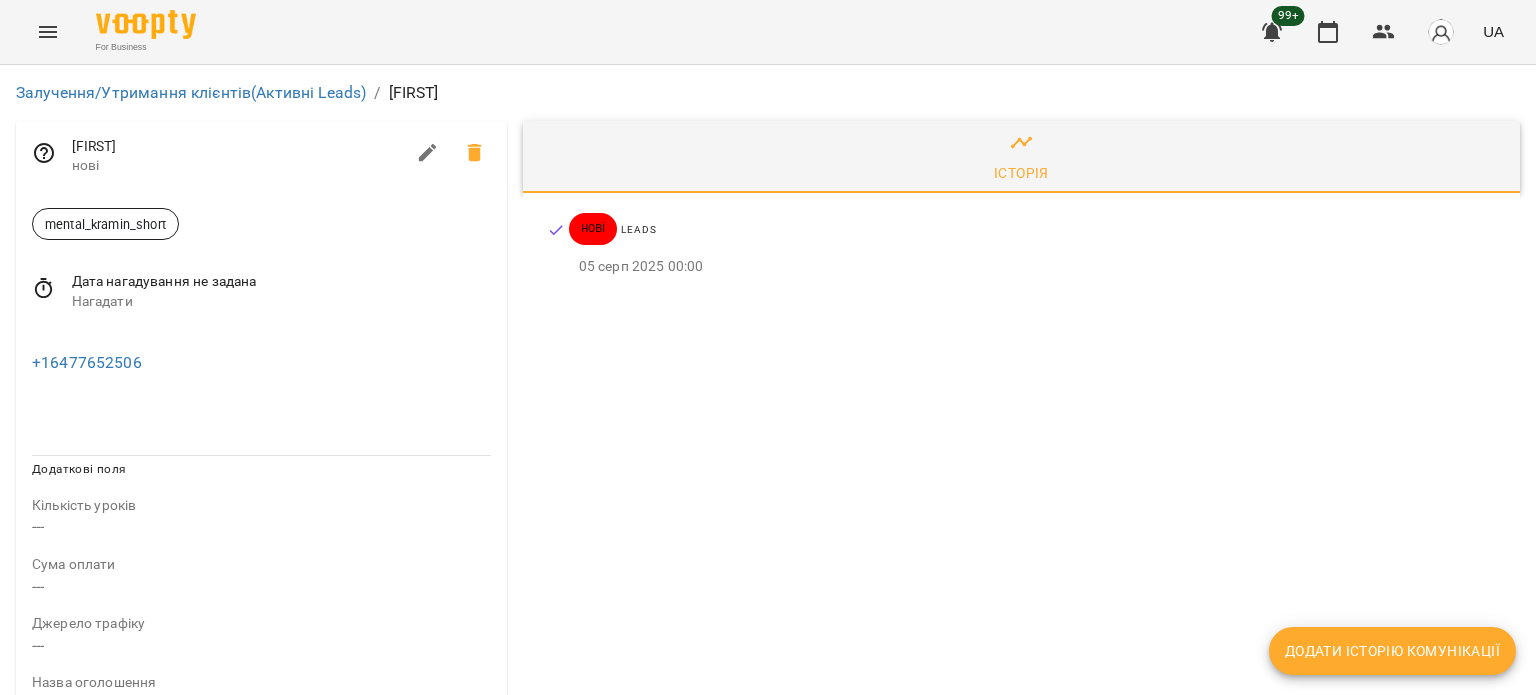 scroll, scrollTop: 0, scrollLeft: 0, axis: both 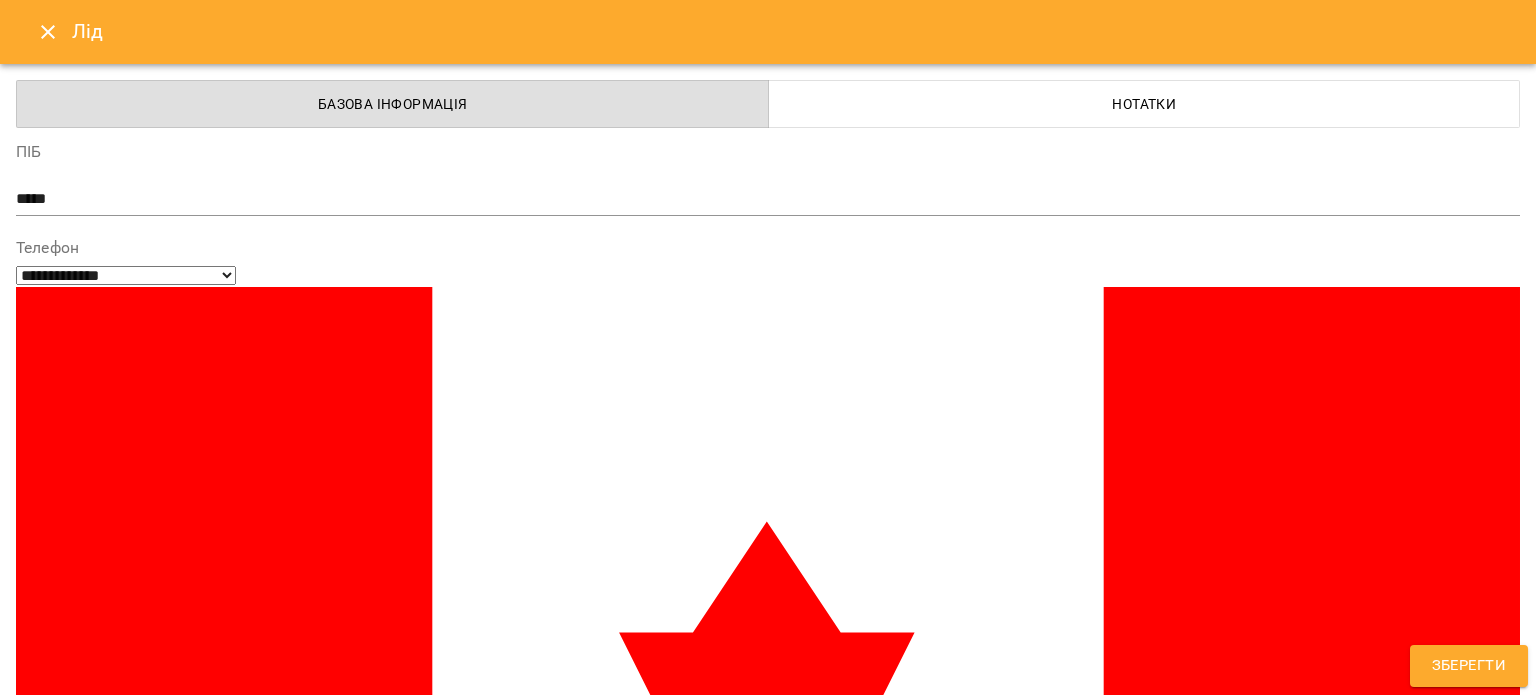 click on "mental_kramin_short" at bounding box center [731, 1528] 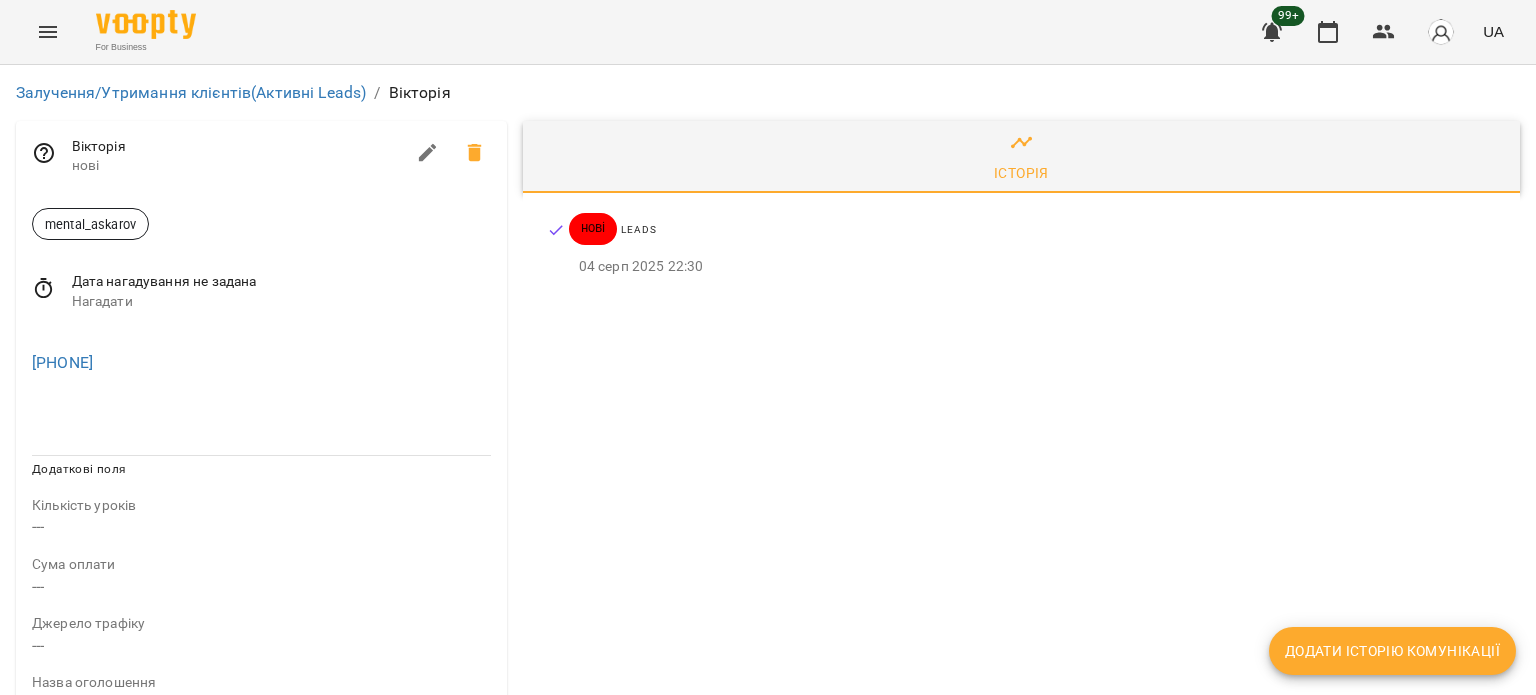 scroll, scrollTop: 0, scrollLeft: 0, axis: both 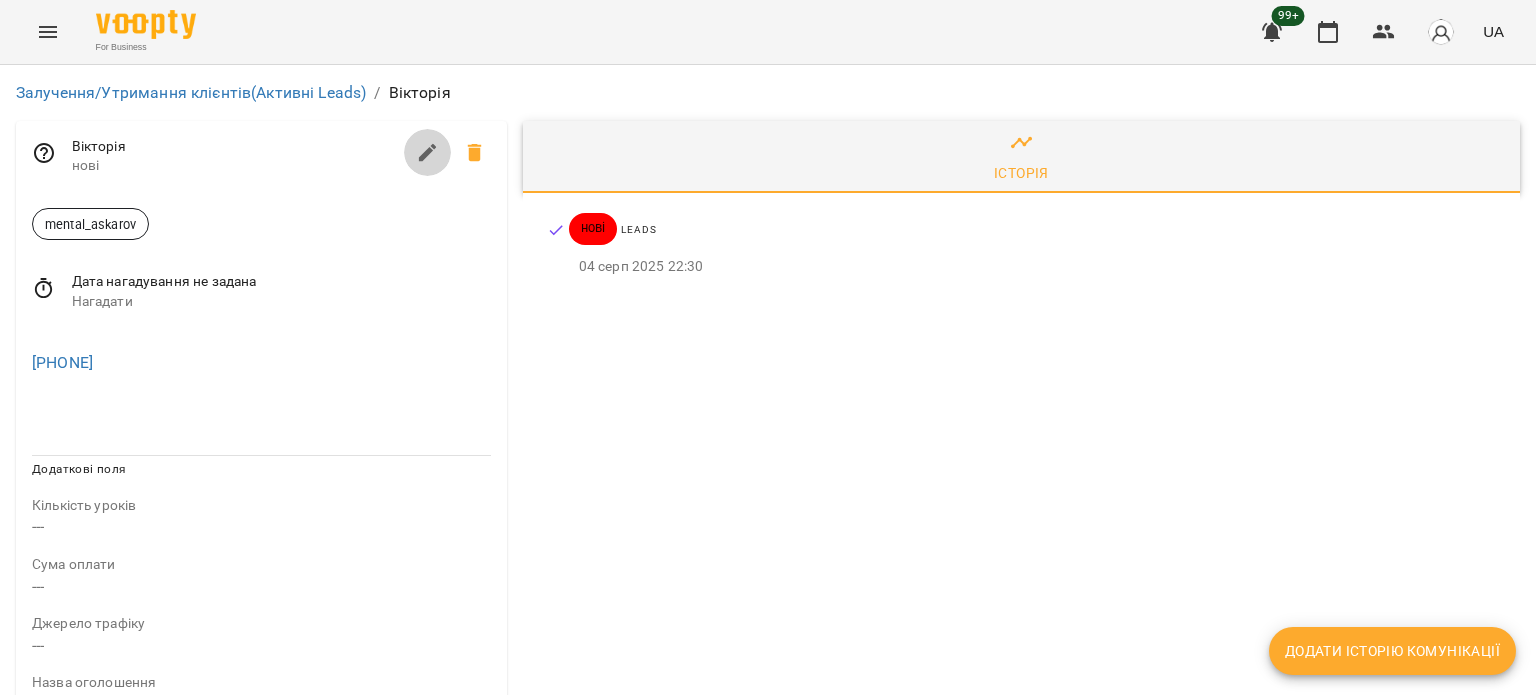 click 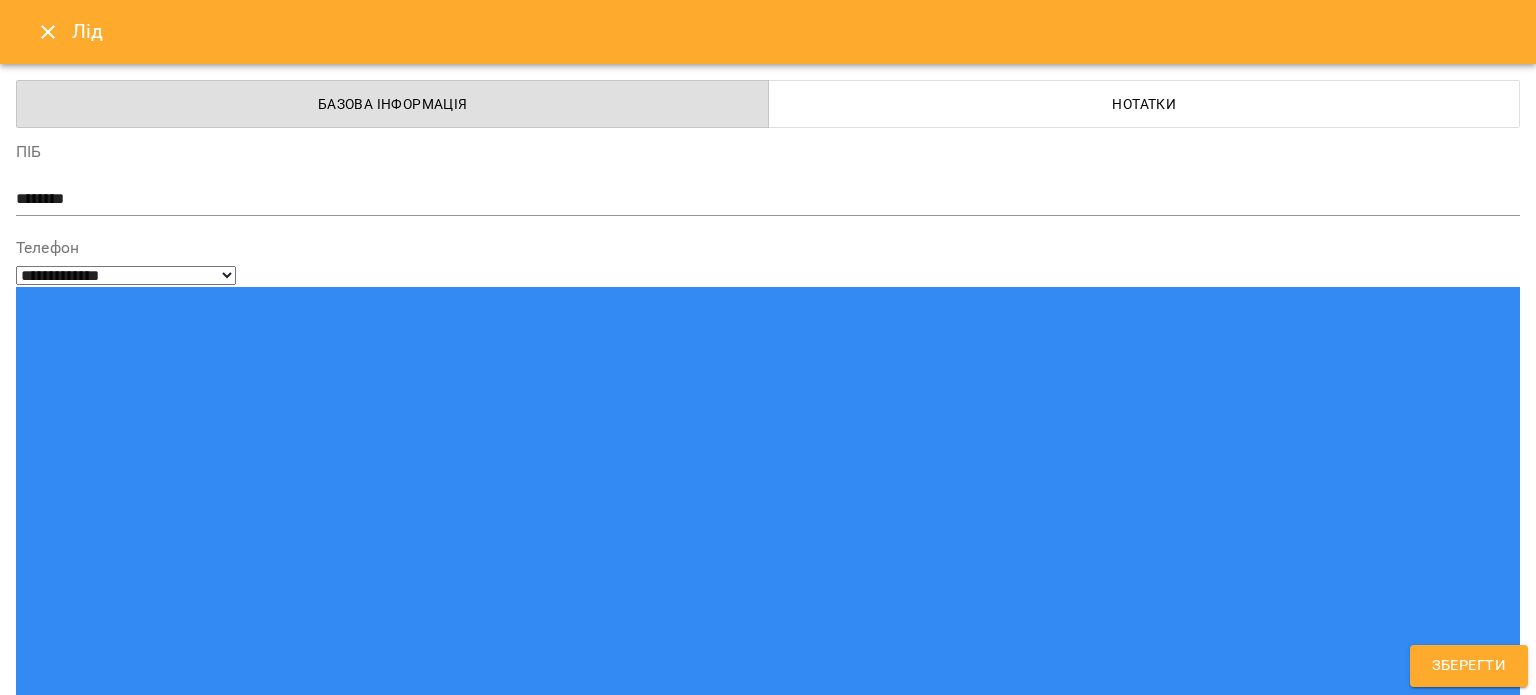 click on "mental_askarov" at bounding box center (768, 1581) 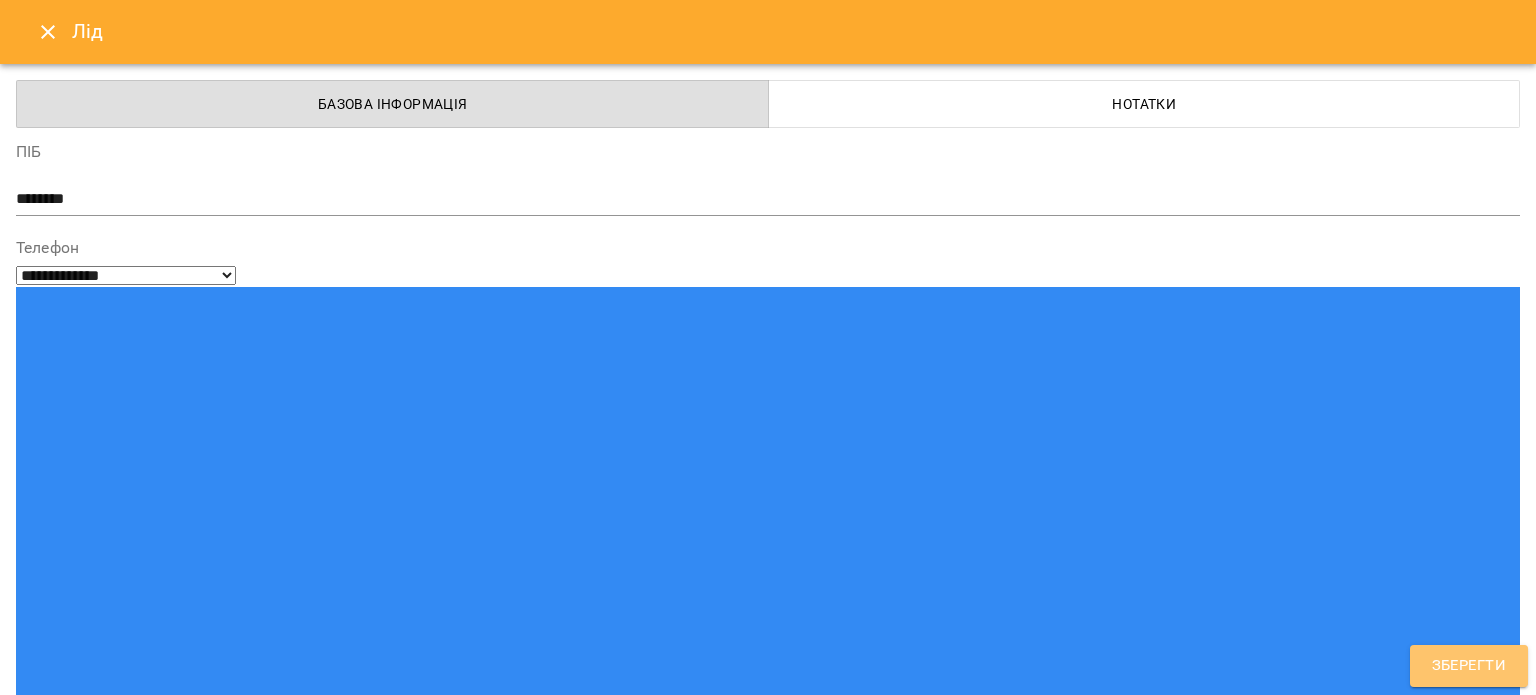 click on "Зберегти" at bounding box center [1469, 666] 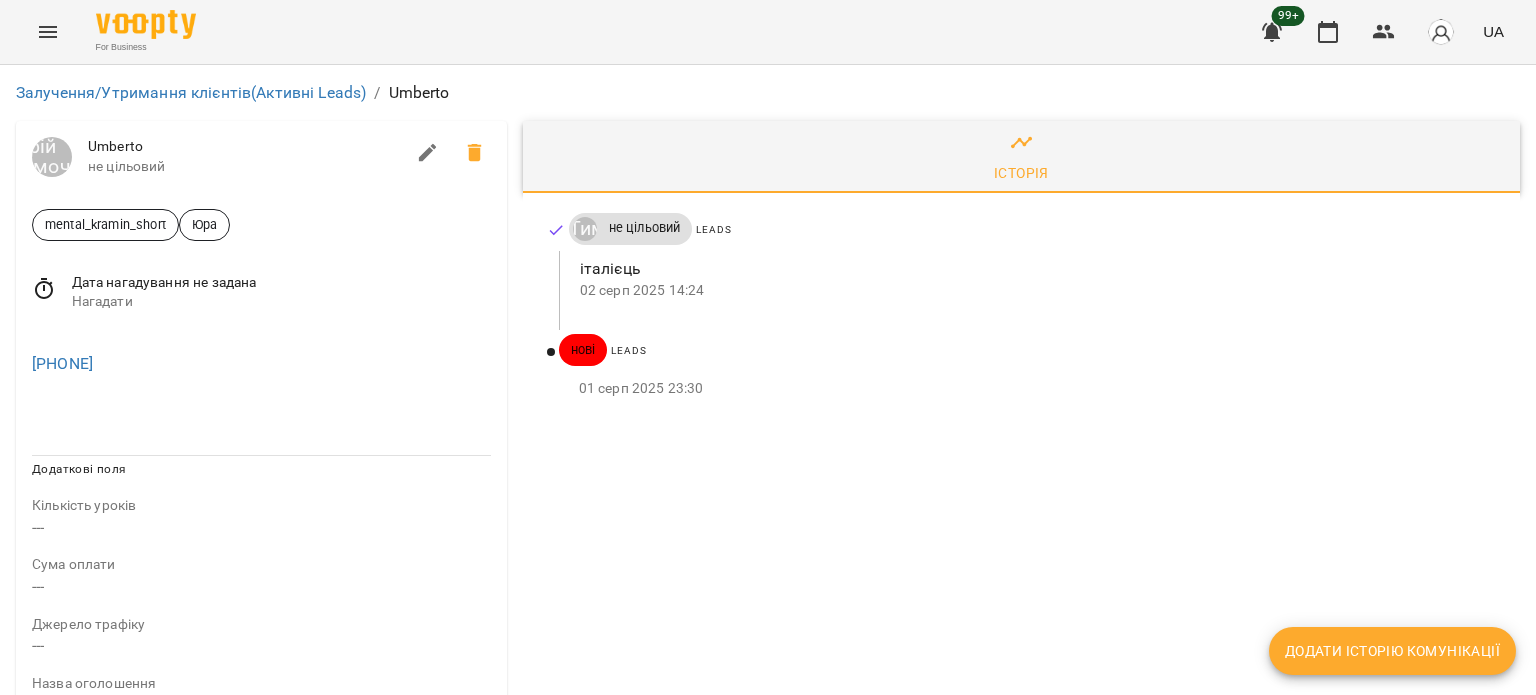 scroll, scrollTop: 0, scrollLeft: 0, axis: both 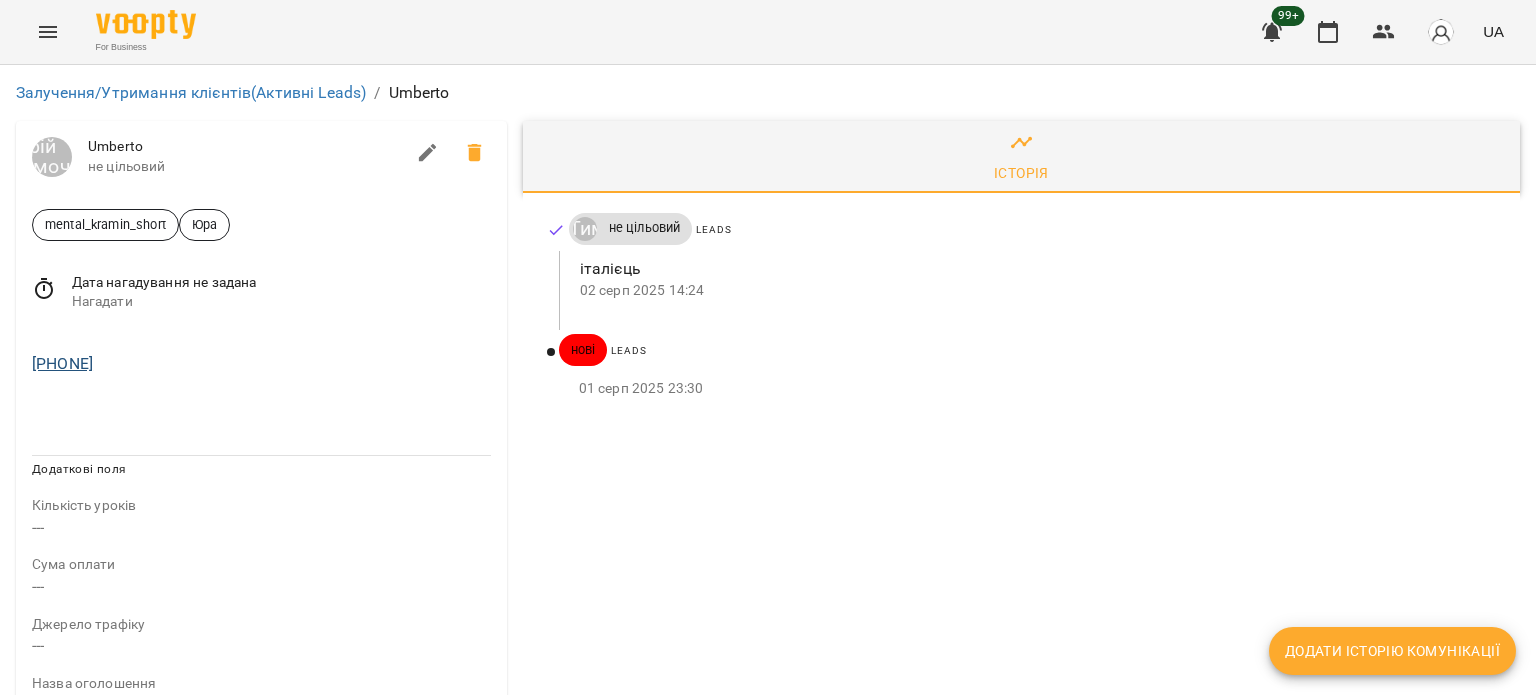 drag, startPoint x: 160, startPoint y: 364, endPoint x: 40, endPoint y: 363, distance: 120.004166 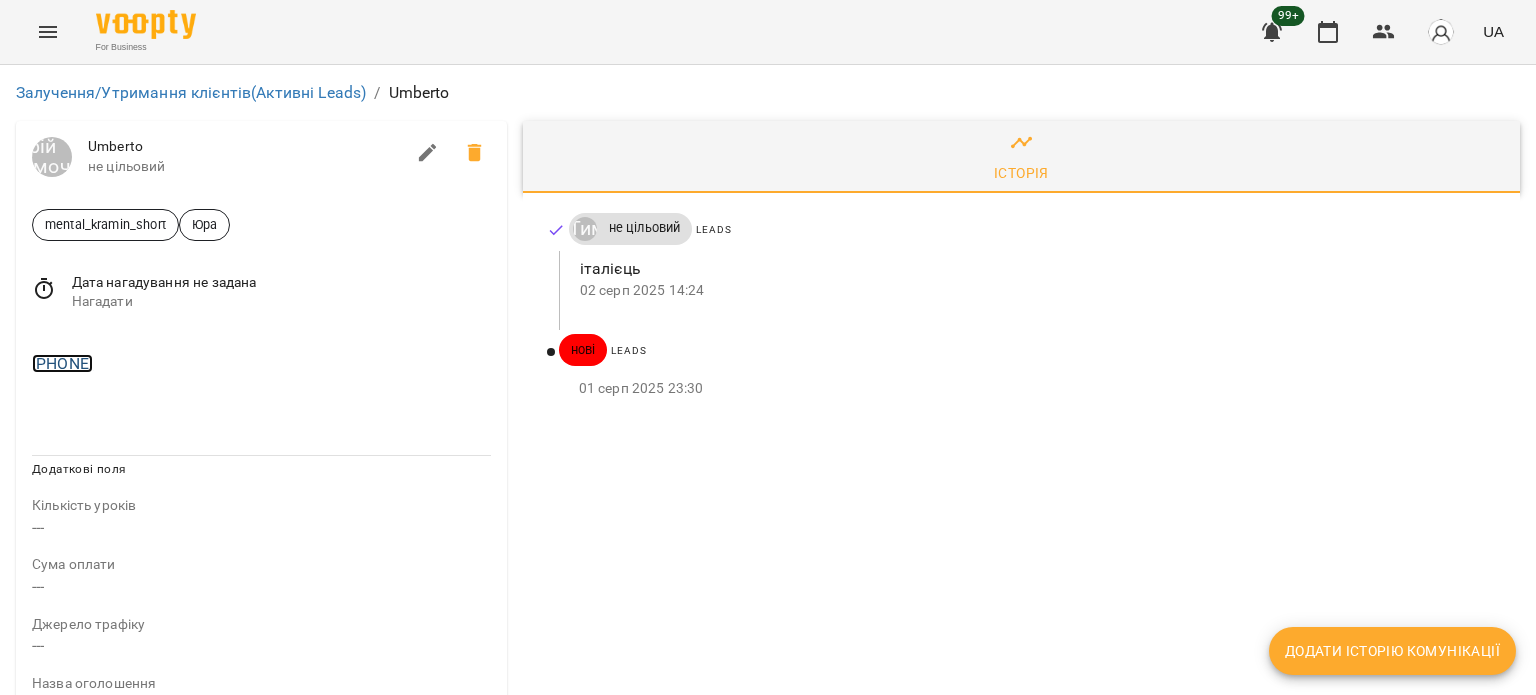 copy on "[PHONE]" 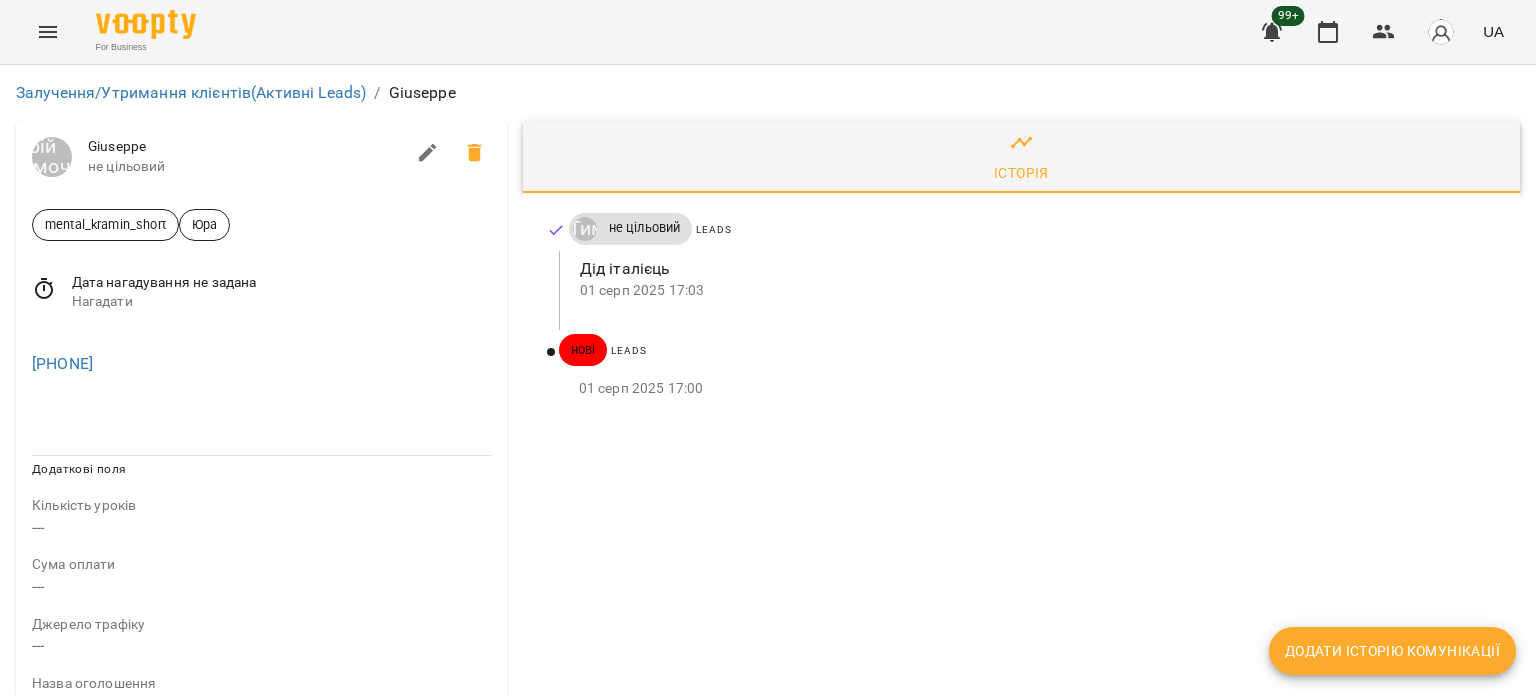 scroll, scrollTop: 0, scrollLeft: 0, axis: both 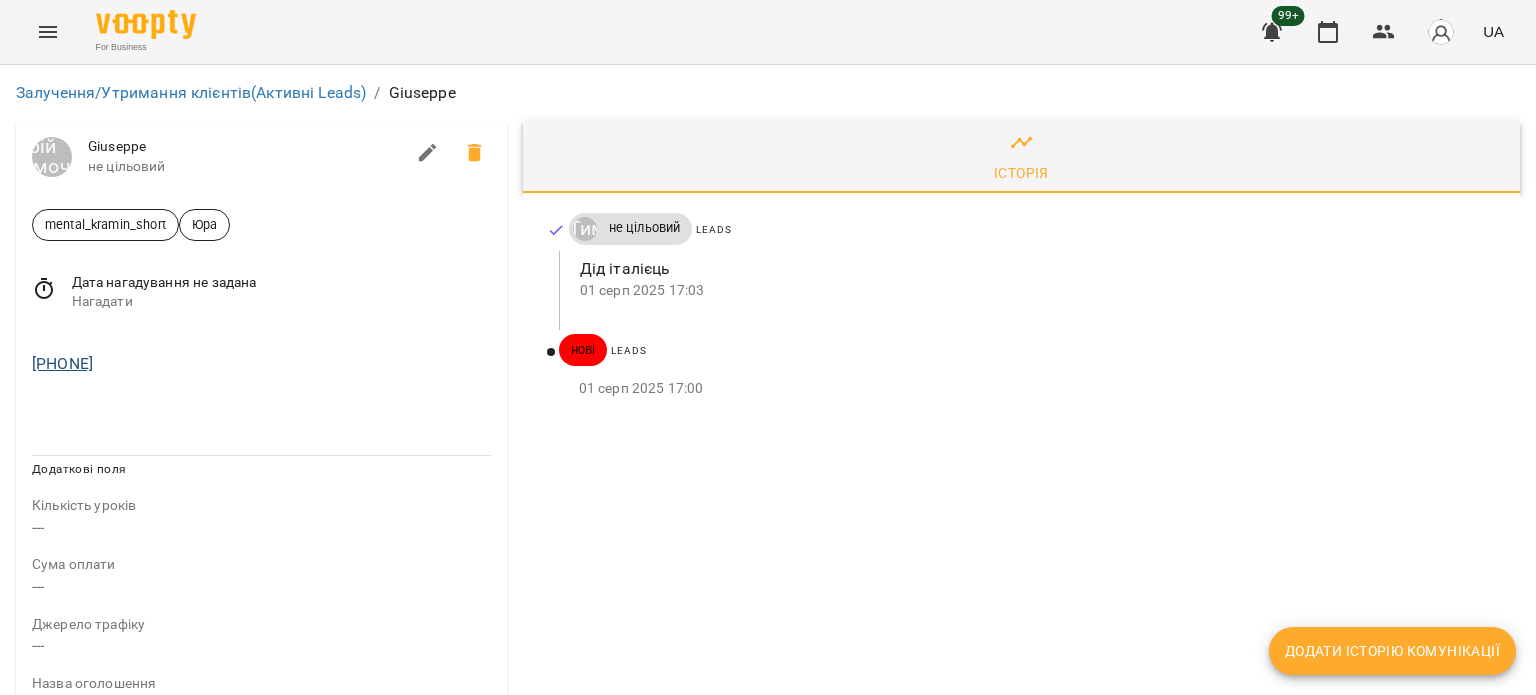 drag, startPoint x: 164, startPoint y: 365, endPoint x: 42, endPoint y: 358, distance: 122.20065 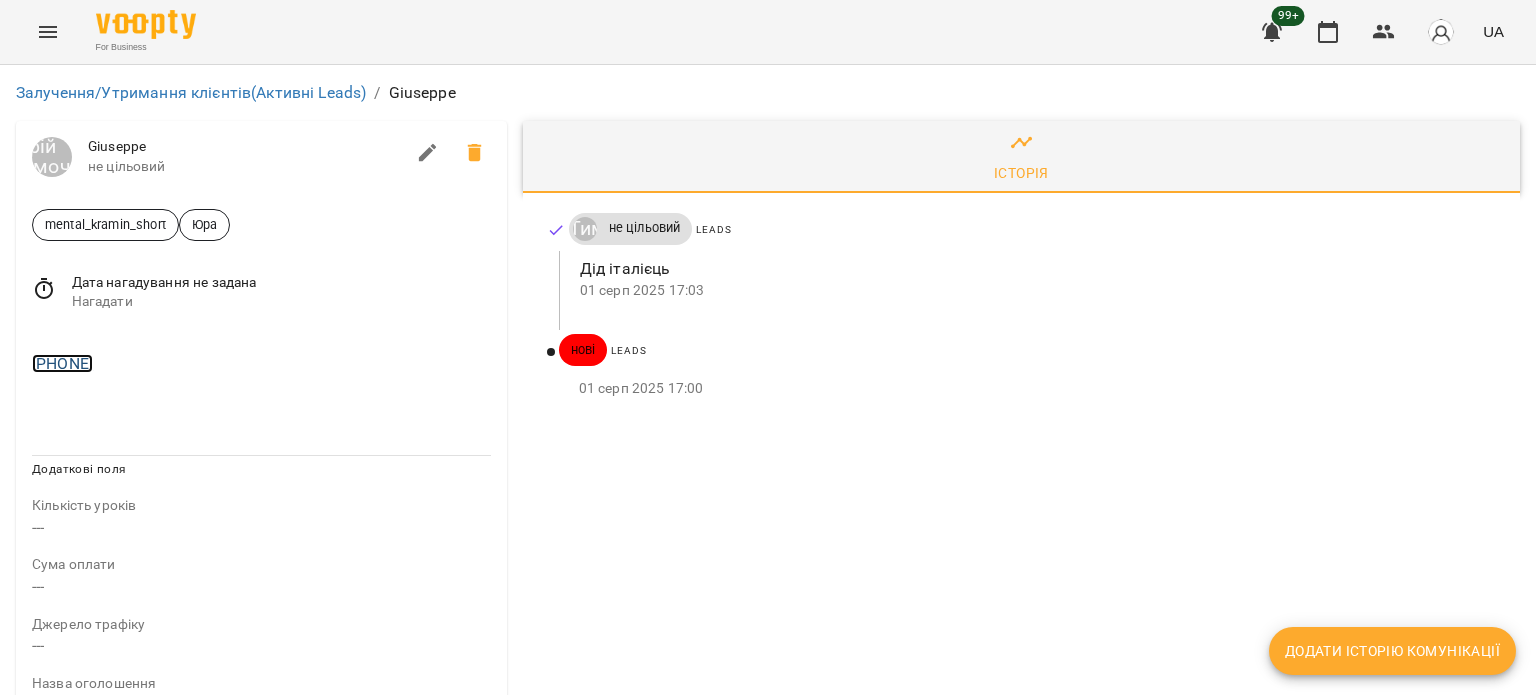 copy on "[PHONE]" 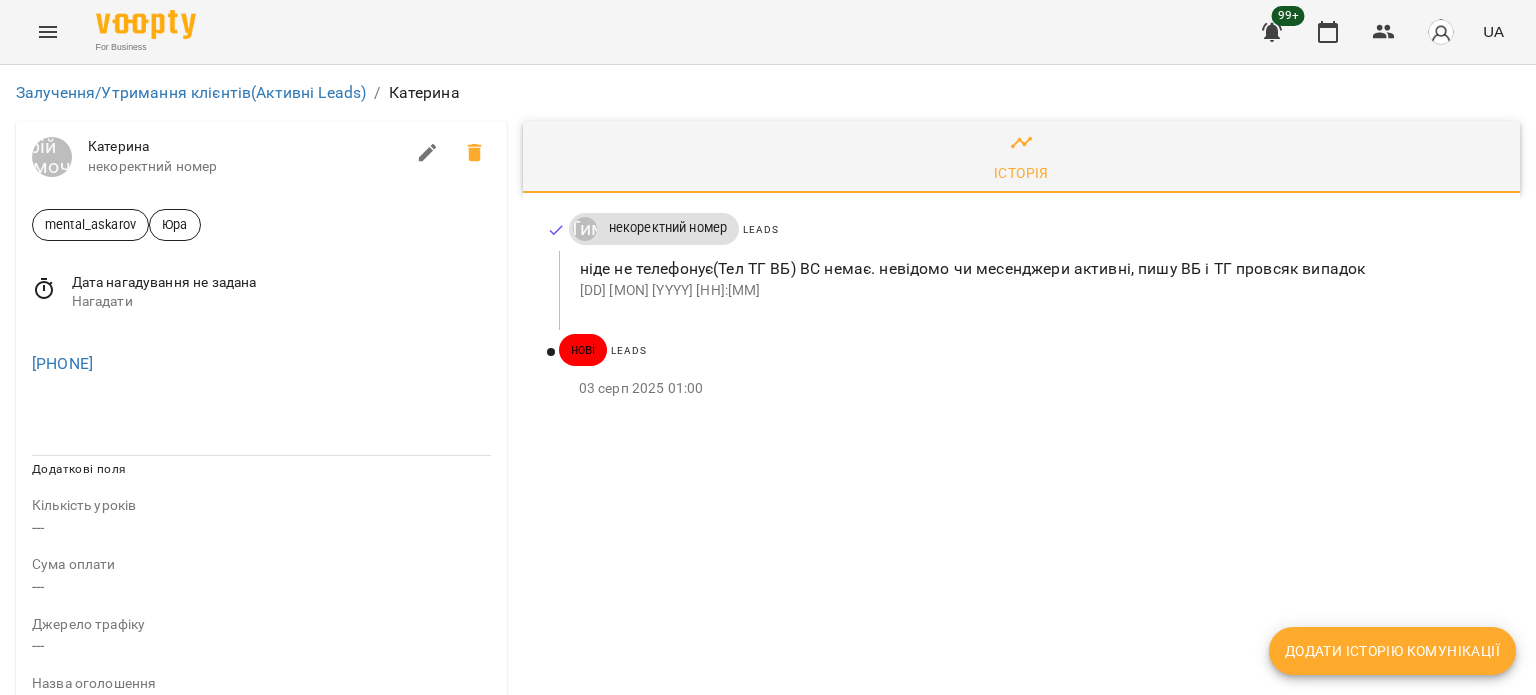 scroll, scrollTop: 0, scrollLeft: 0, axis: both 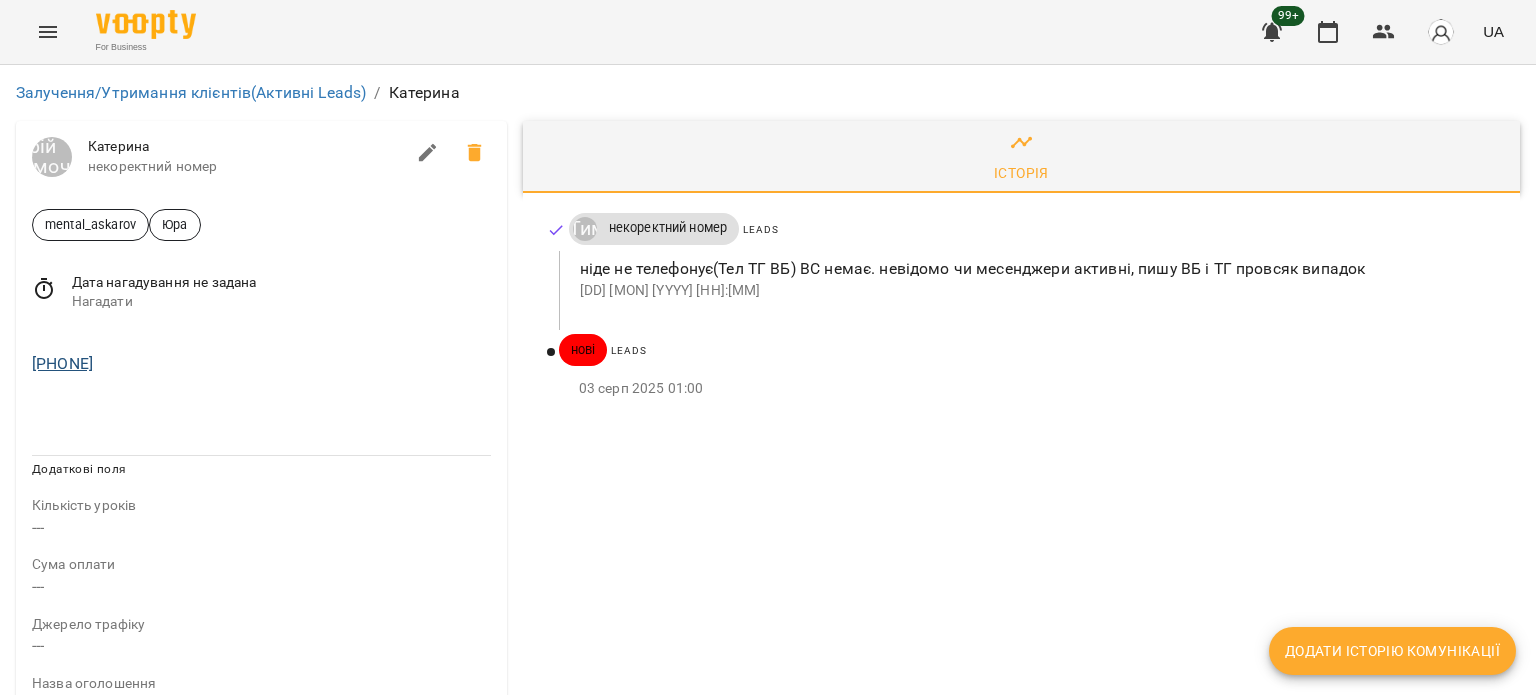 drag, startPoint x: 131, startPoint y: 366, endPoint x: 46, endPoint y: 364, distance: 85.02353 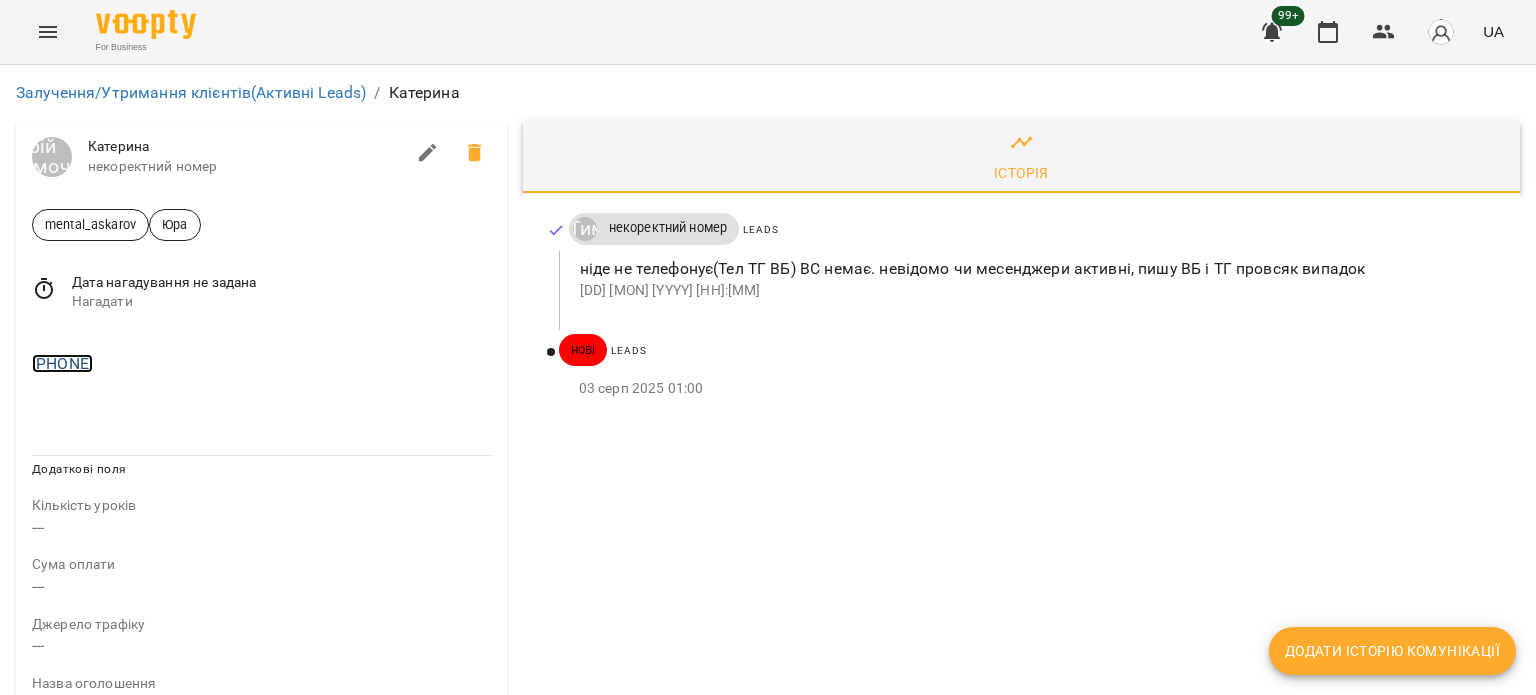 copy on "80663160280" 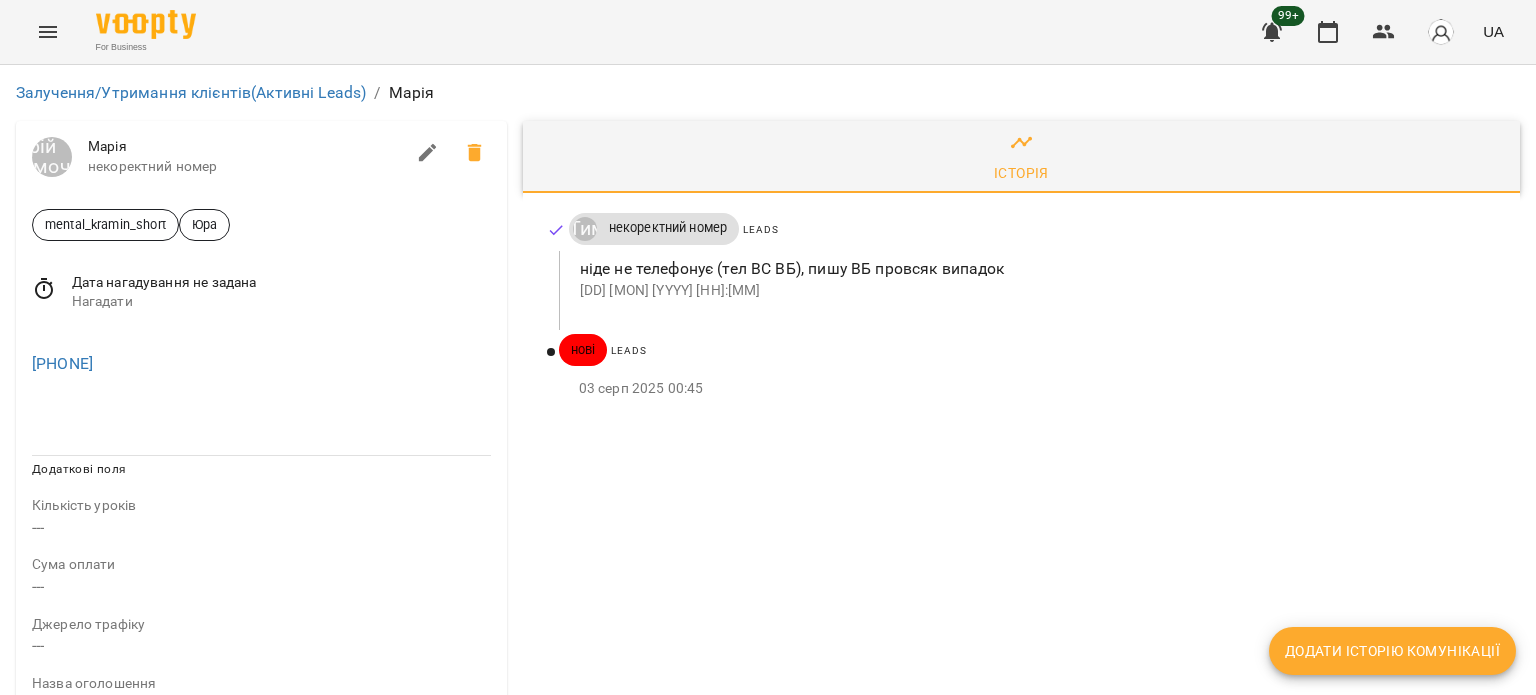 scroll, scrollTop: 0, scrollLeft: 0, axis: both 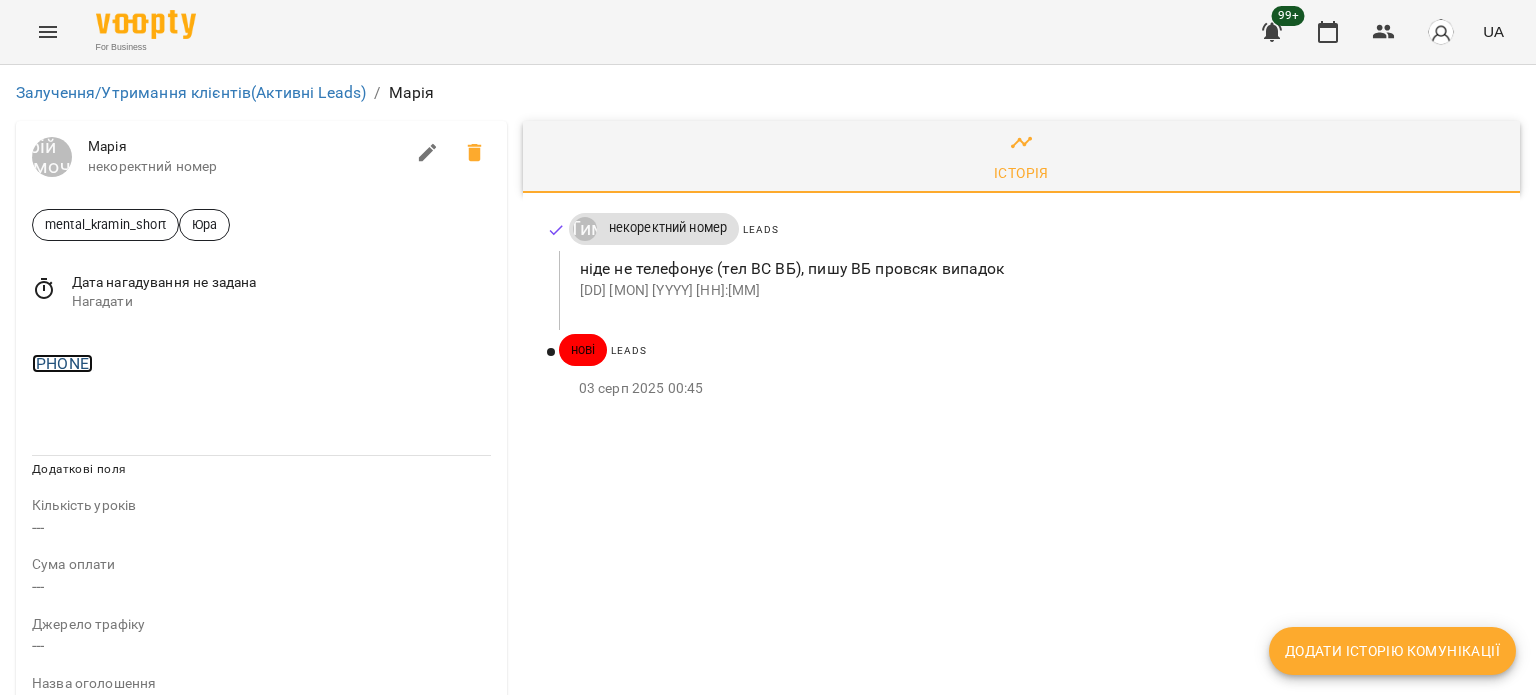 click on "[PHONE]" at bounding box center (62, 363) 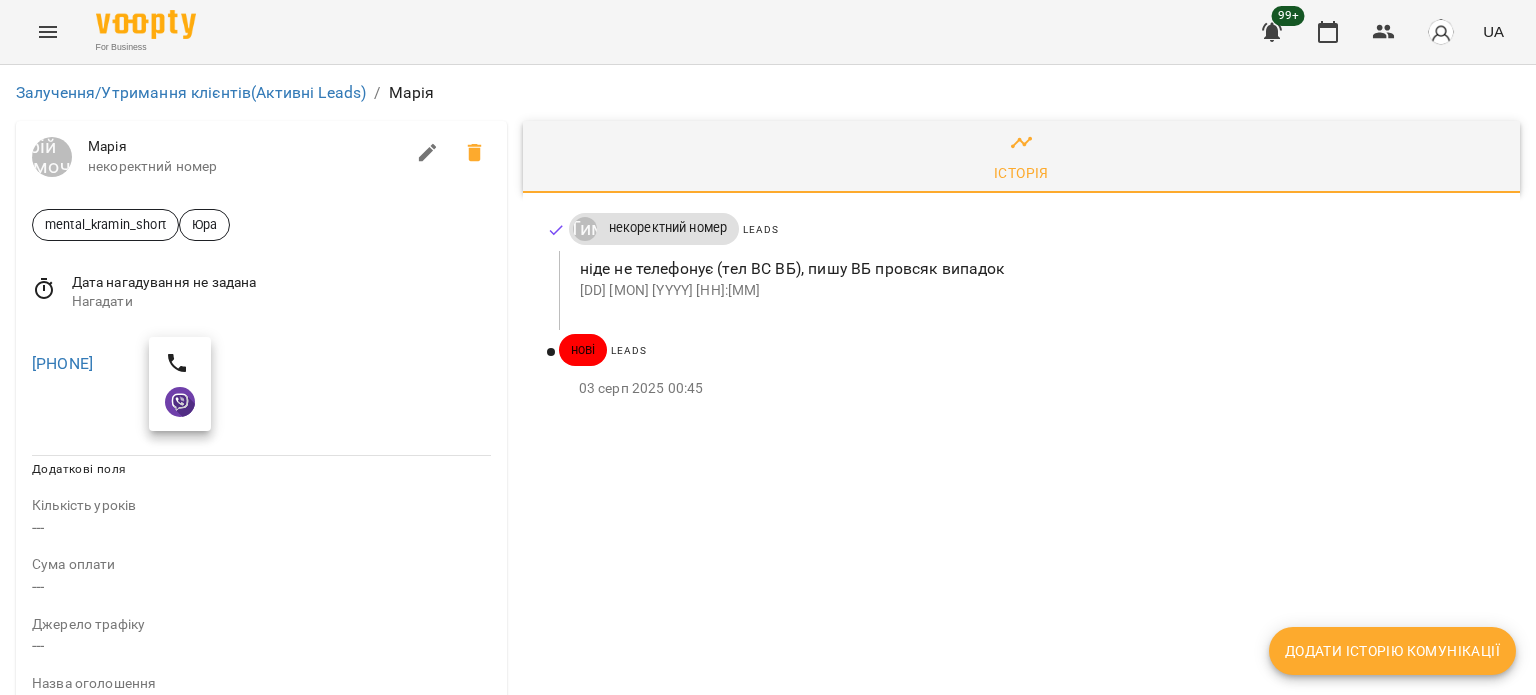 click at bounding box center (768, 347) 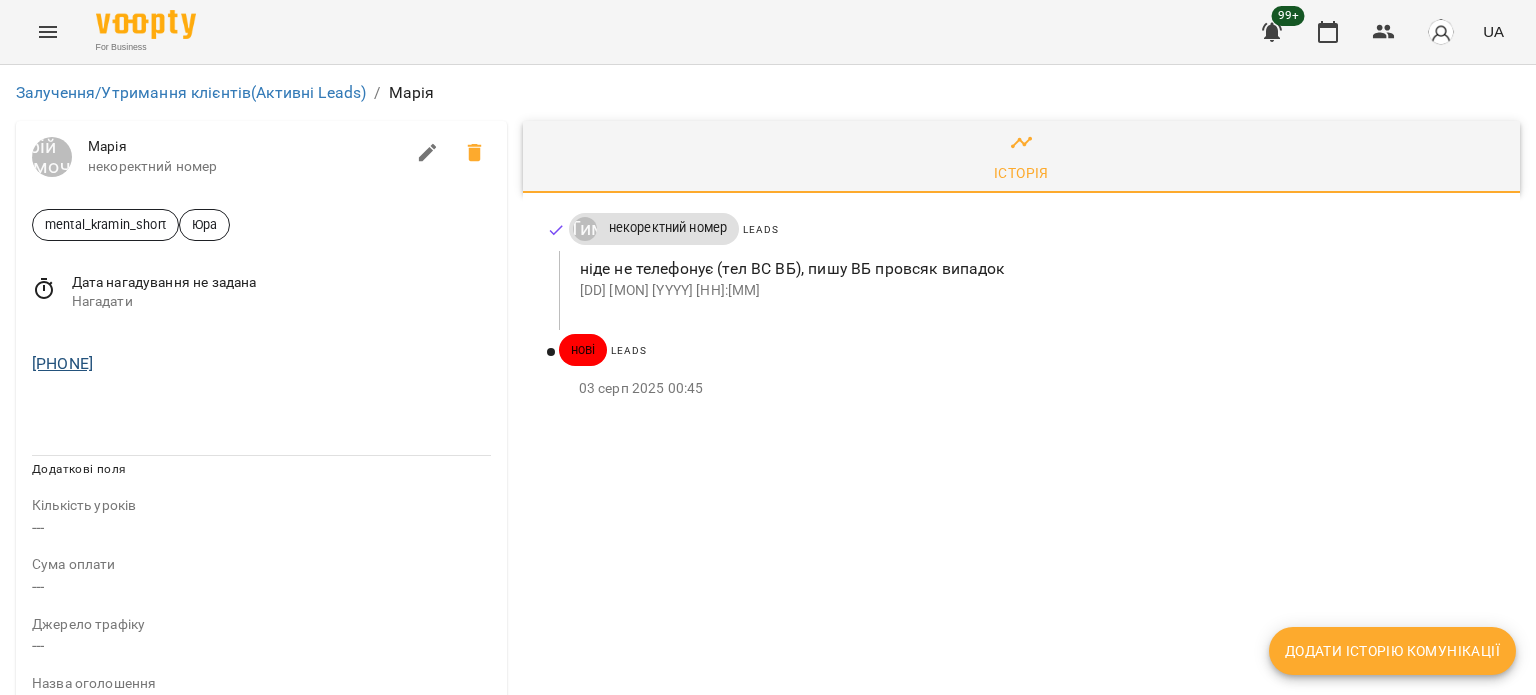 drag, startPoint x: 168, startPoint y: 372, endPoint x: 52, endPoint y: 364, distance: 116.275536 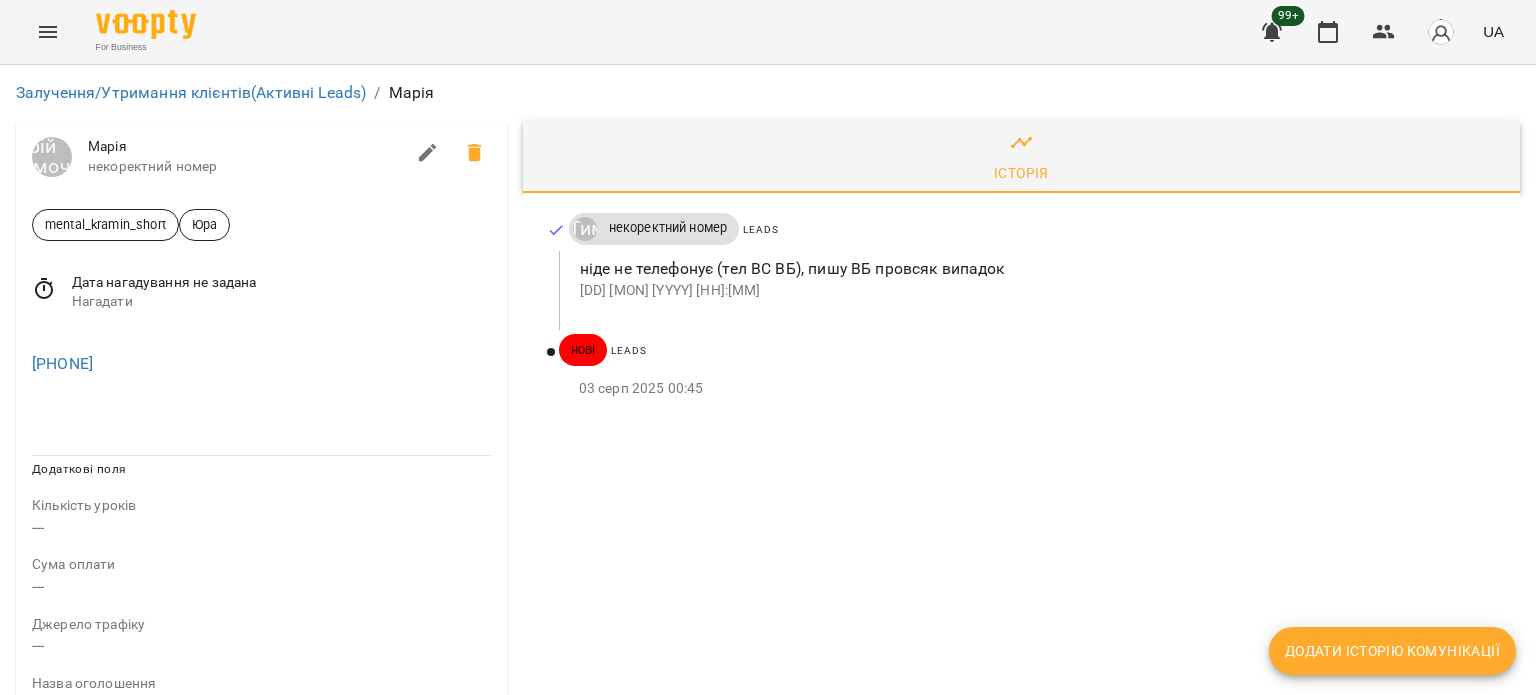 click on "+393396442606" at bounding box center (261, 364) 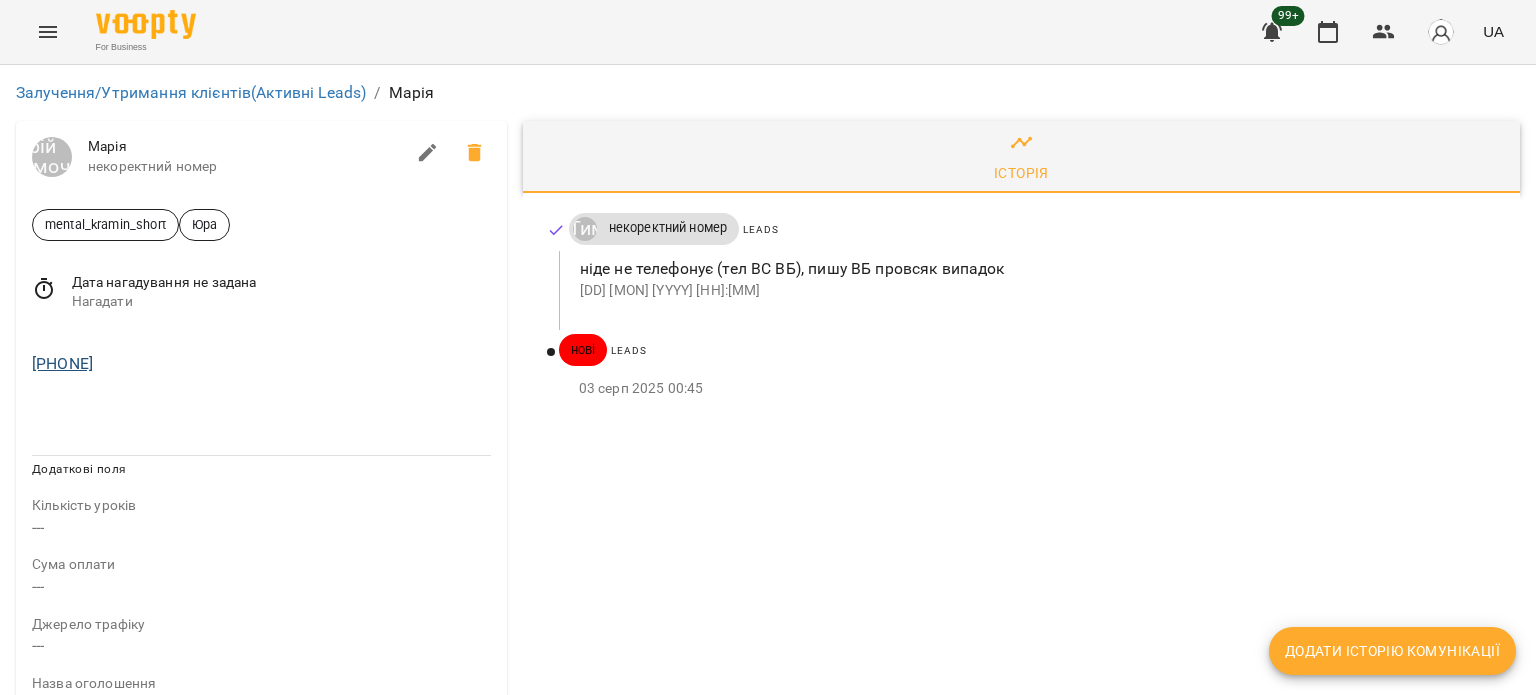 drag, startPoint x: 159, startPoint y: 364, endPoint x: 36, endPoint y: 366, distance: 123.01626 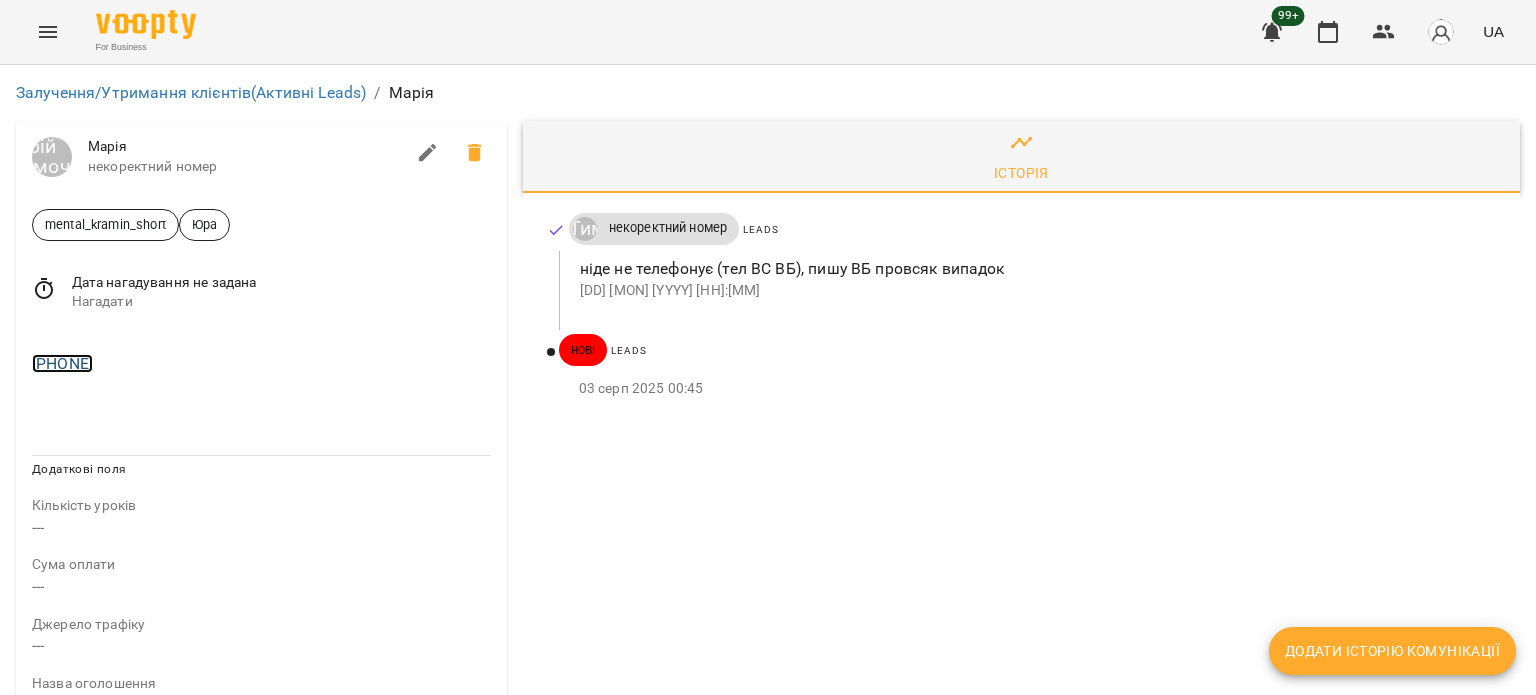 copy on "393396442606" 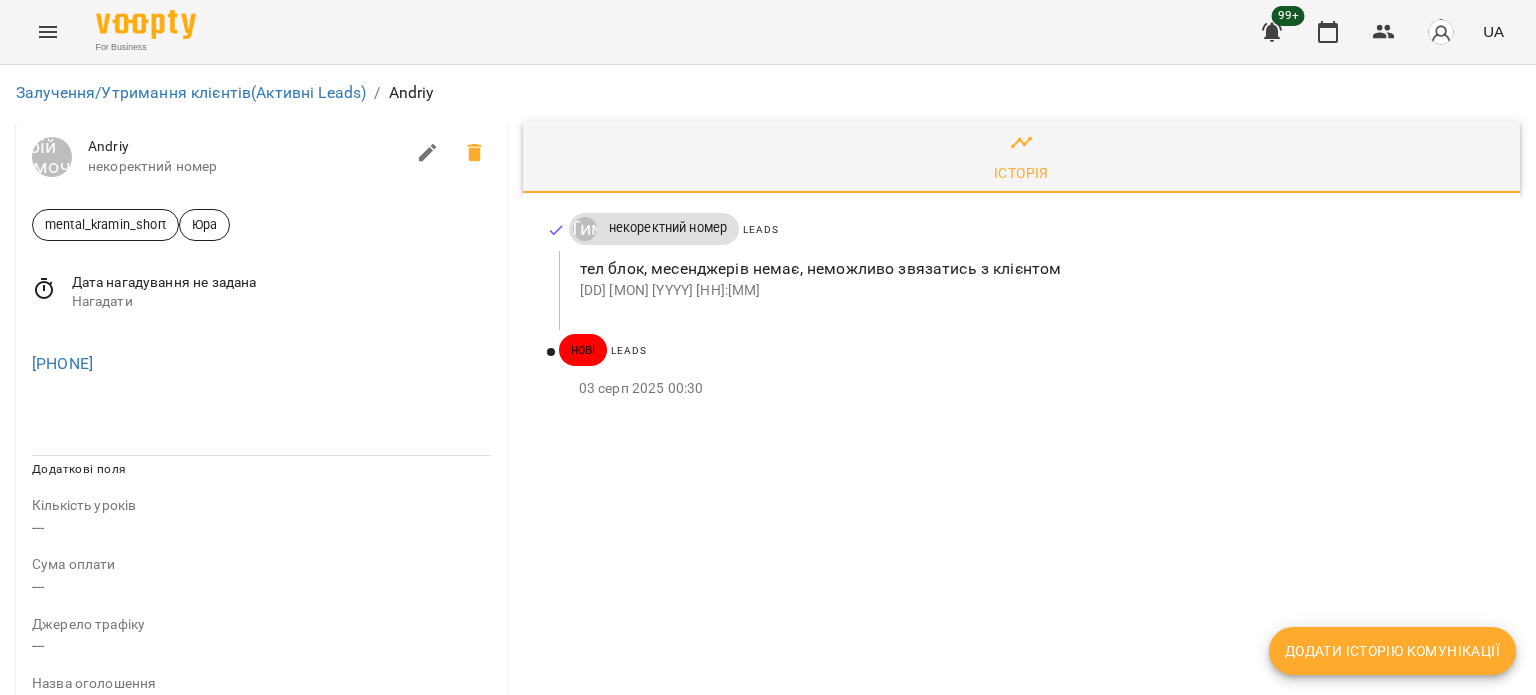 scroll, scrollTop: 0, scrollLeft: 0, axis: both 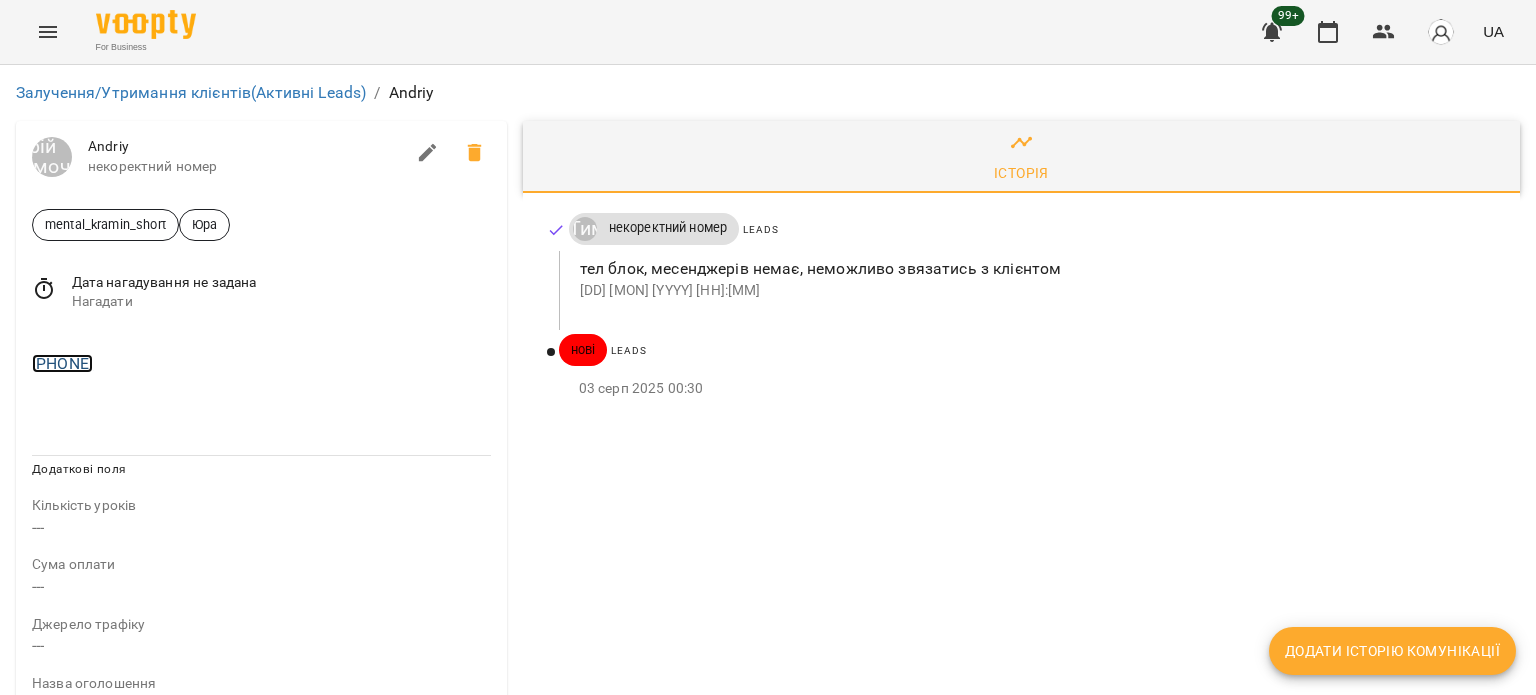 copy on "[PHONE]" 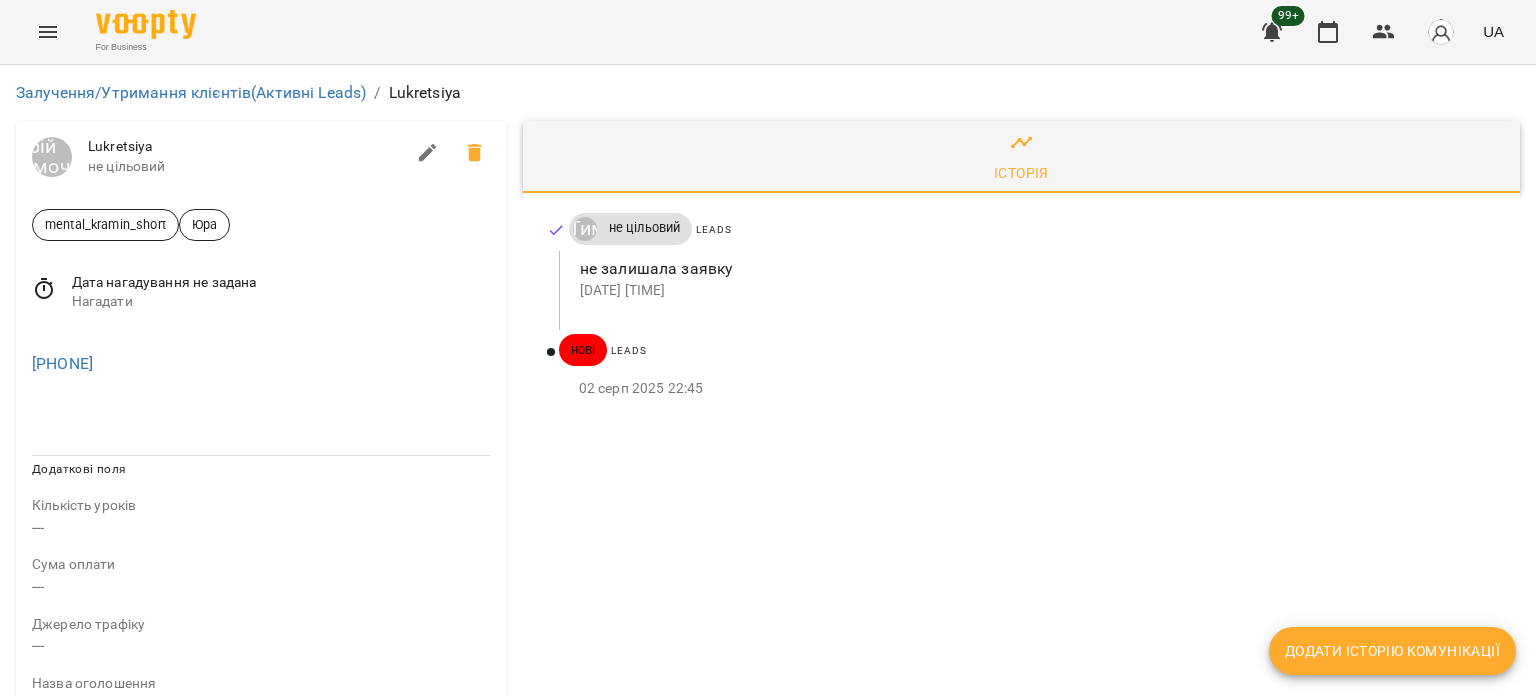 scroll, scrollTop: 0, scrollLeft: 0, axis: both 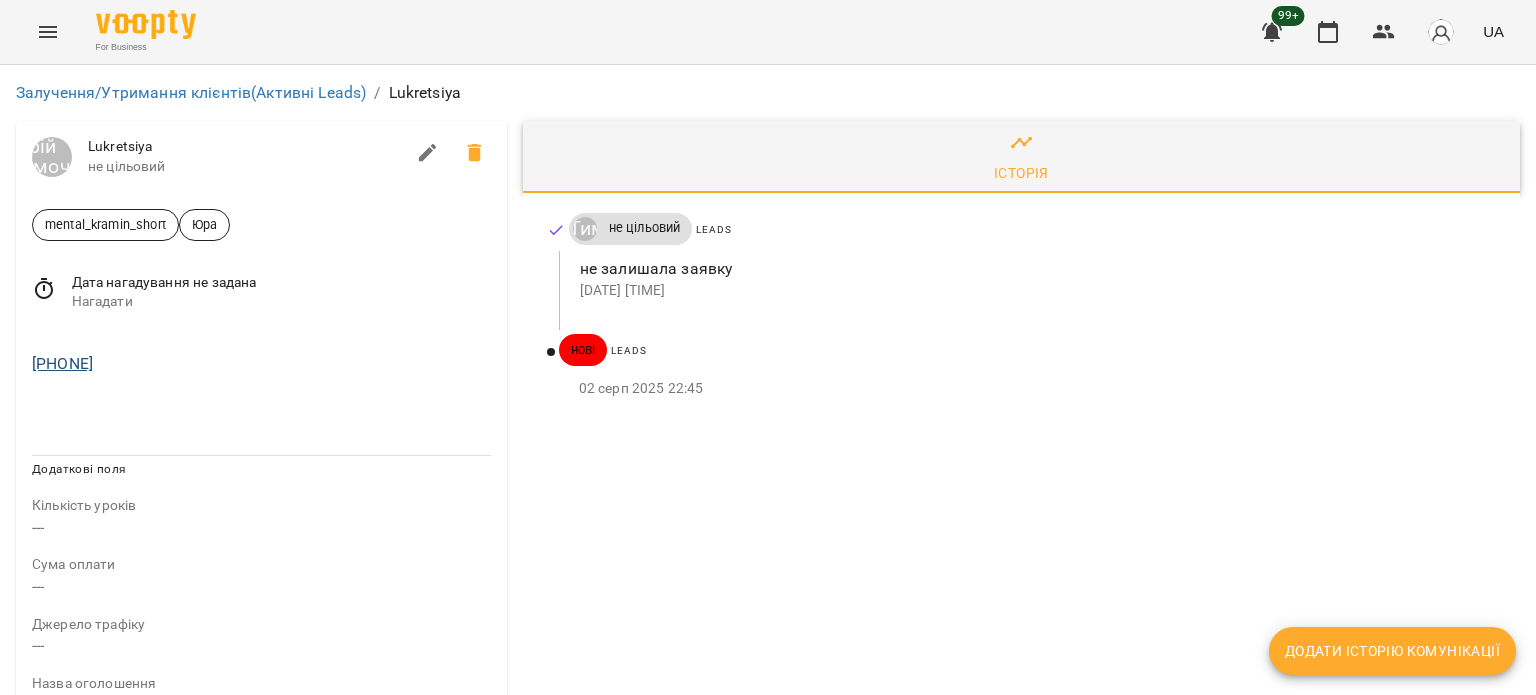 drag, startPoint x: 134, startPoint y: 363, endPoint x: 40, endPoint y: 368, distance: 94.13288 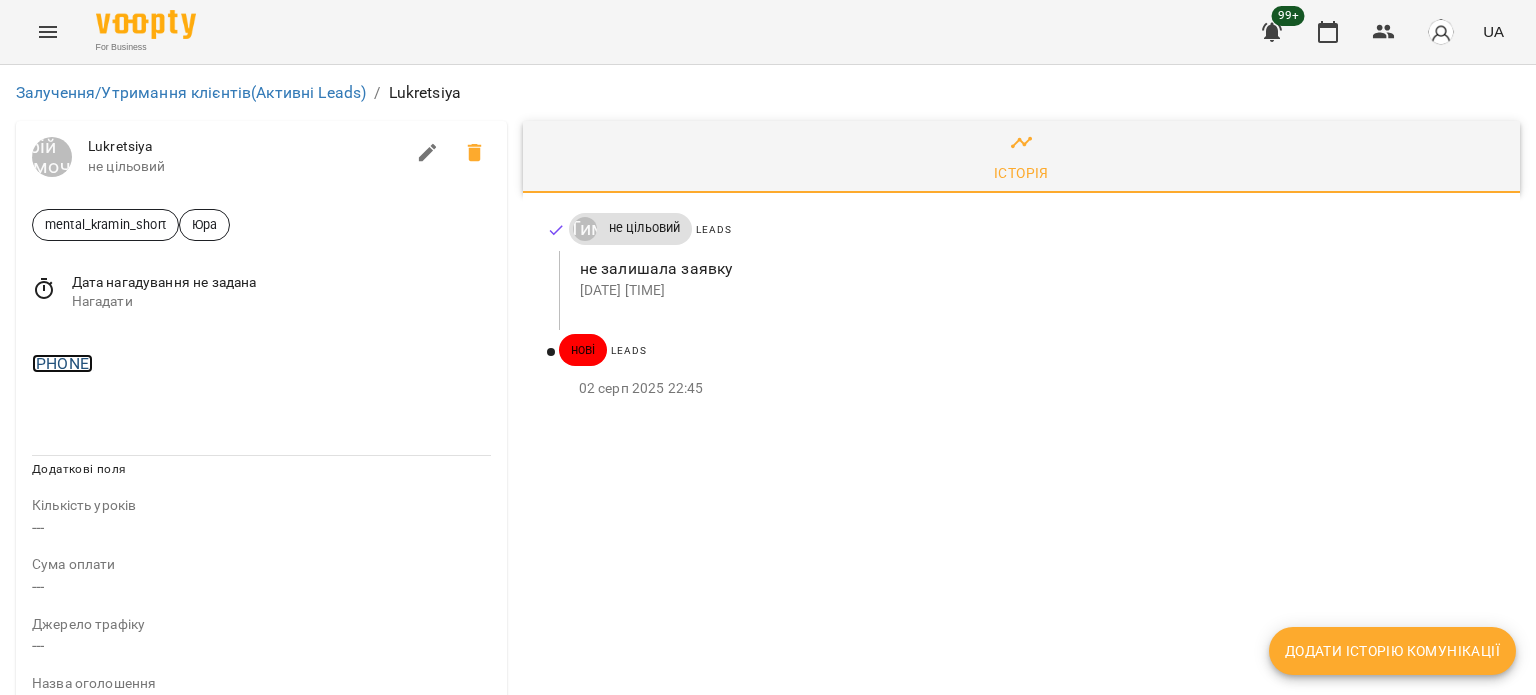 copy on "393286478162" 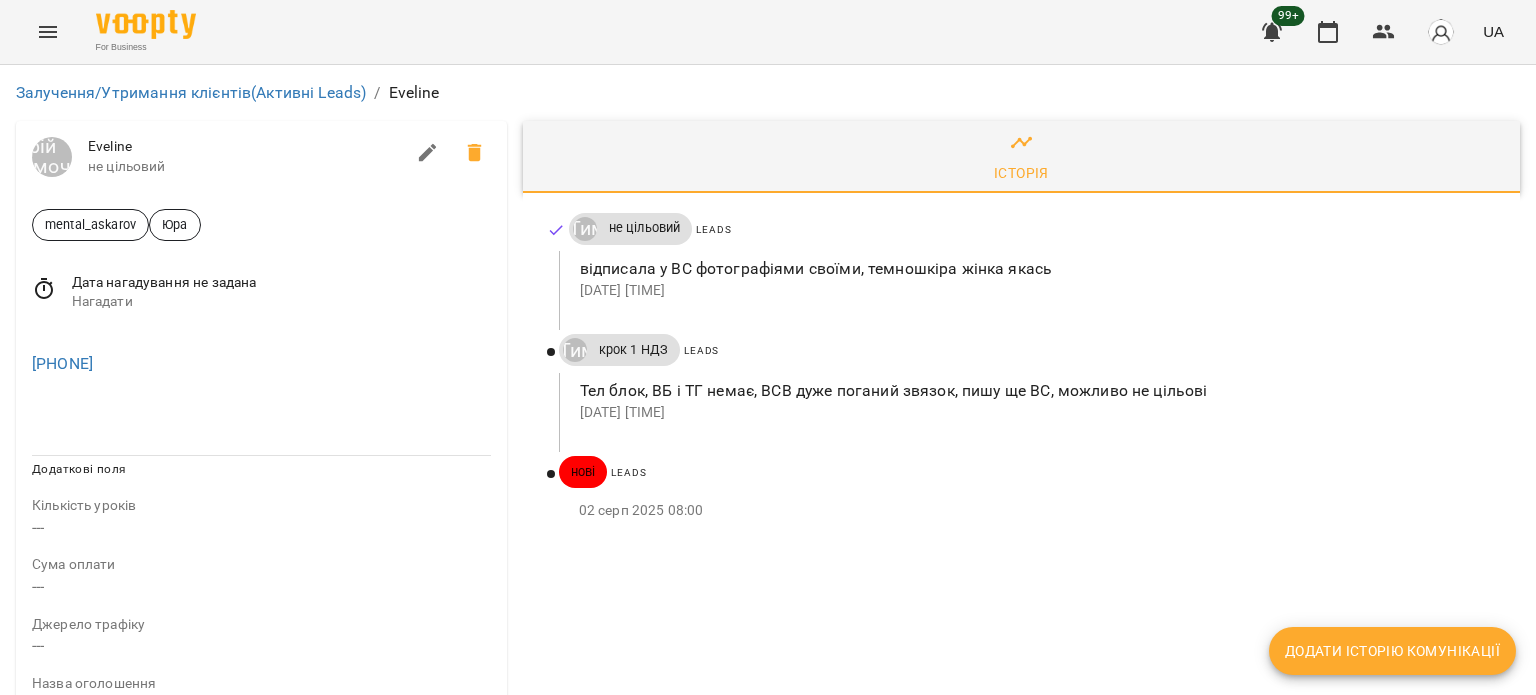 scroll, scrollTop: 0, scrollLeft: 0, axis: both 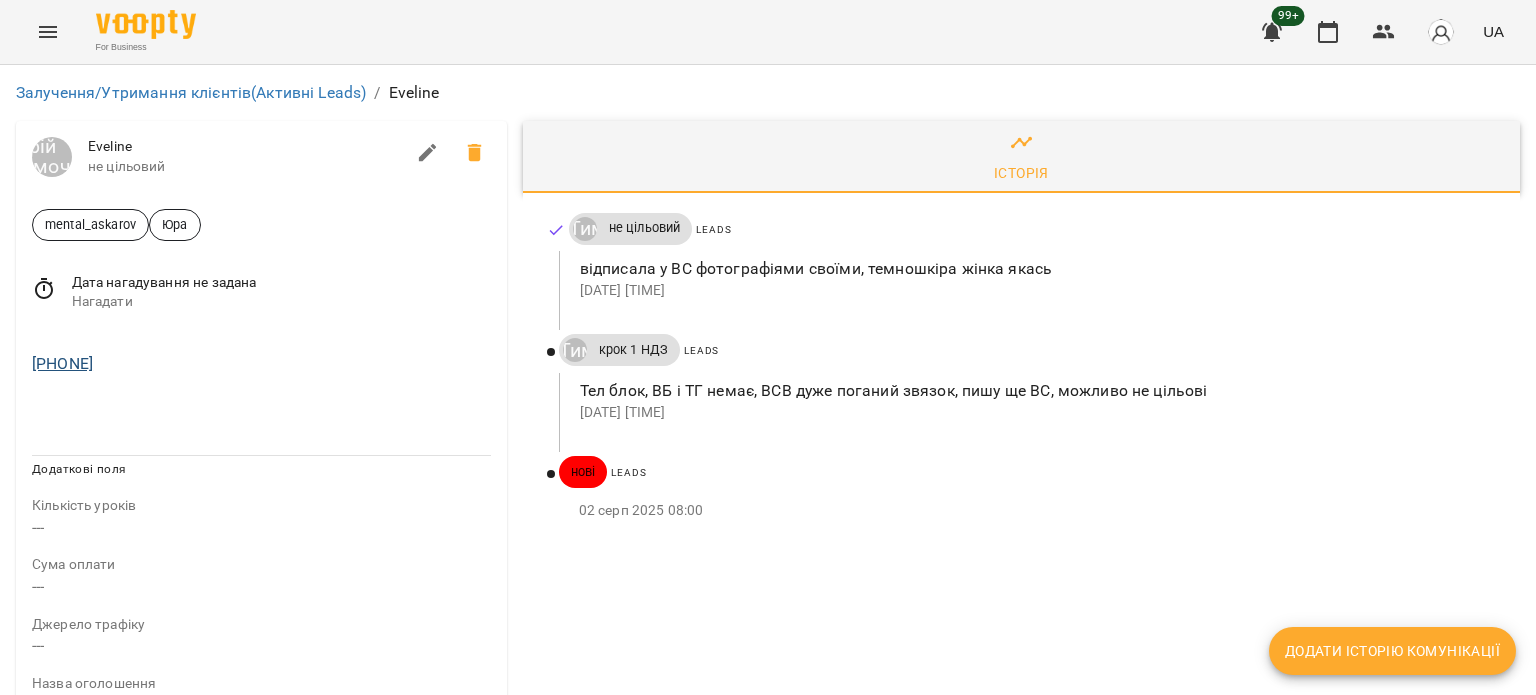 drag, startPoint x: 113, startPoint y: 358, endPoint x: 41, endPoint y: 359, distance: 72.00694 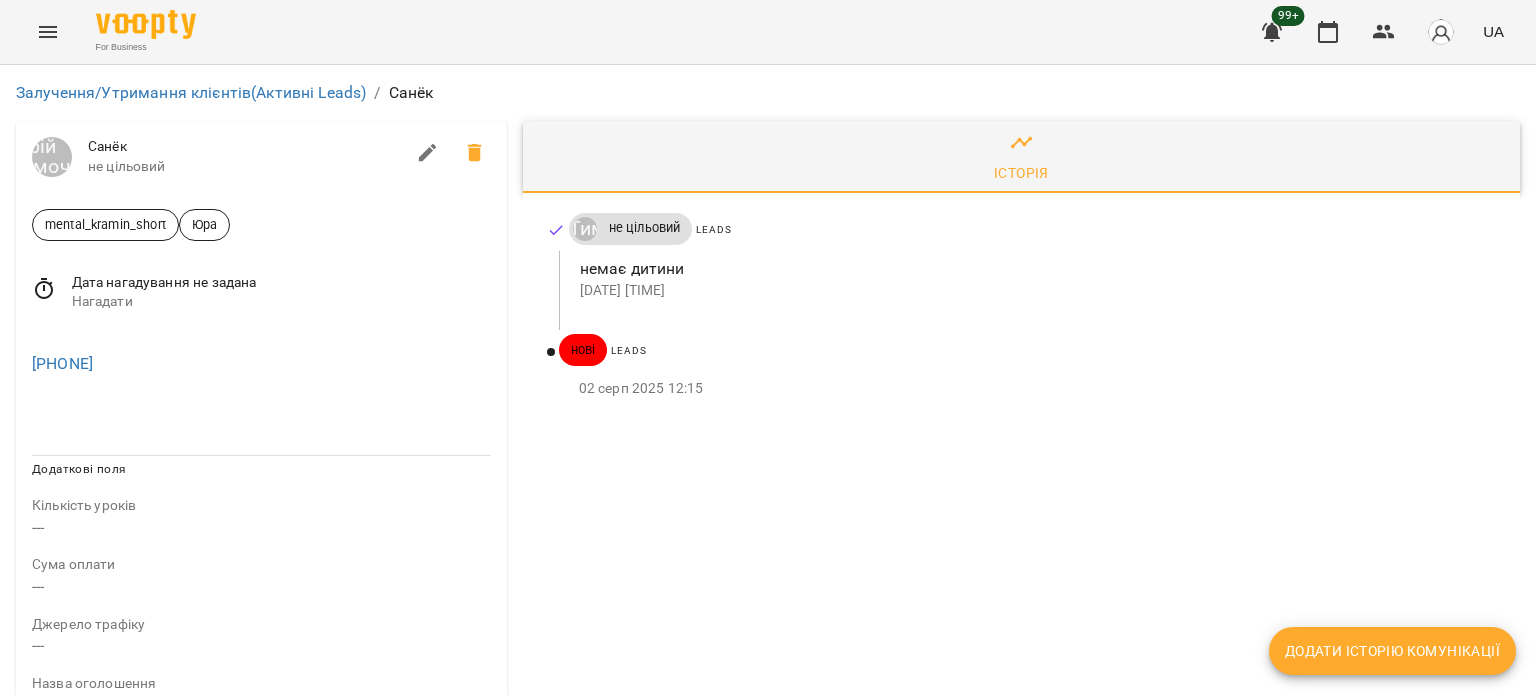 scroll, scrollTop: 0, scrollLeft: 0, axis: both 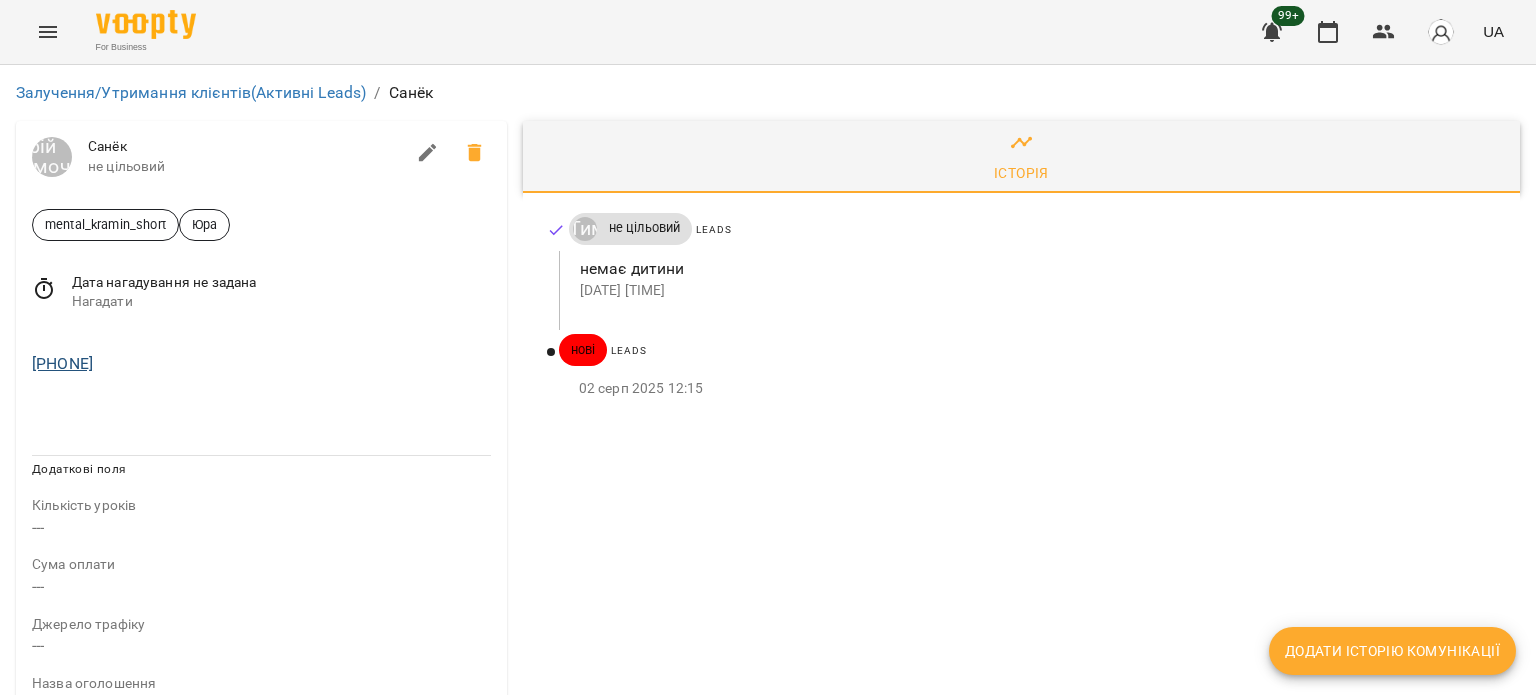 drag, startPoint x: 198, startPoint y: 364, endPoint x: 42, endPoint y: 367, distance: 156.02884 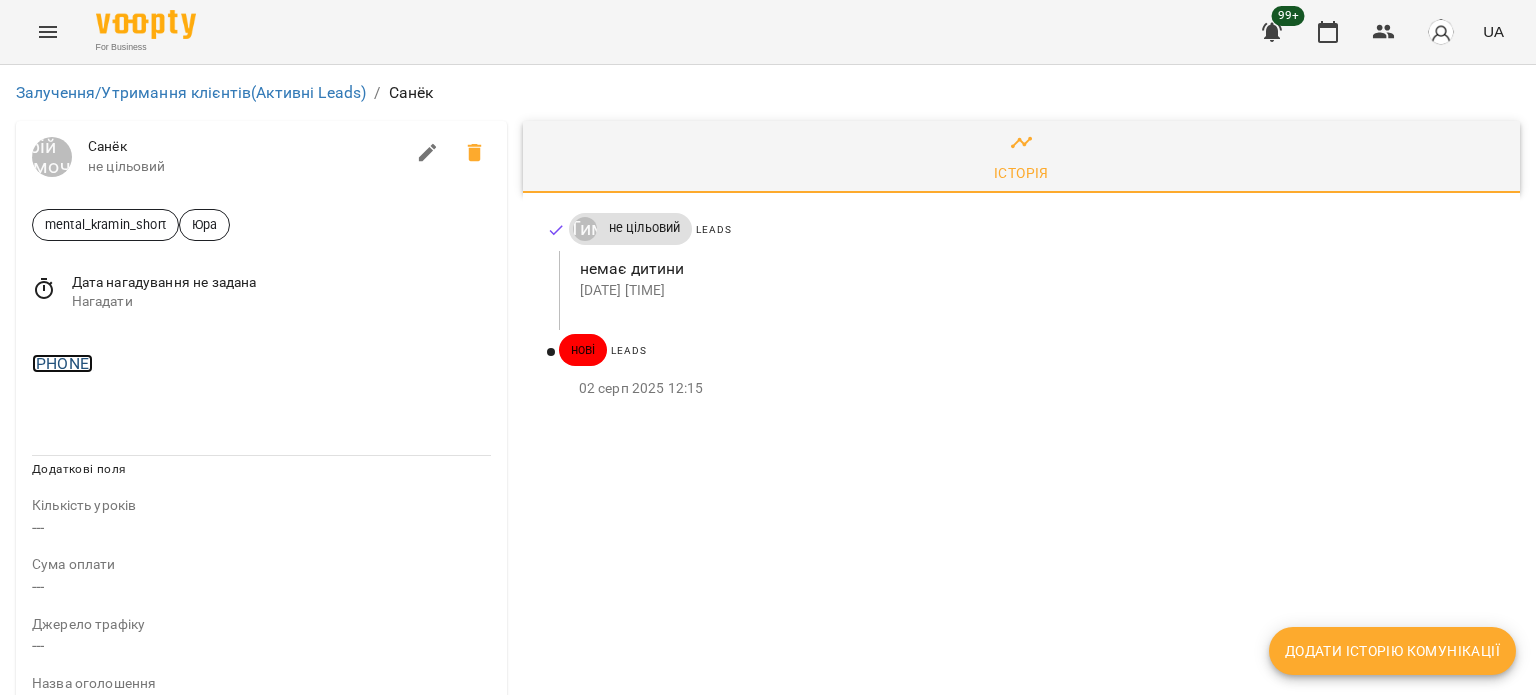 copy on "393207558858" 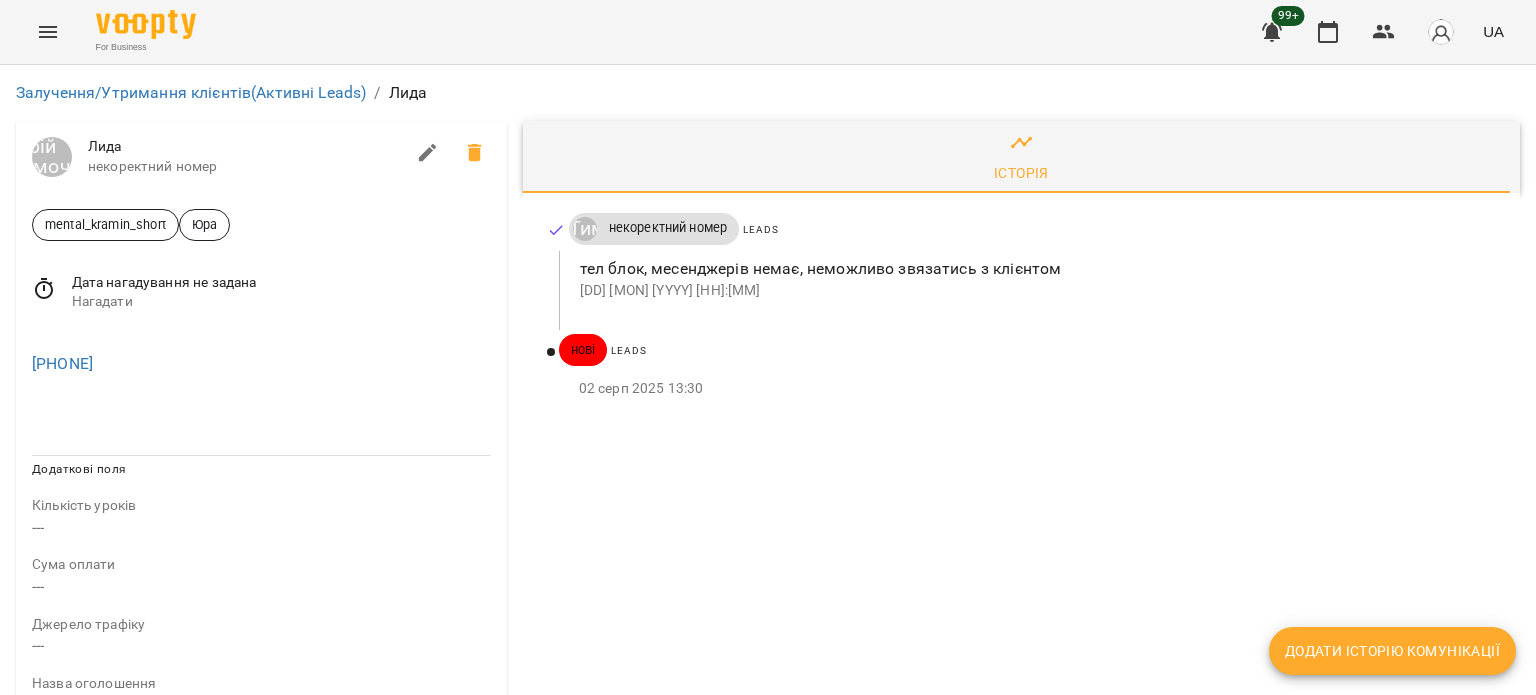 scroll, scrollTop: 0, scrollLeft: 0, axis: both 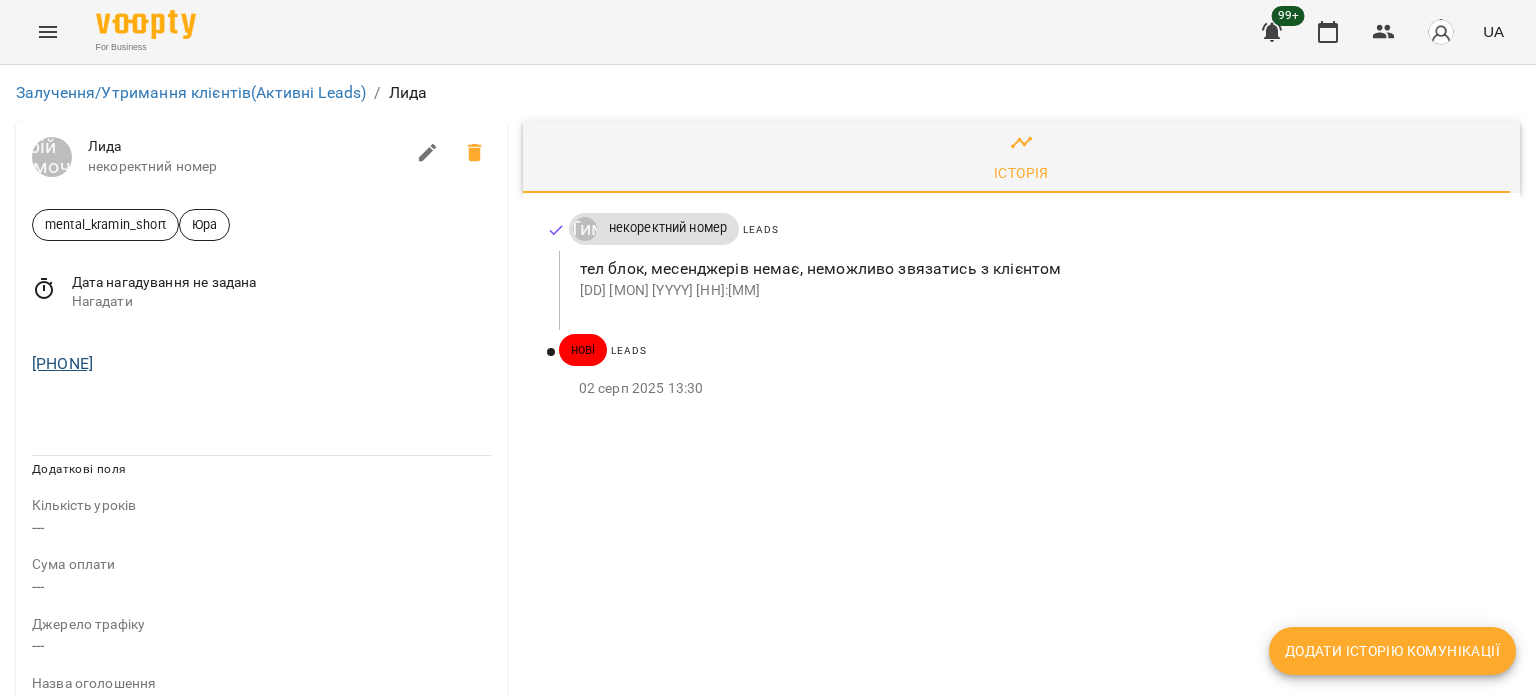 drag, startPoint x: 168, startPoint y: 359, endPoint x: 38, endPoint y: 360, distance: 130.00385 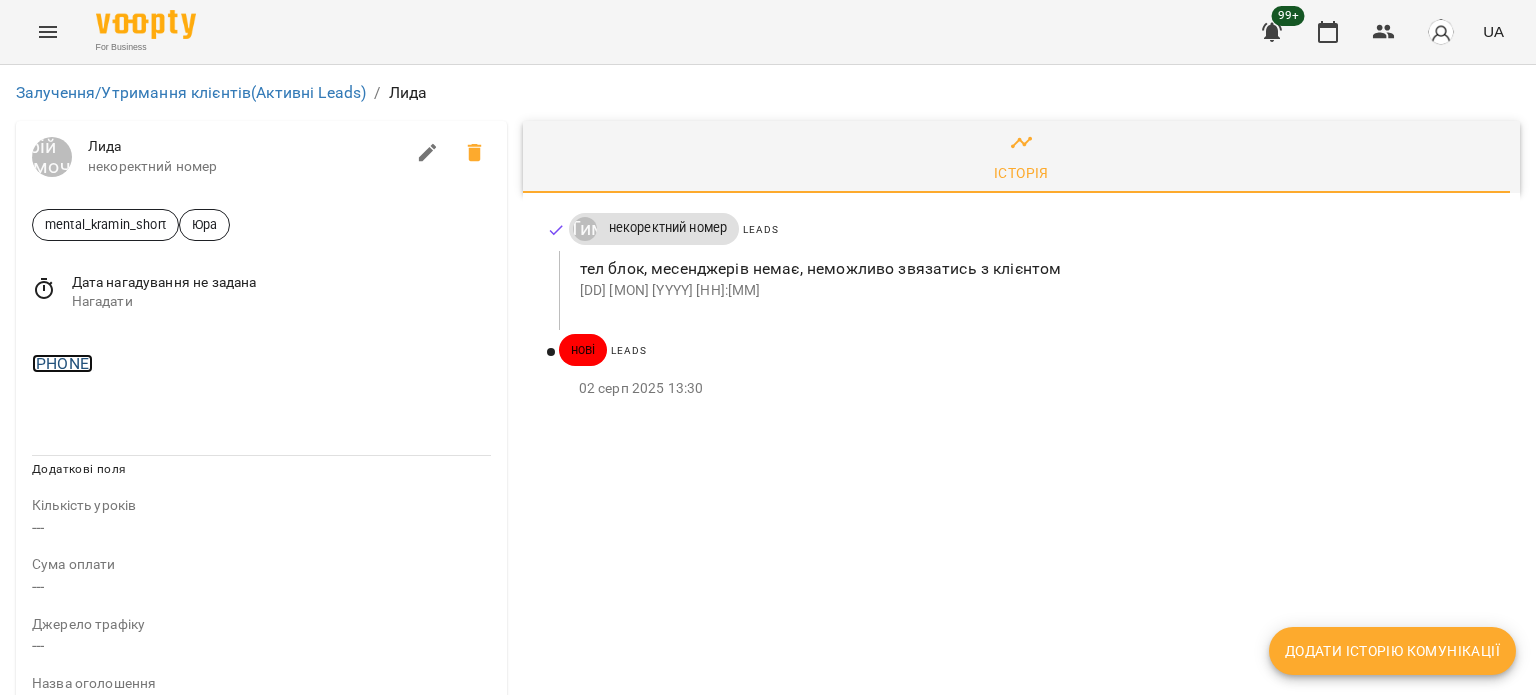 copy on "393271174015" 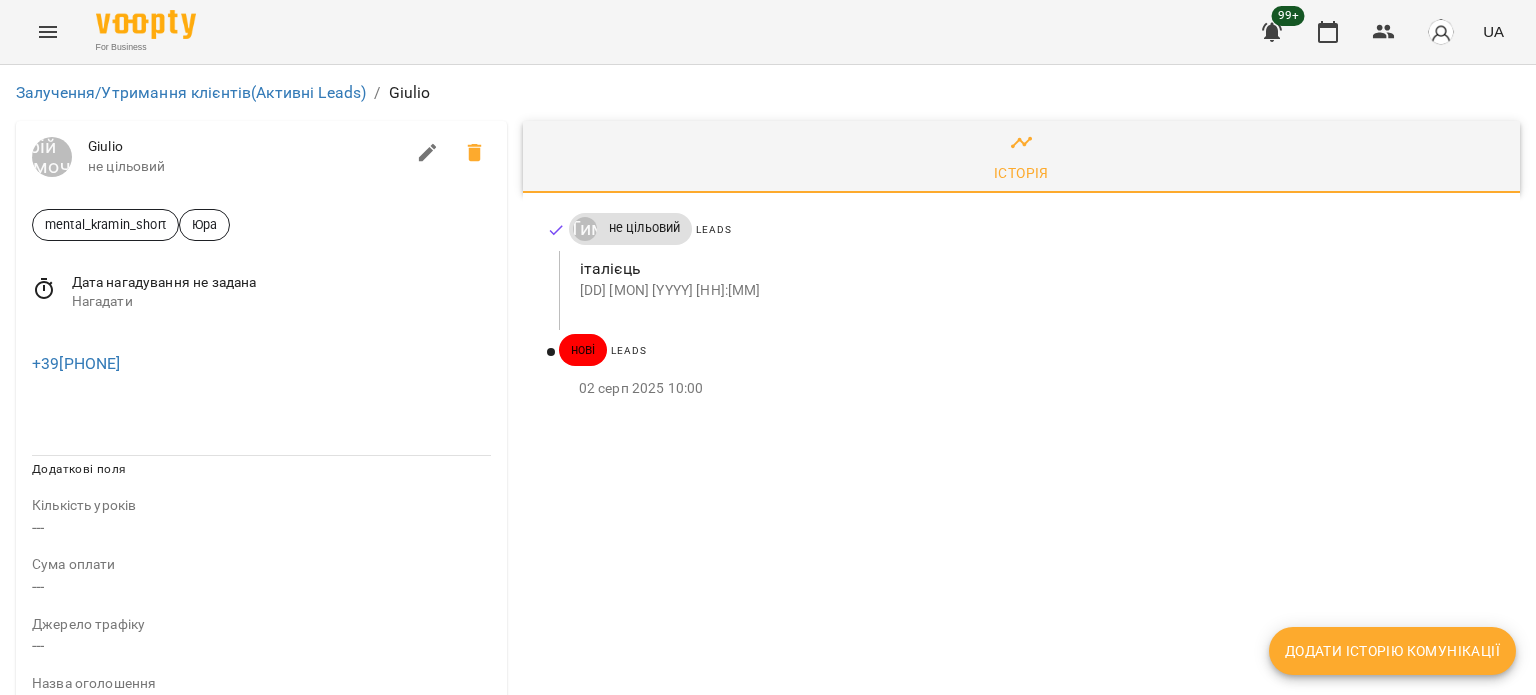 scroll, scrollTop: 0, scrollLeft: 0, axis: both 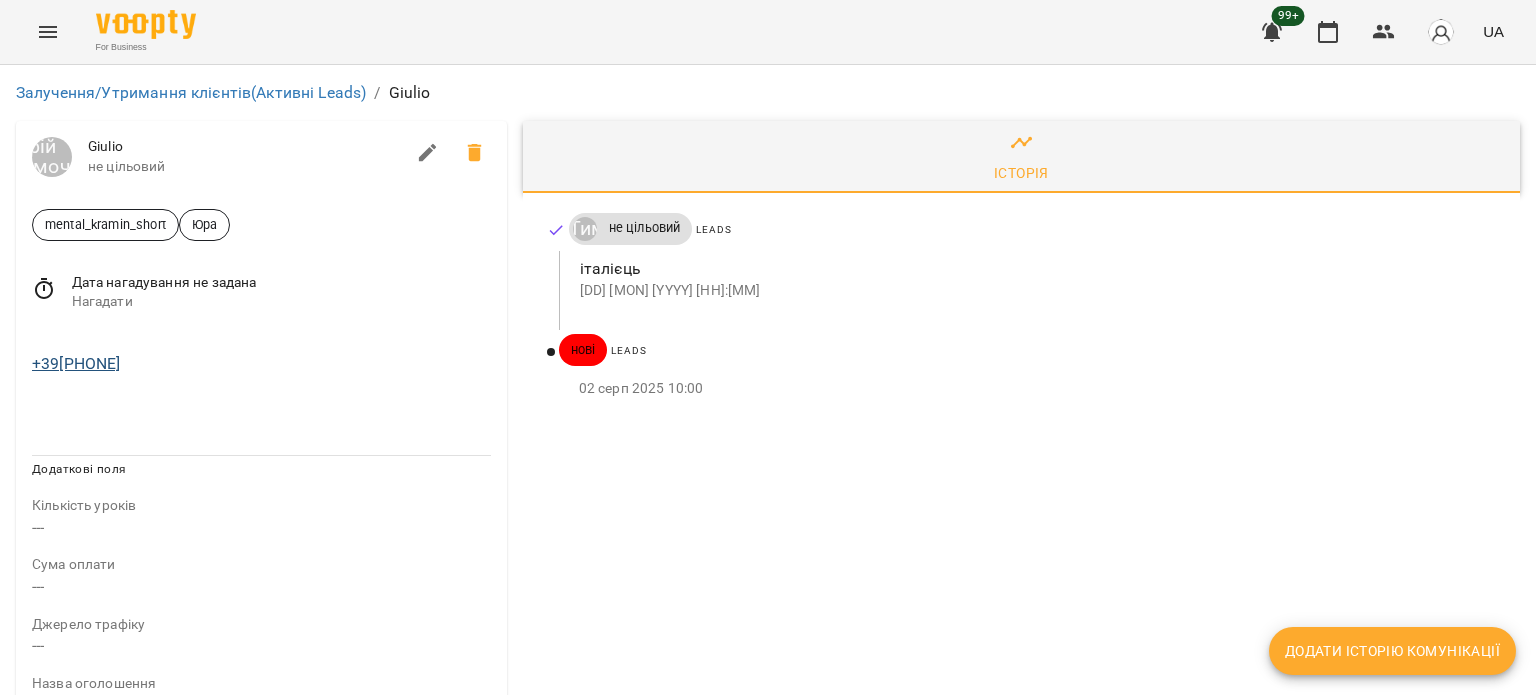 drag, startPoint x: 177, startPoint y: 362, endPoint x: 44, endPoint y: 359, distance: 133.03383 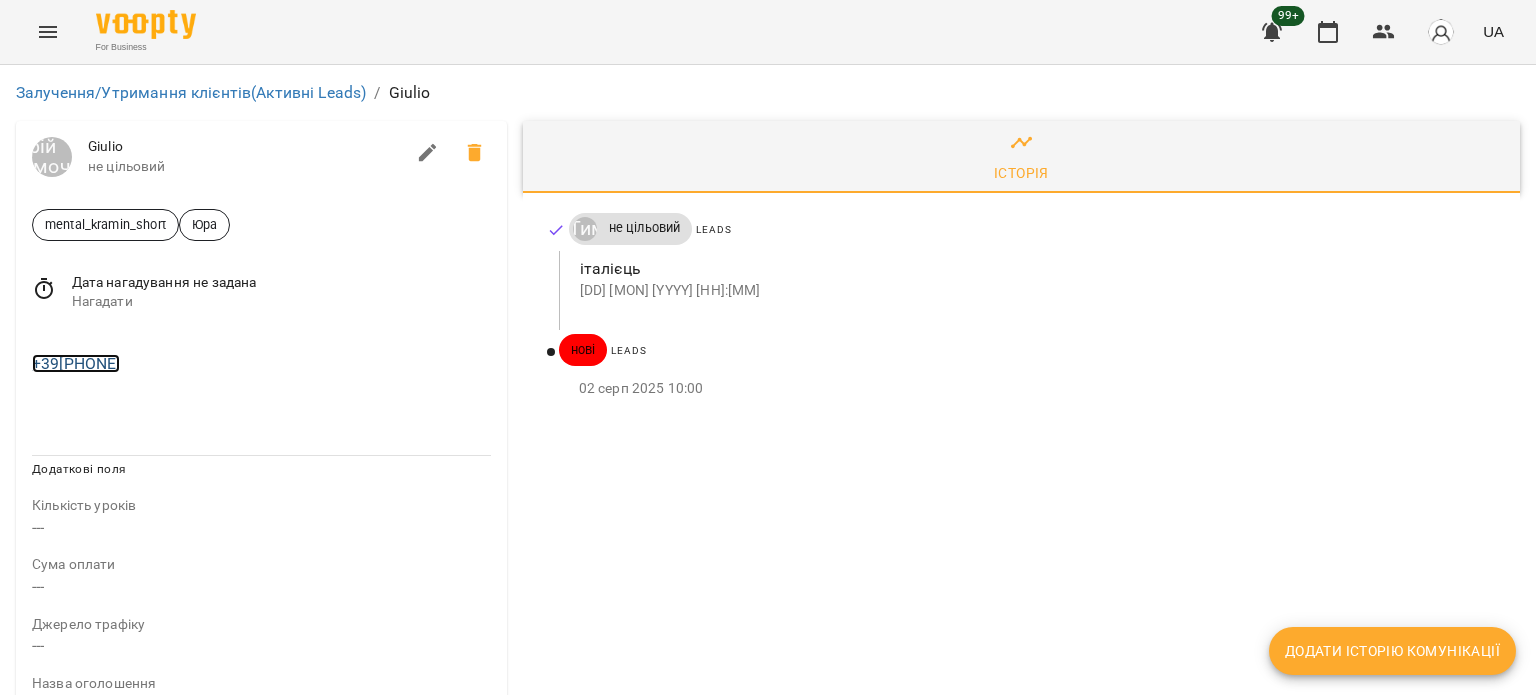 copy on "[PHONE]" 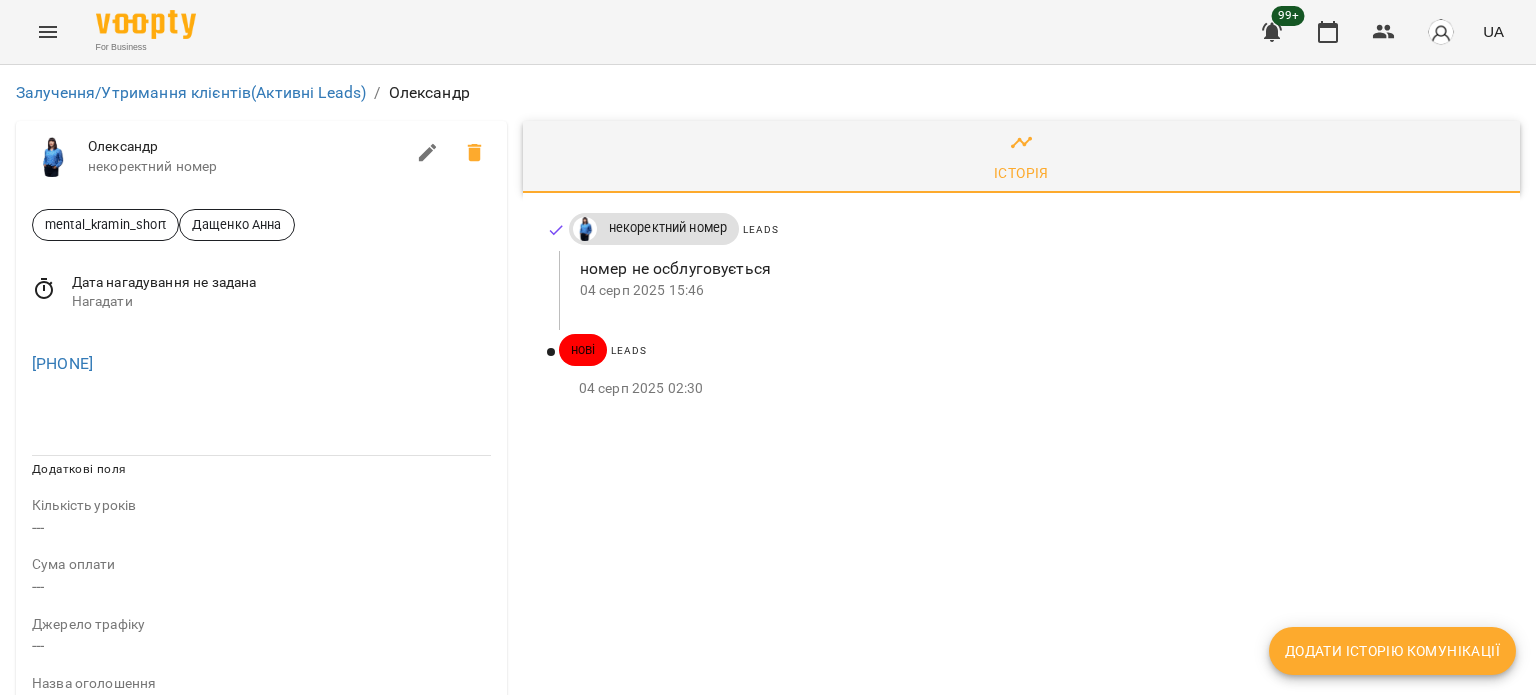scroll, scrollTop: 0, scrollLeft: 0, axis: both 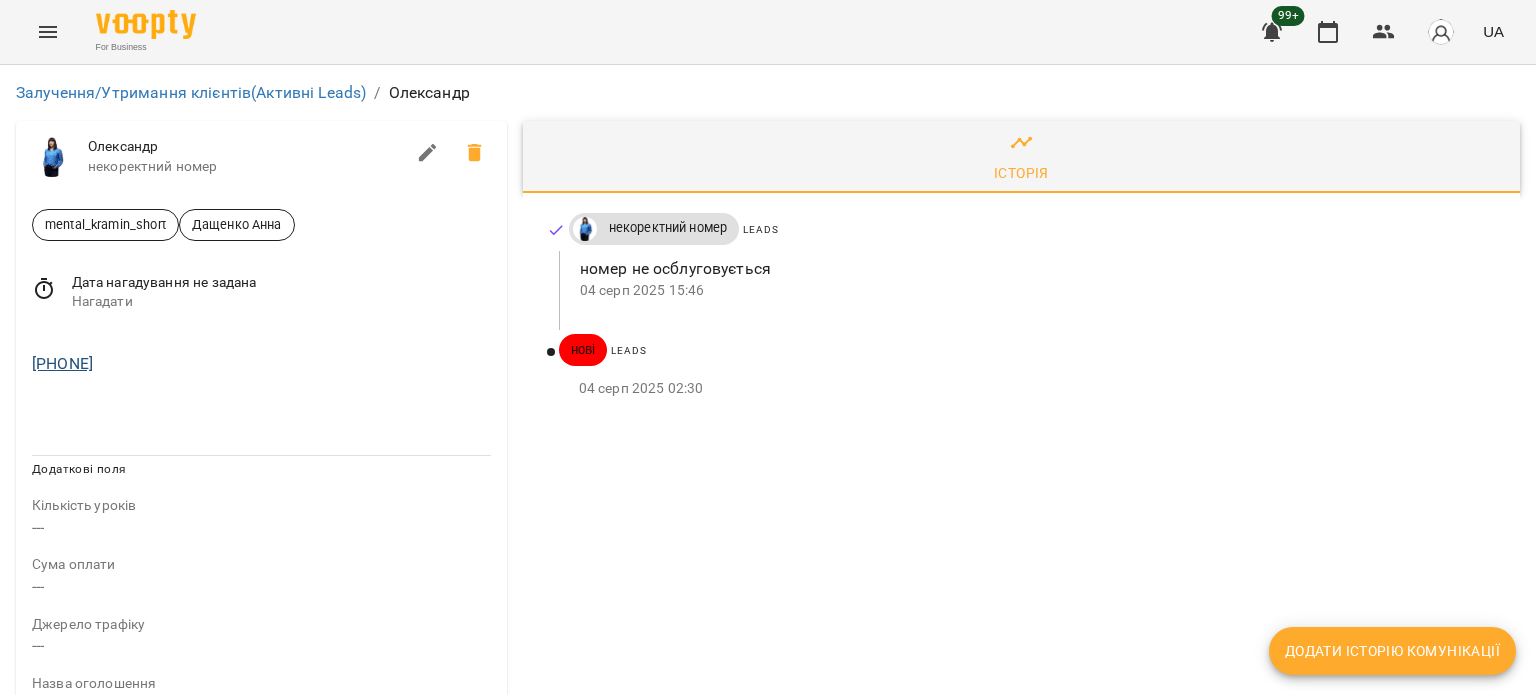 drag, startPoint x: 154, startPoint y: 361, endPoint x: 39, endPoint y: 355, distance: 115.15642 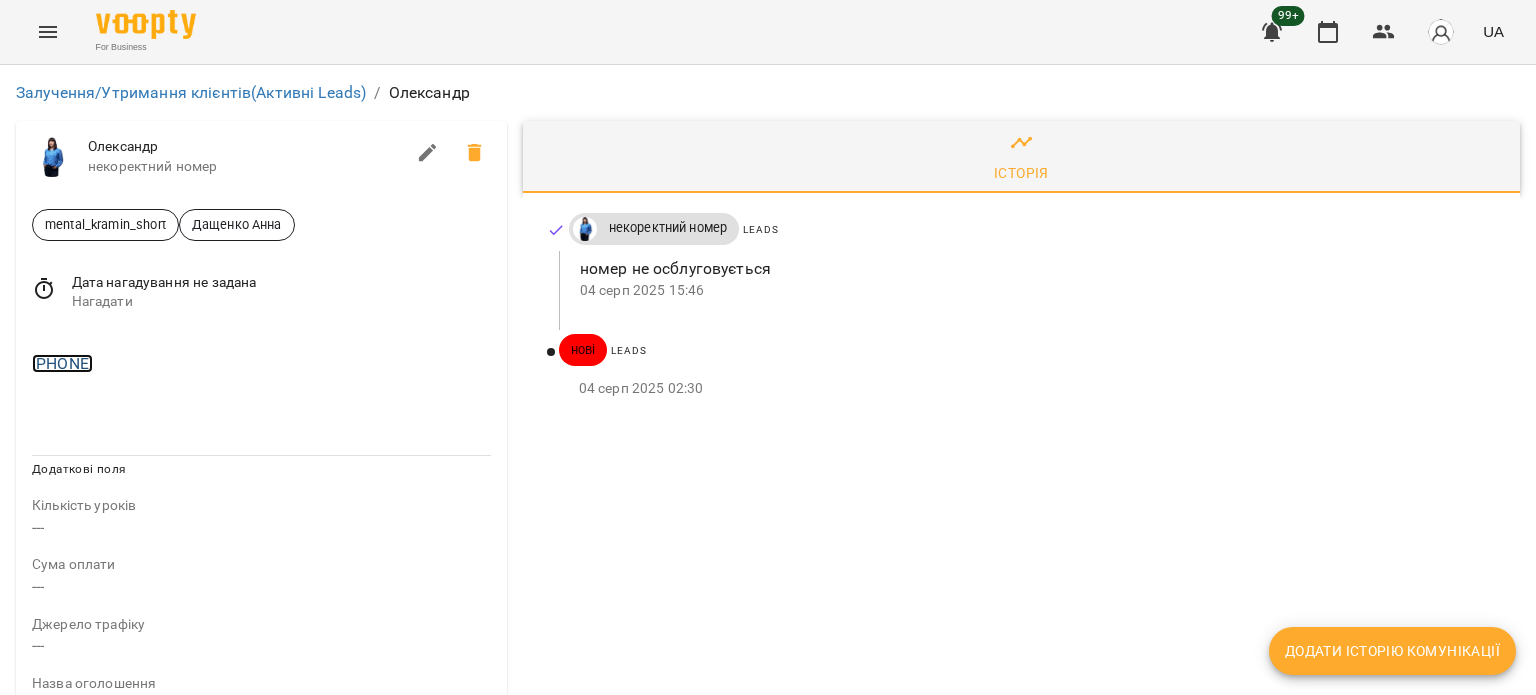 copy on "[PHONE]" 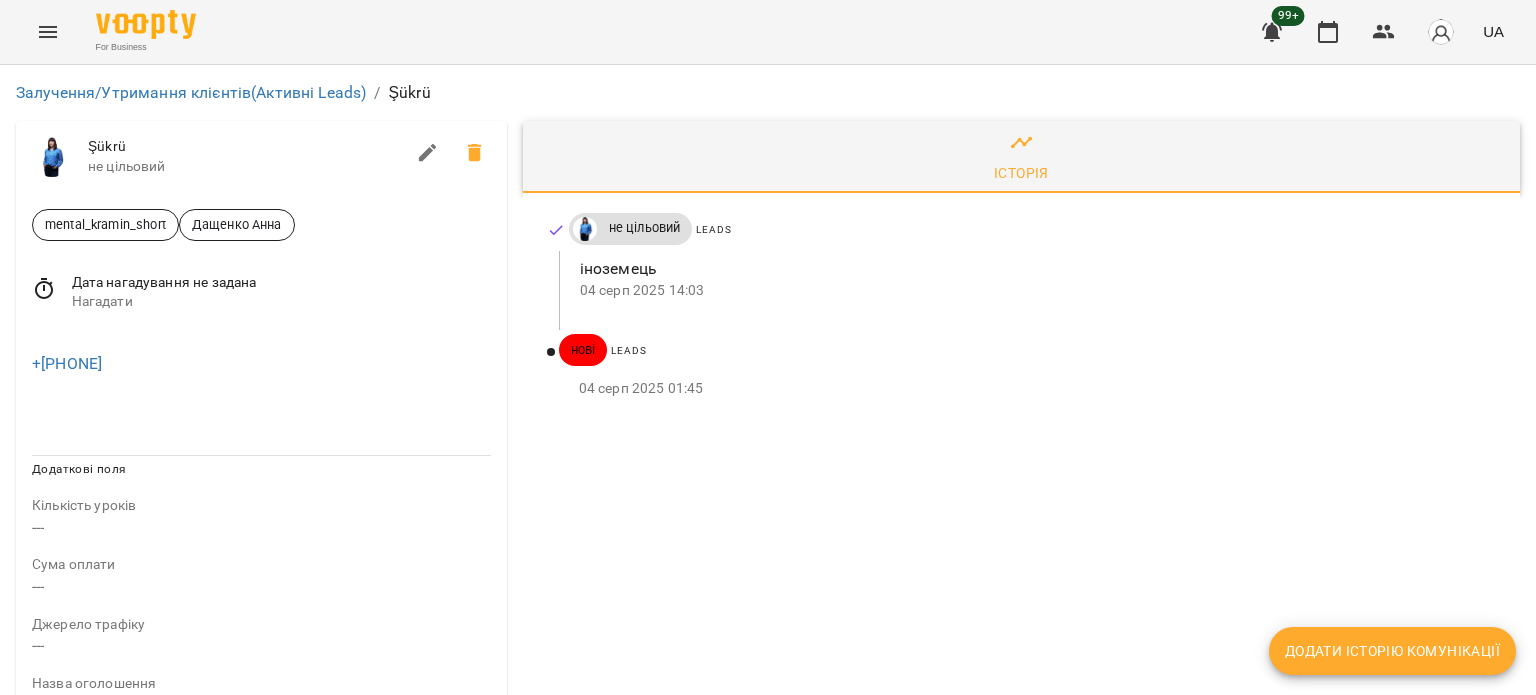 scroll, scrollTop: 0, scrollLeft: 0, axis: both 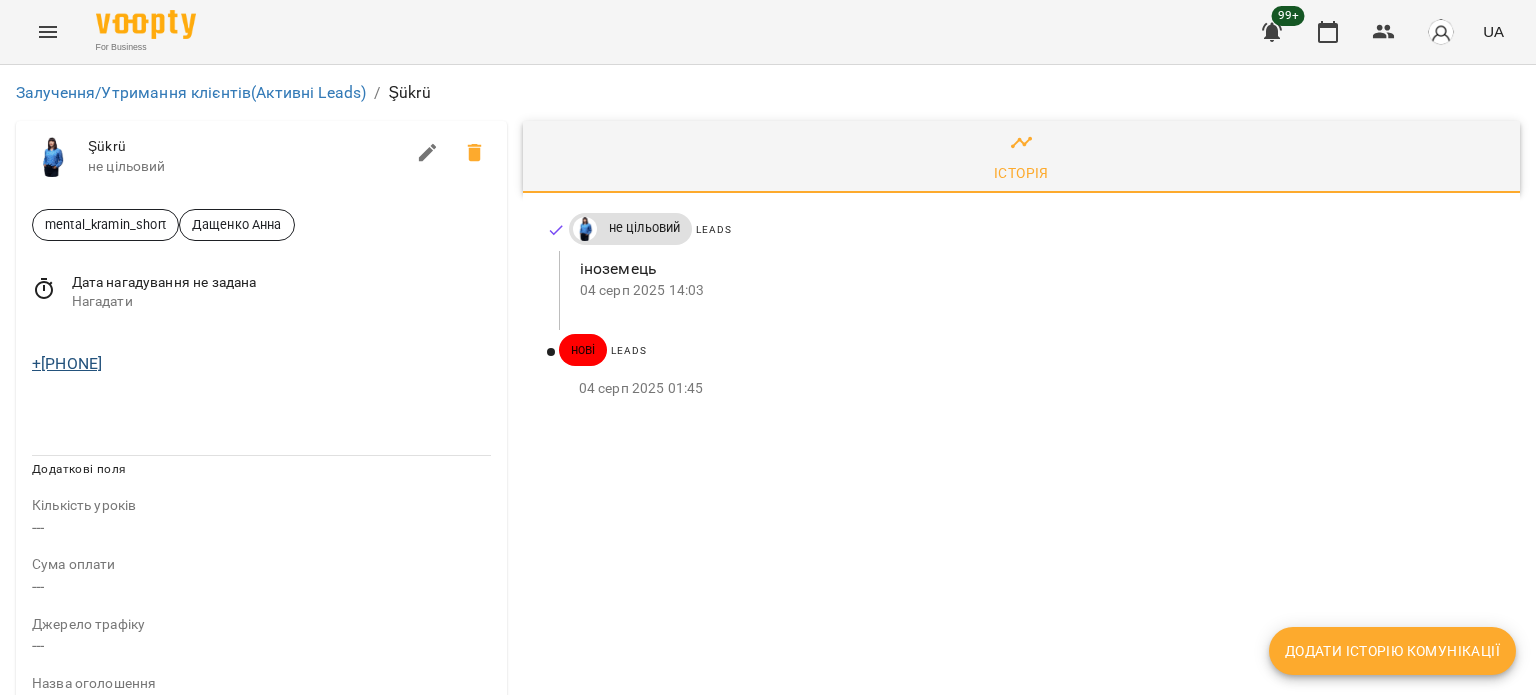 drag, startPoint x: 168, startPoint y: 362, endPoint x: 44, endPoint y: 359, distance: 124.036285 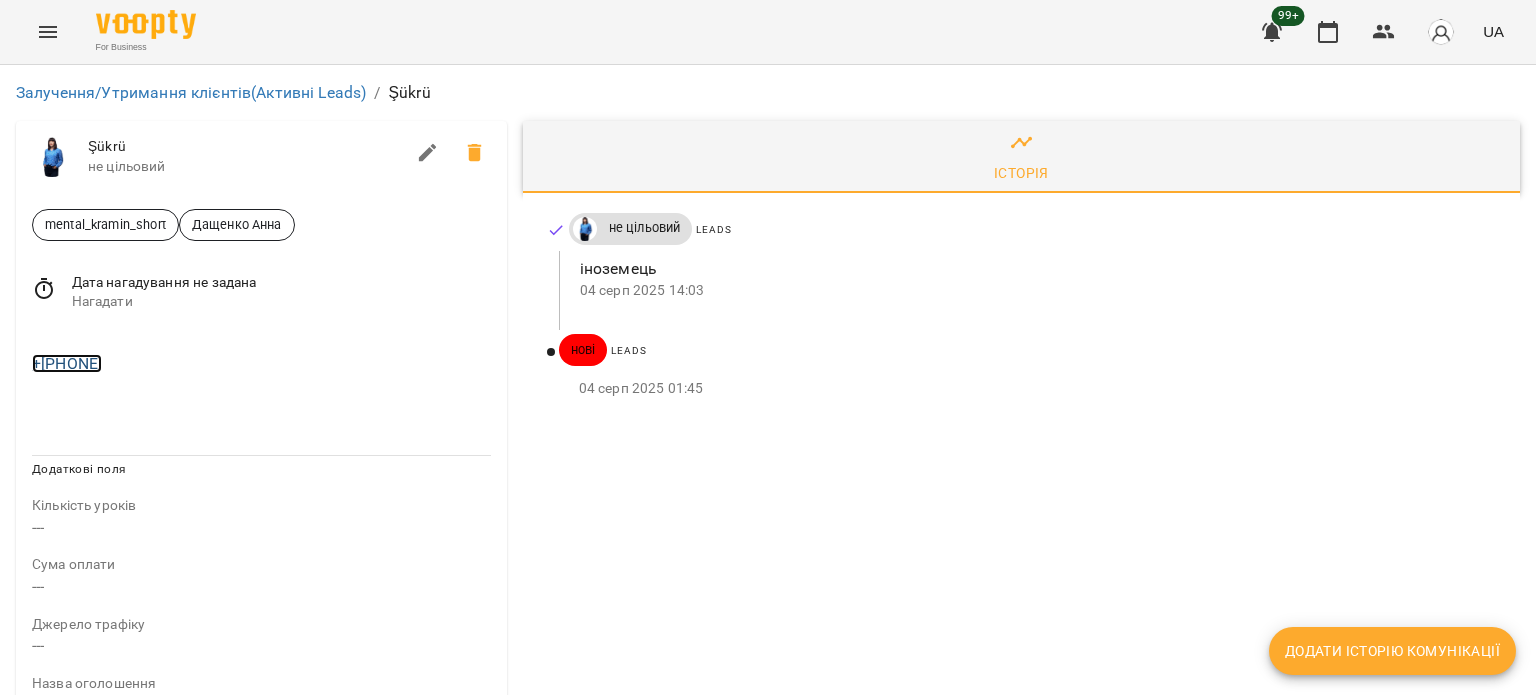 copy on "905323601644" 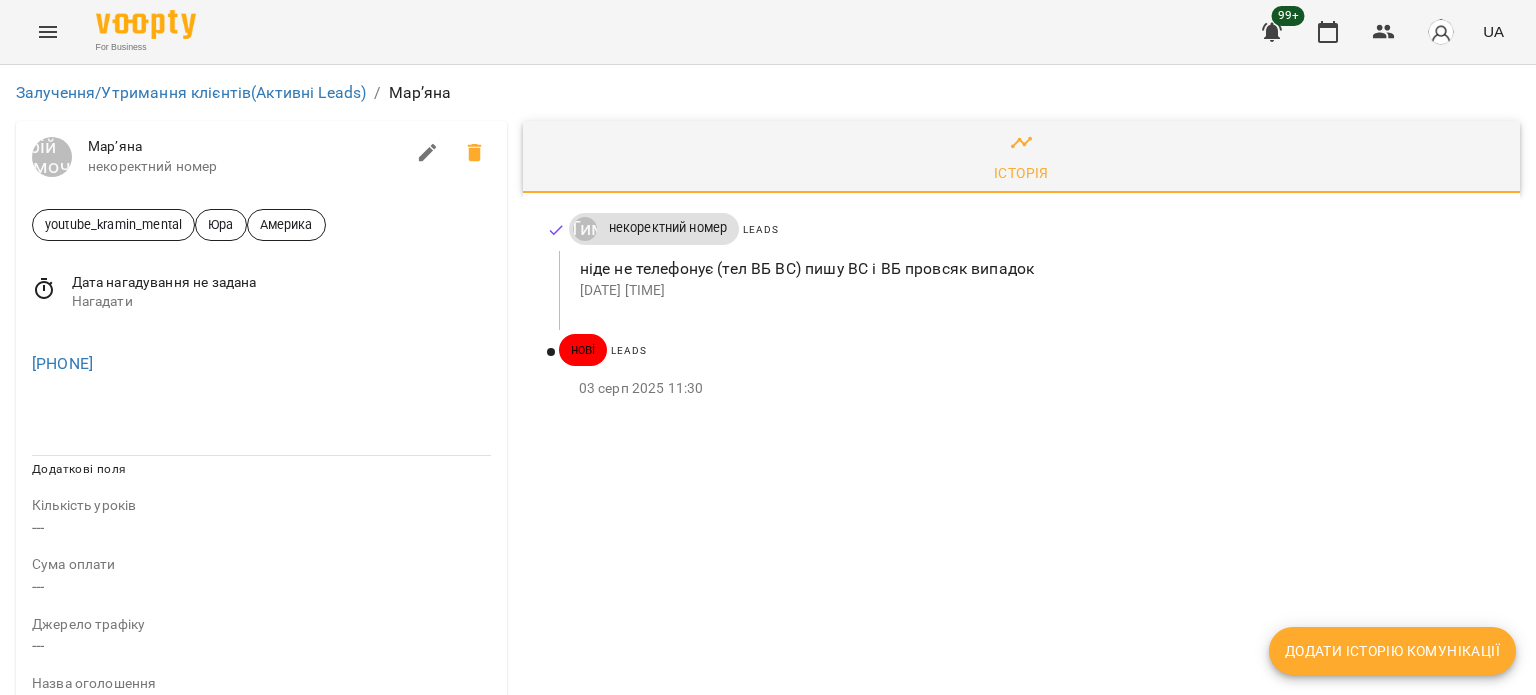 scroll, scrollTop: 0, scrollLeft: 0, axis: both 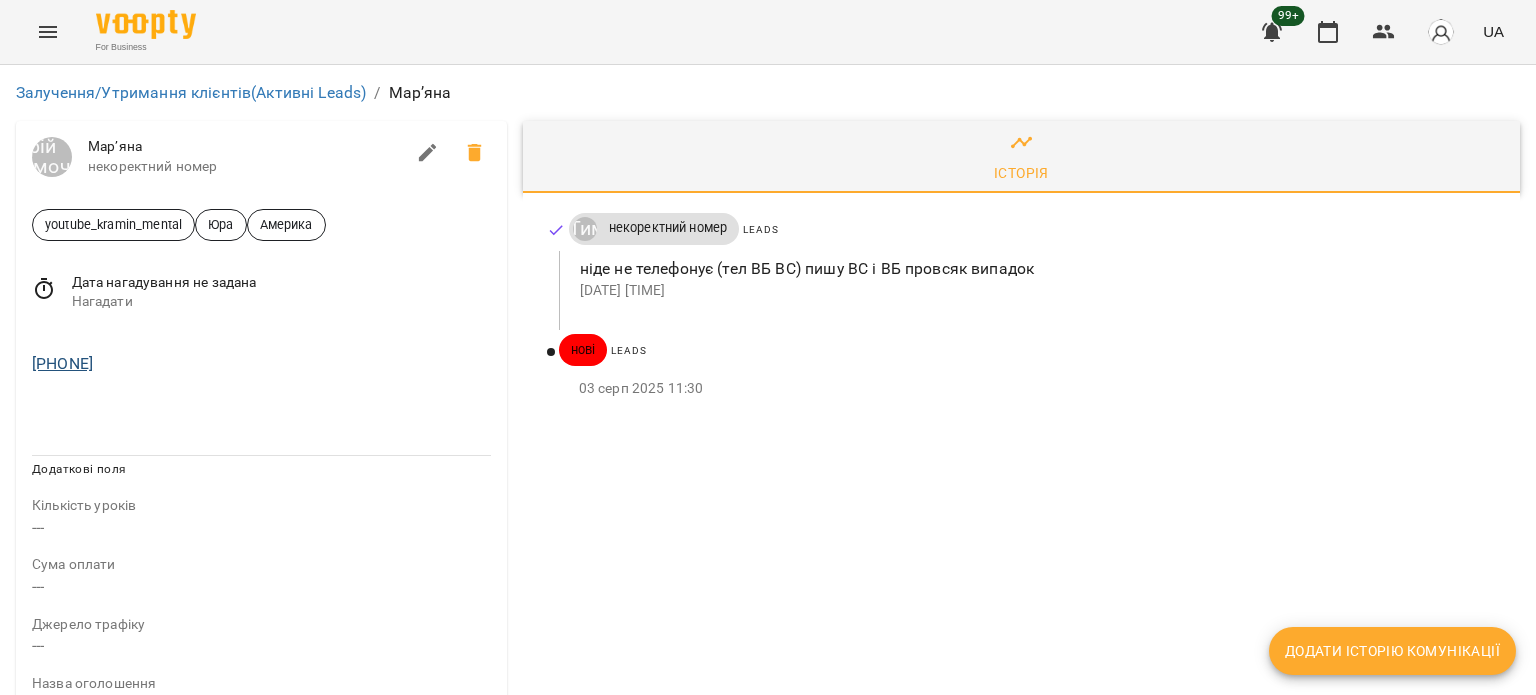 drag, startPoint x: 101, startPoint y: 355, endPoint x: 36, endPoint y: 356, distance: 65.00769 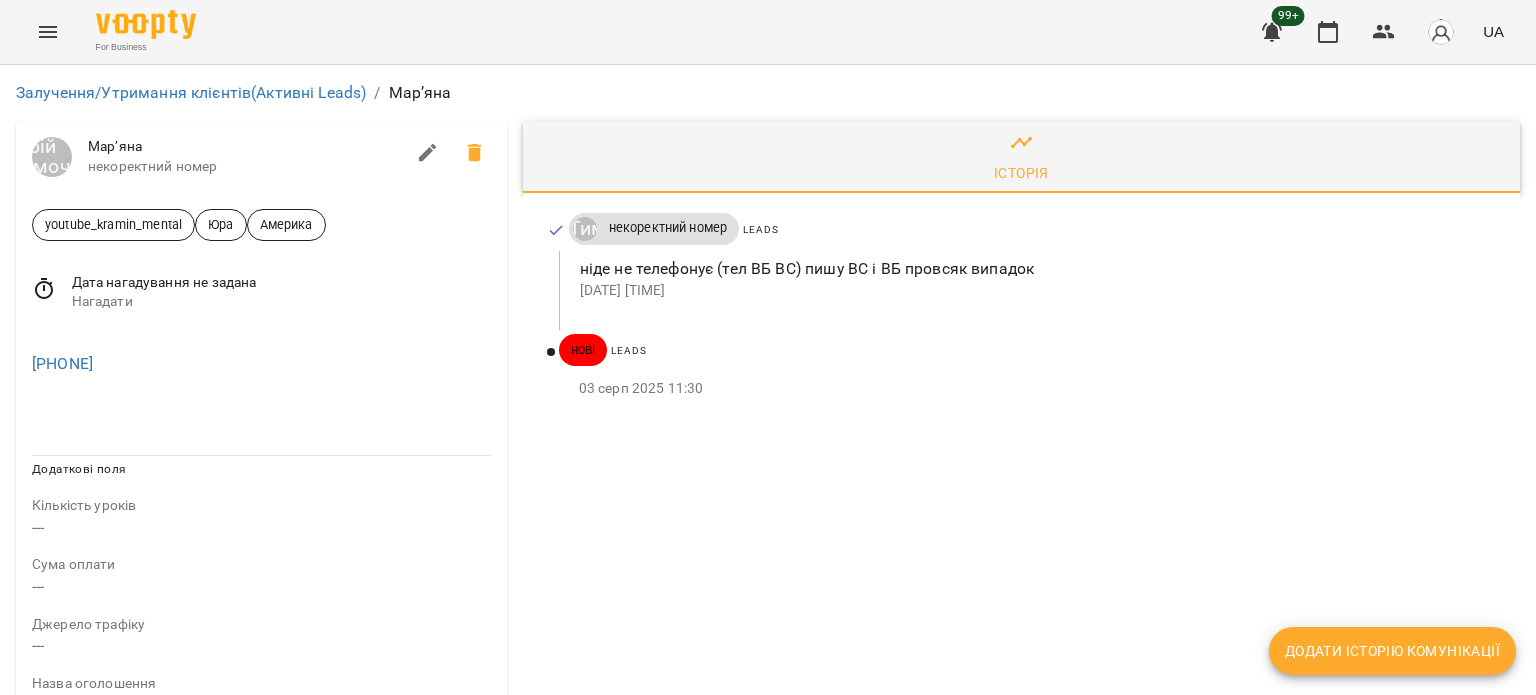 click on "[PHONE]" at bounding box center (261, 364) 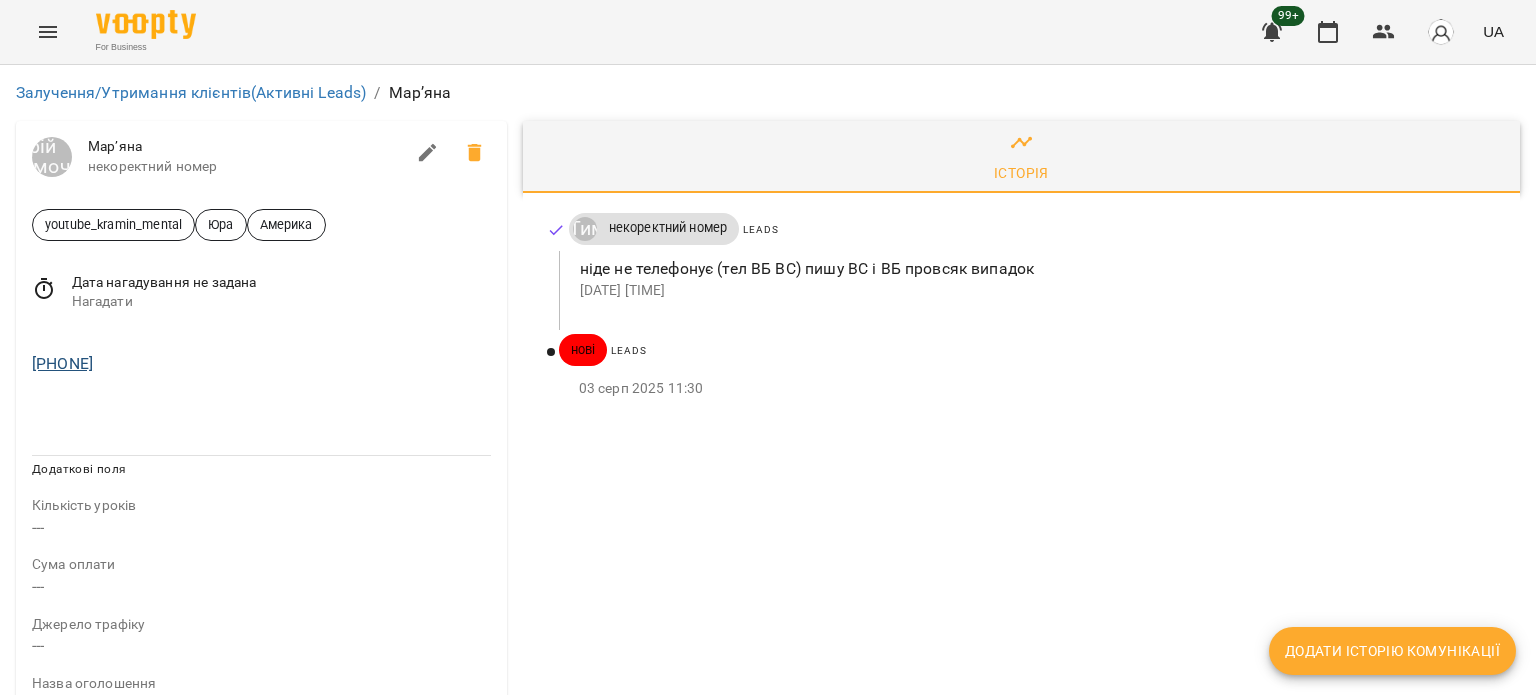 drag, startPoint x: 165, startPoint y: 365, endPoint x: 40, endPoint y: 362, distance: 125.035995 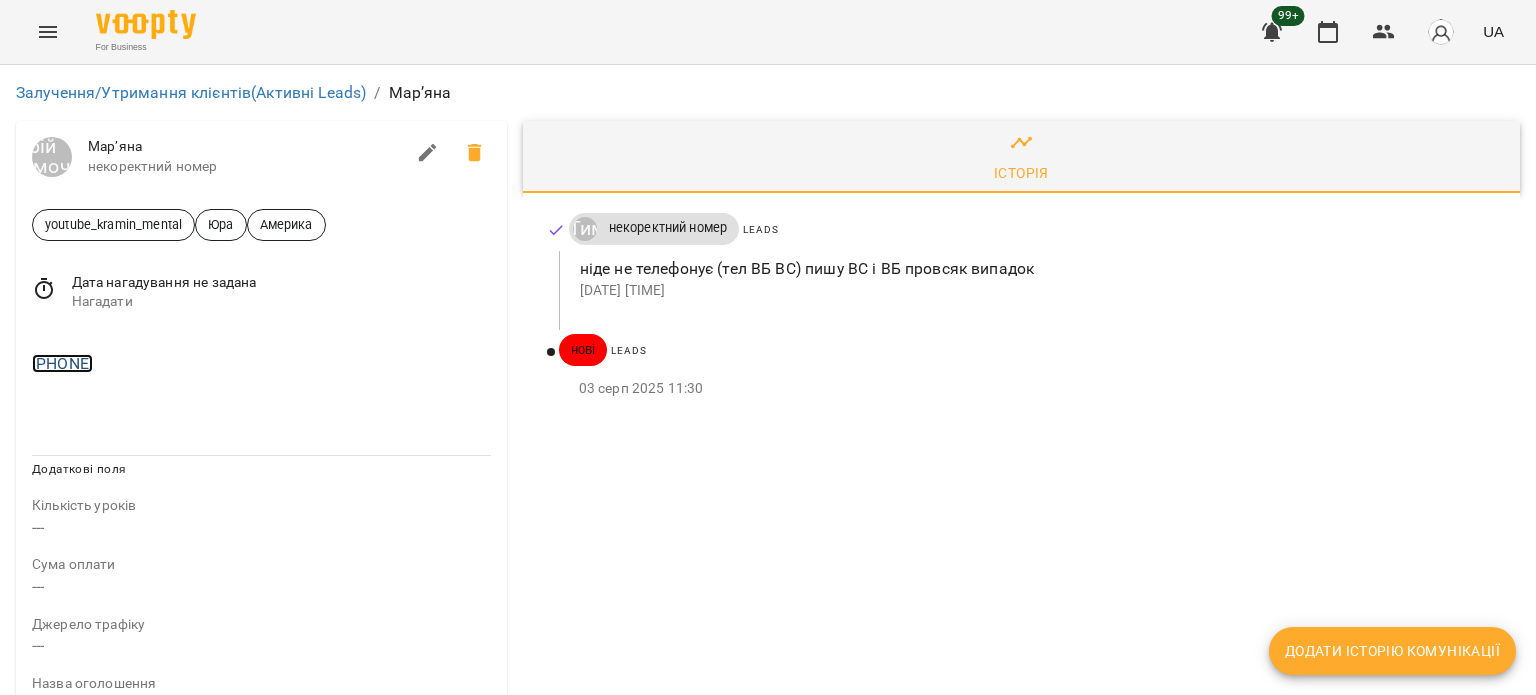 copy on "[PHONE]" 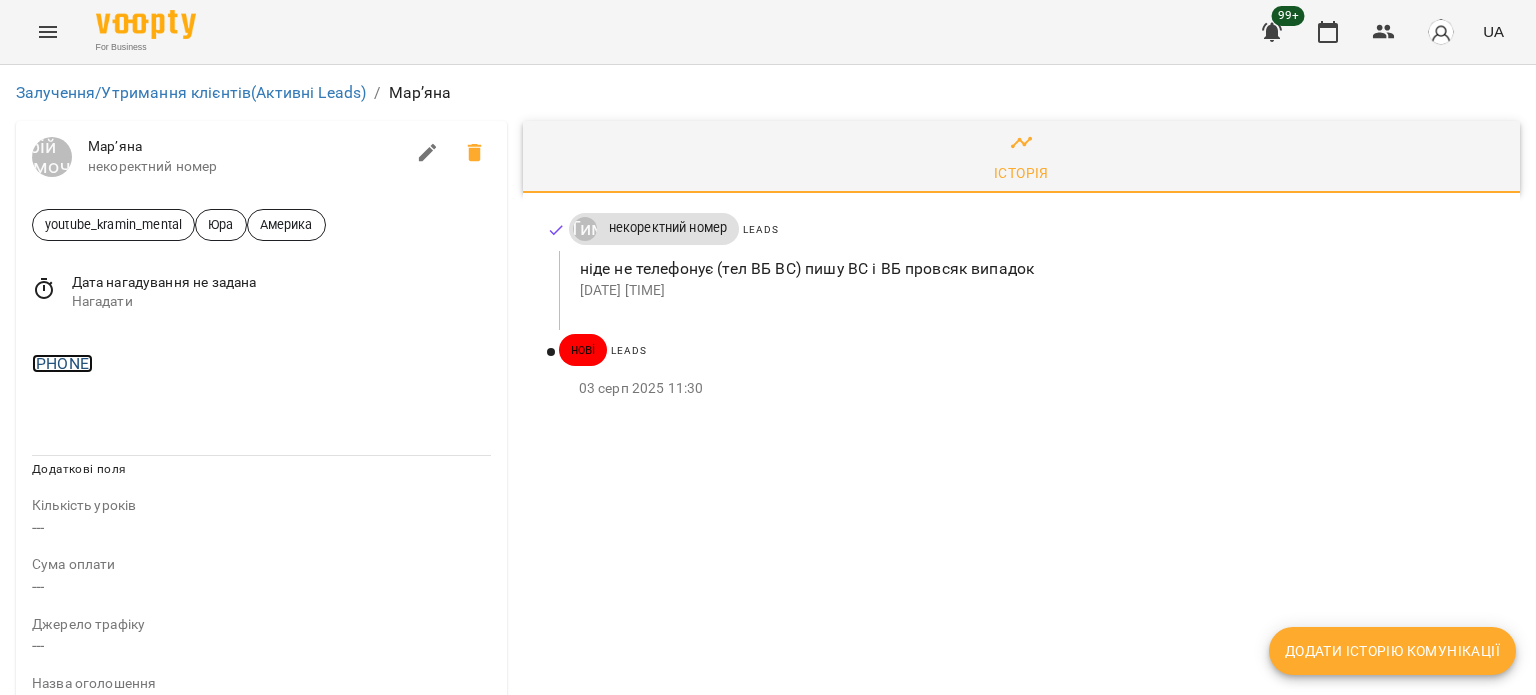 copy on "[PHONE]" 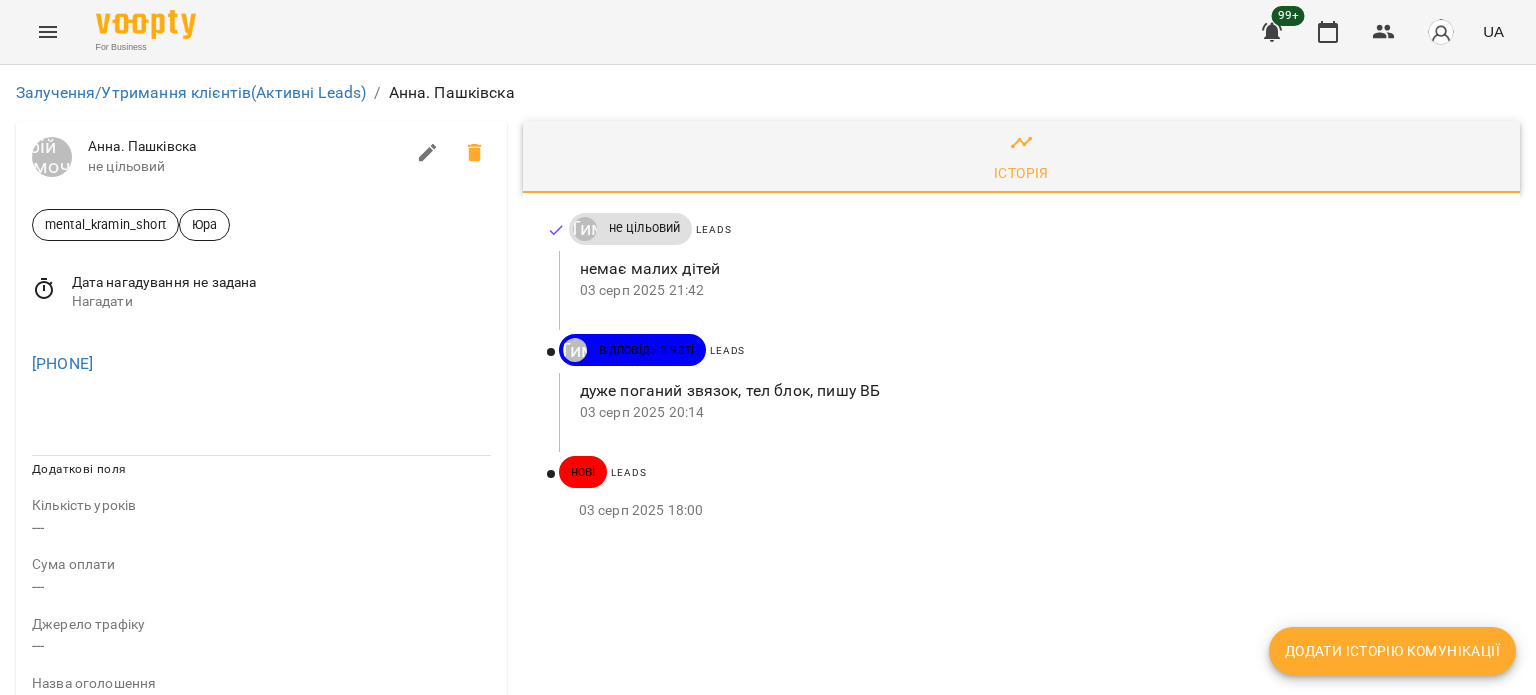 scroll, scrollTop: 0, scrollLeft: 0, axis: both 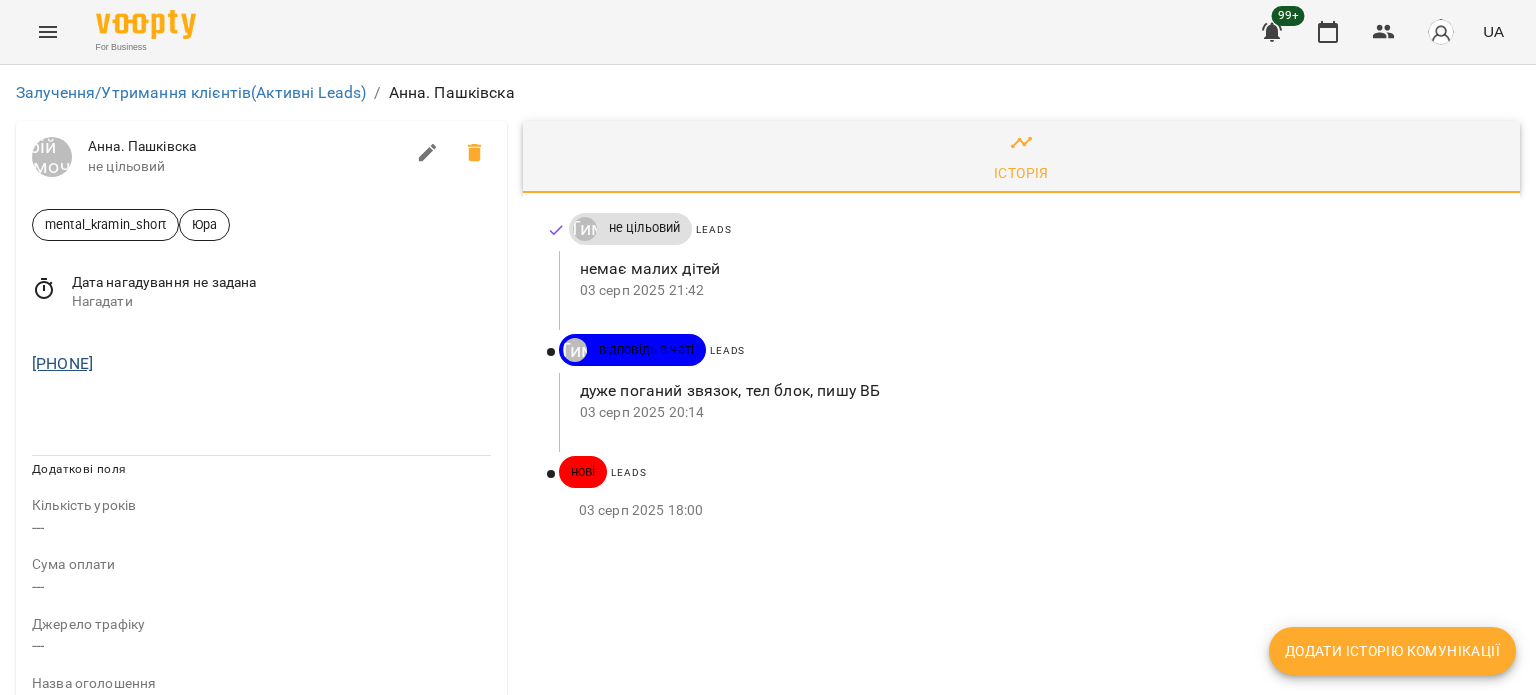 drag, startPoint x: 165, startPoint y: 362, endPoint x: 43, endPoint y: 360, distance: 122.016396 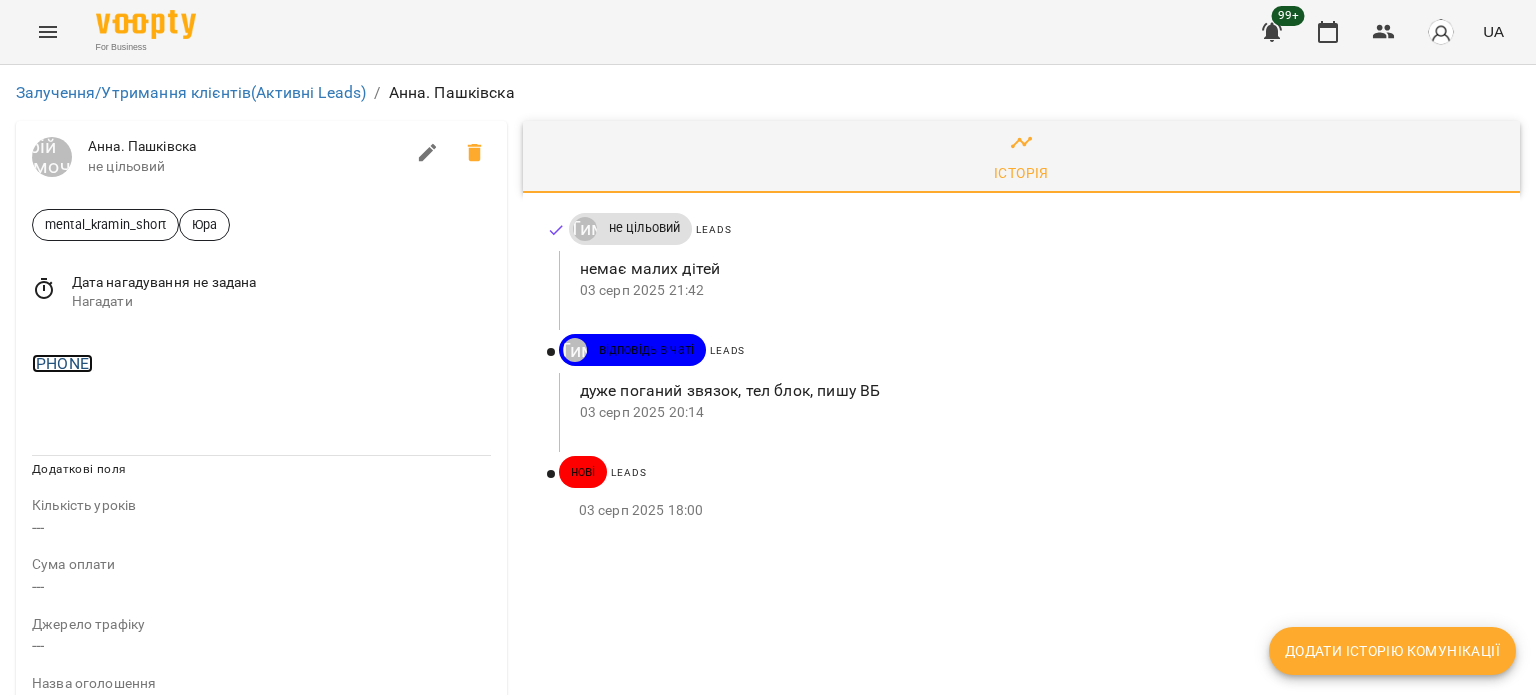 copy on "[PHONE]" 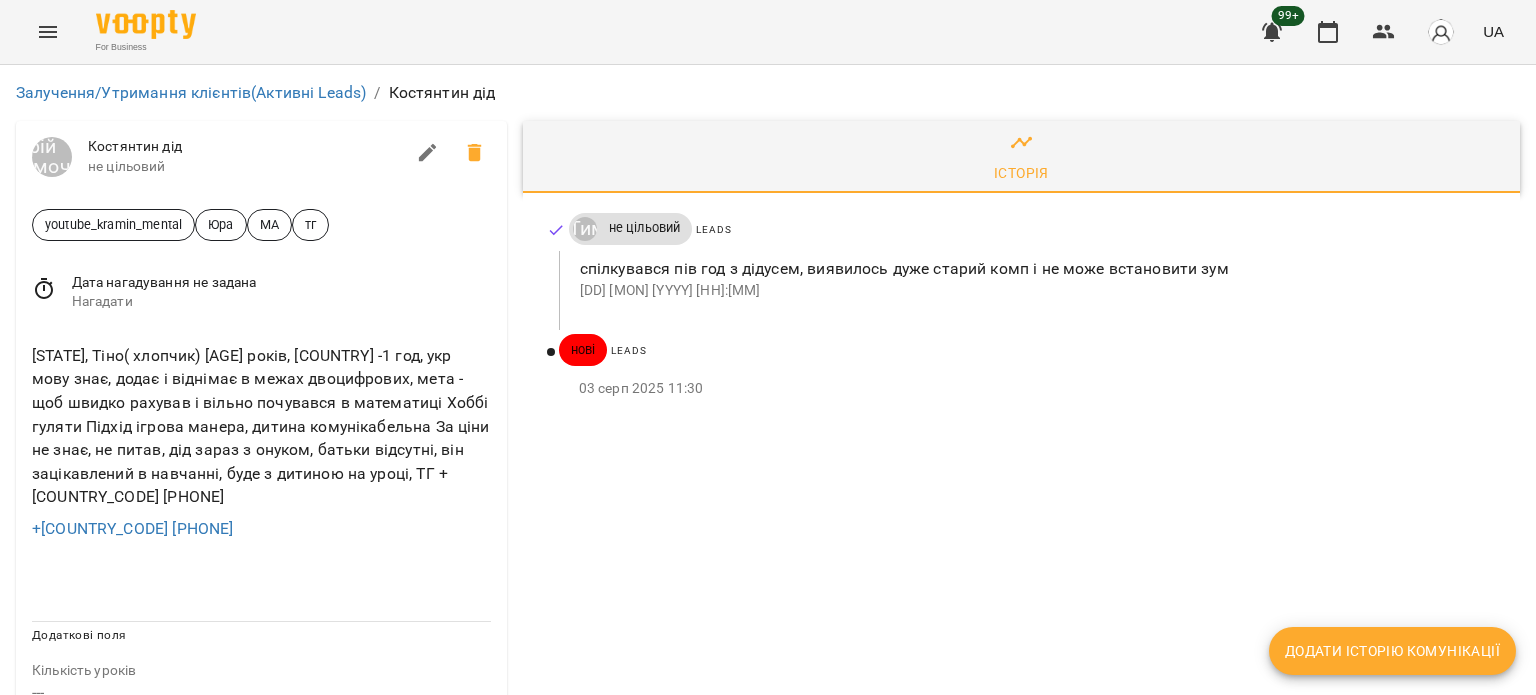 scroll, scrollTop: 0, scrollLeft: 0, axis: both 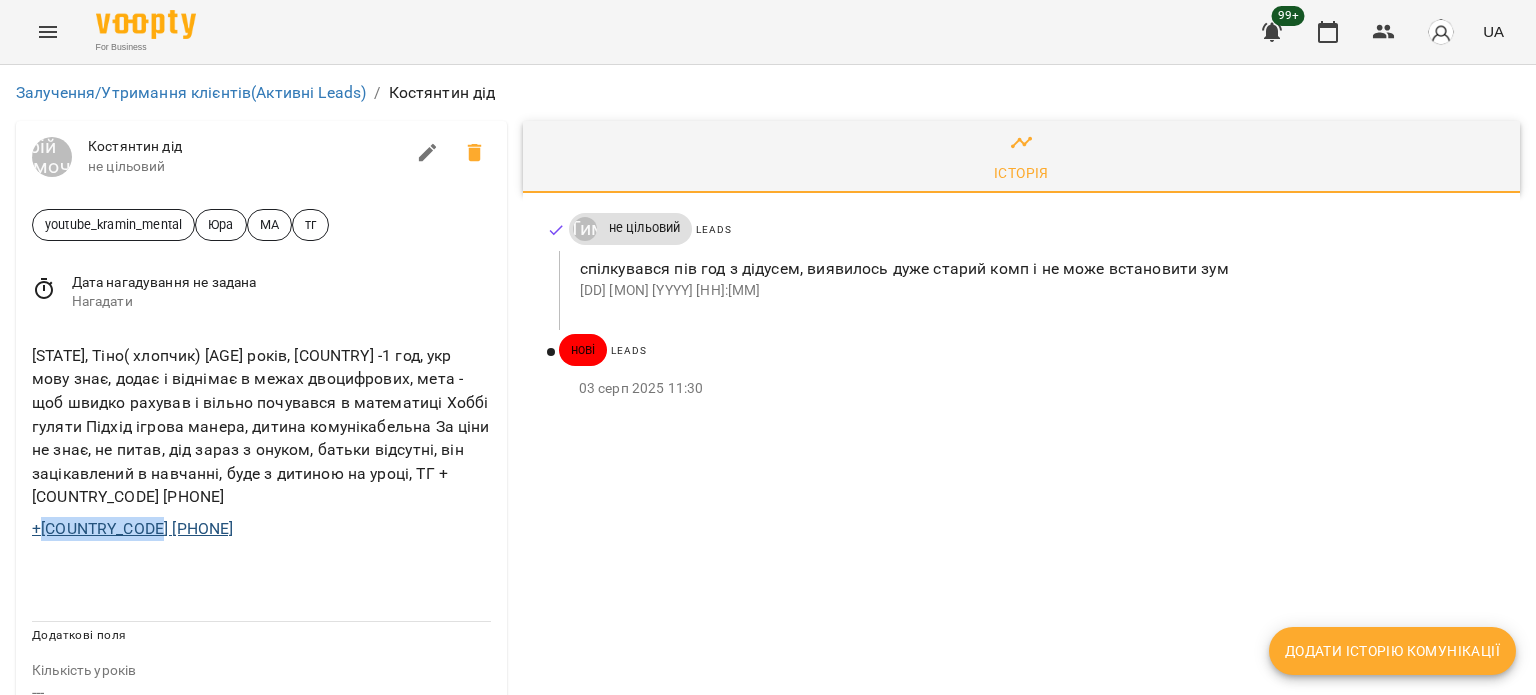 drag, startPoint x: 172, startPoint y: 531, endPoint x: 43, endPoint y: 524, distance: 129.18979 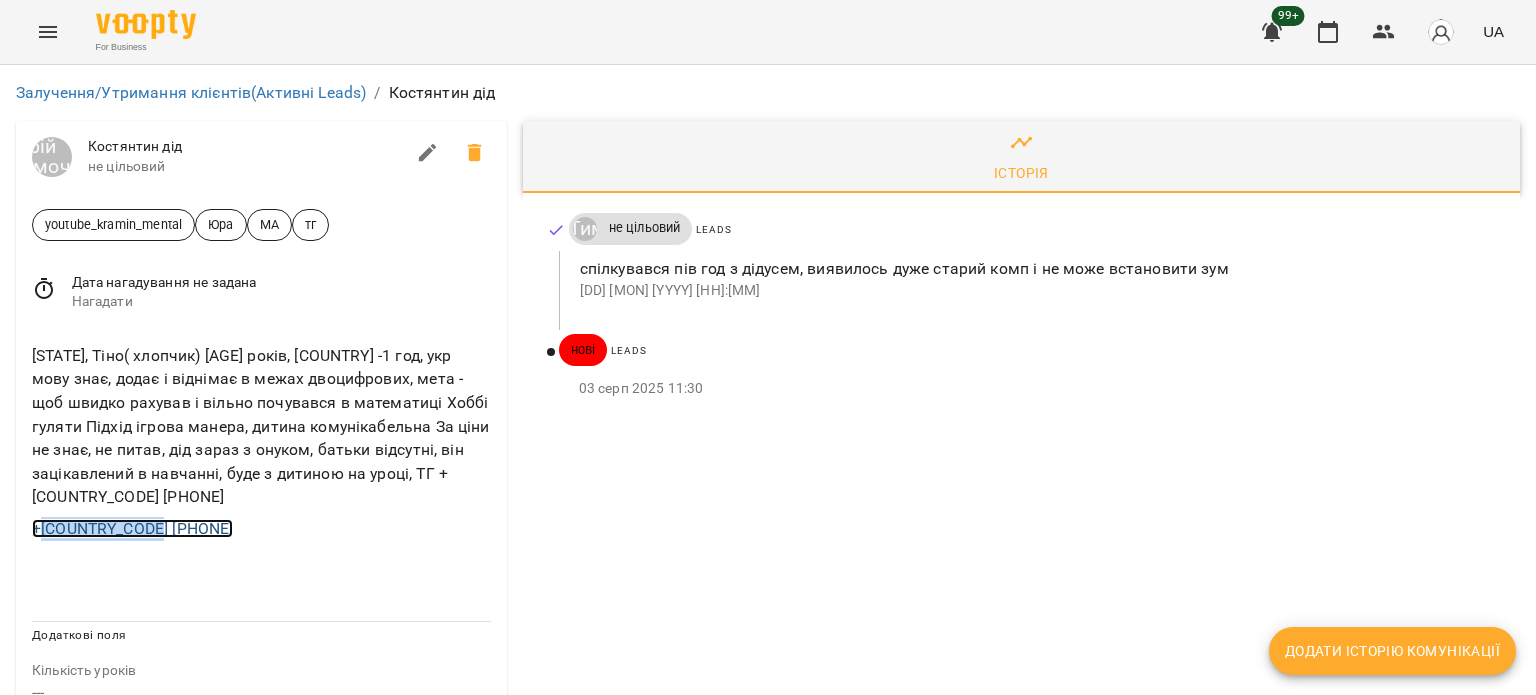copy on "4915172645373" 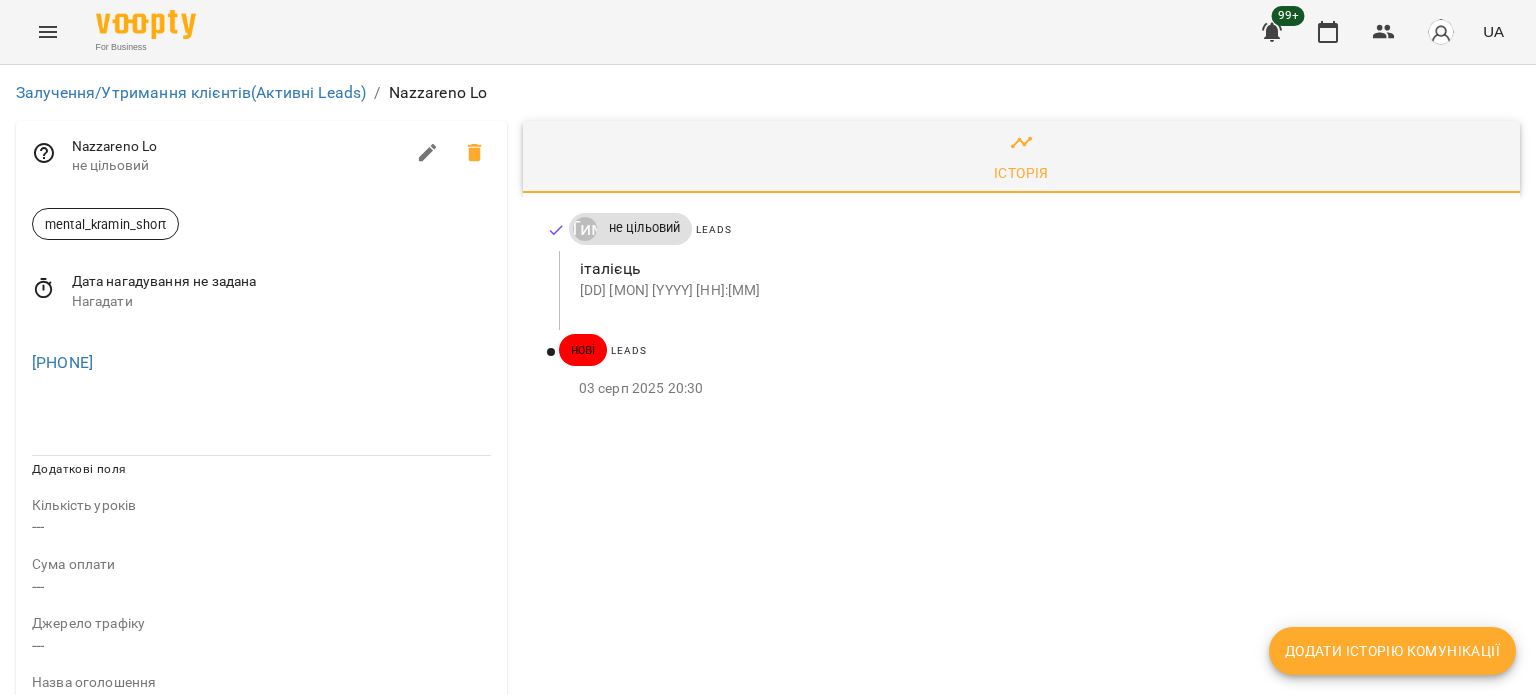 scroll, scrollTop: 0, scrollLeft: 0, axis: both 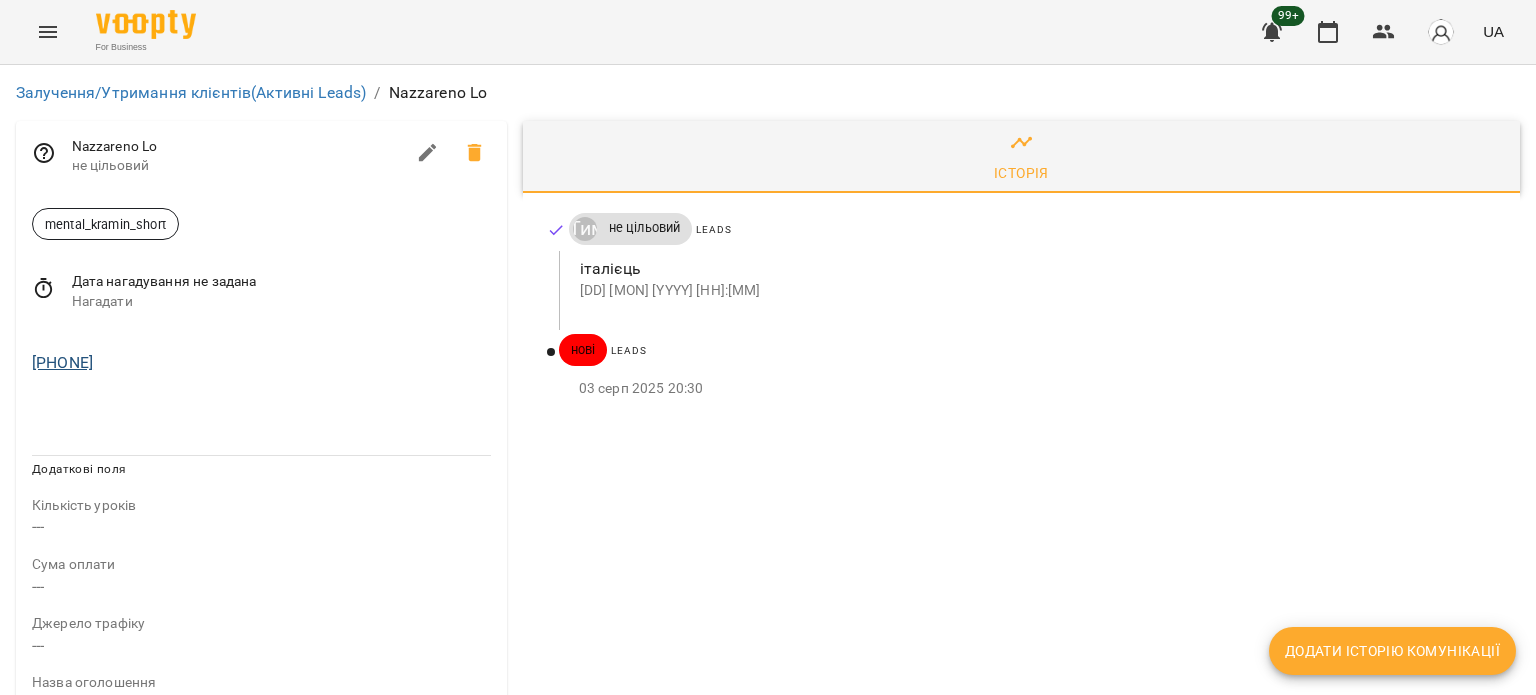 drag, startPoint x: 180, startPoint y: 357, endPoint x: 43, endPoint y: 362, distance: 137.09122 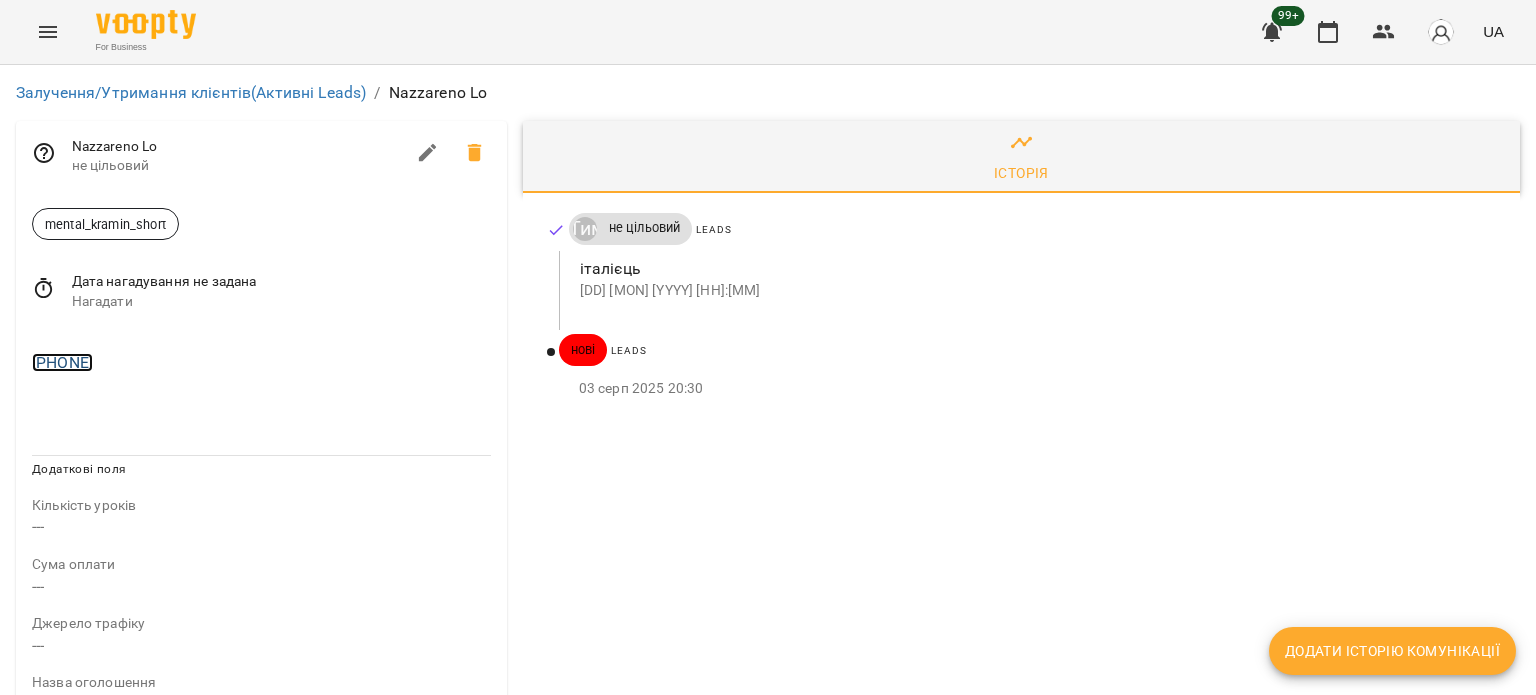 copy on "393397283506" 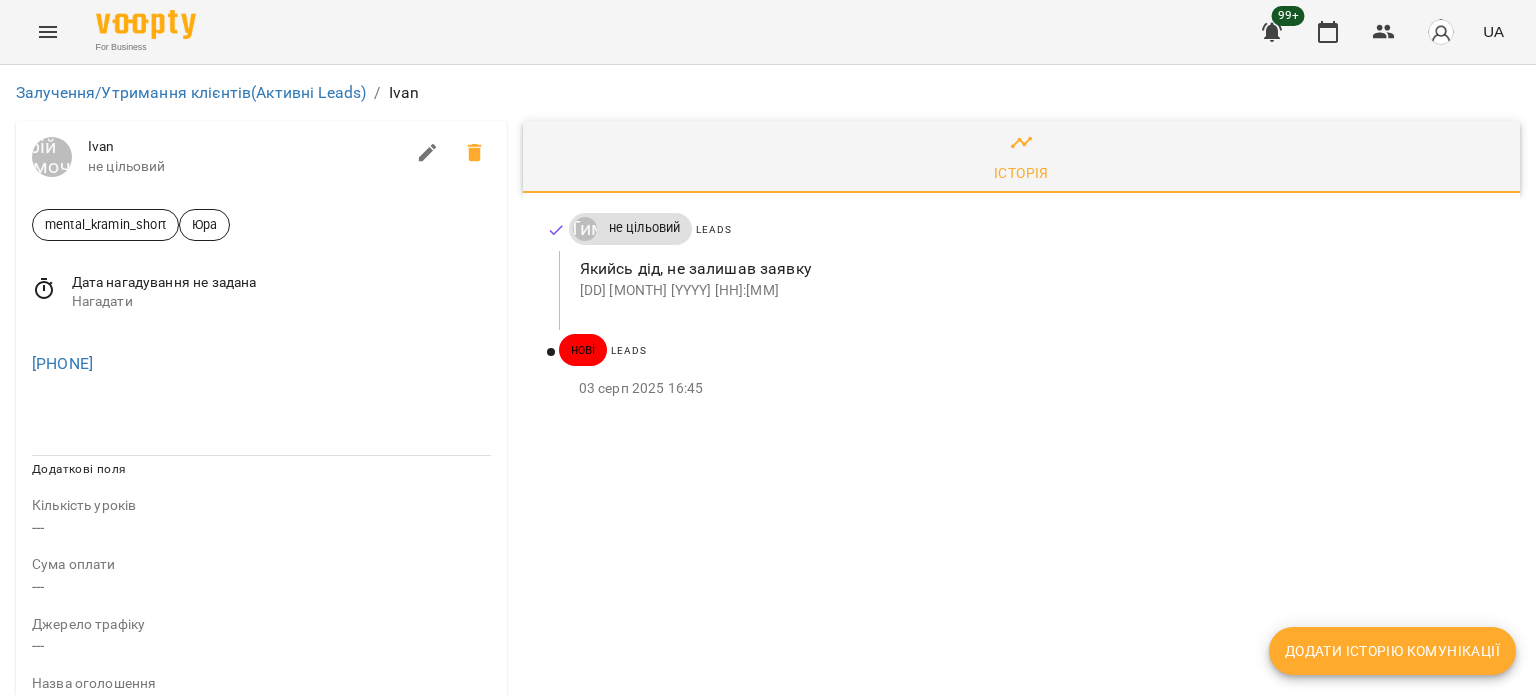 scroll, scrollTop: 0, scrollLeft: 0, axis: both 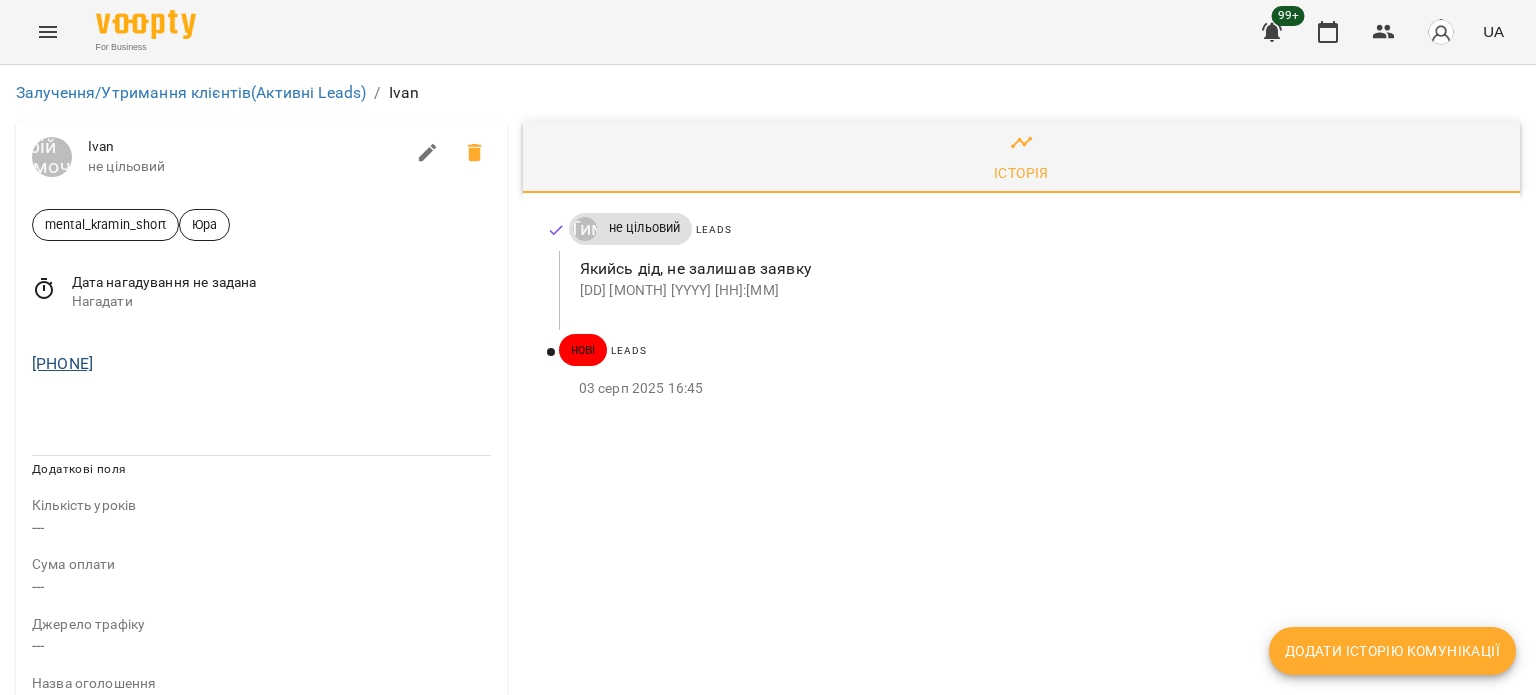 drag, startPoint x: 173, startPoint y: 363, endPoint x: 41, endPoint y: 363, distance: 132 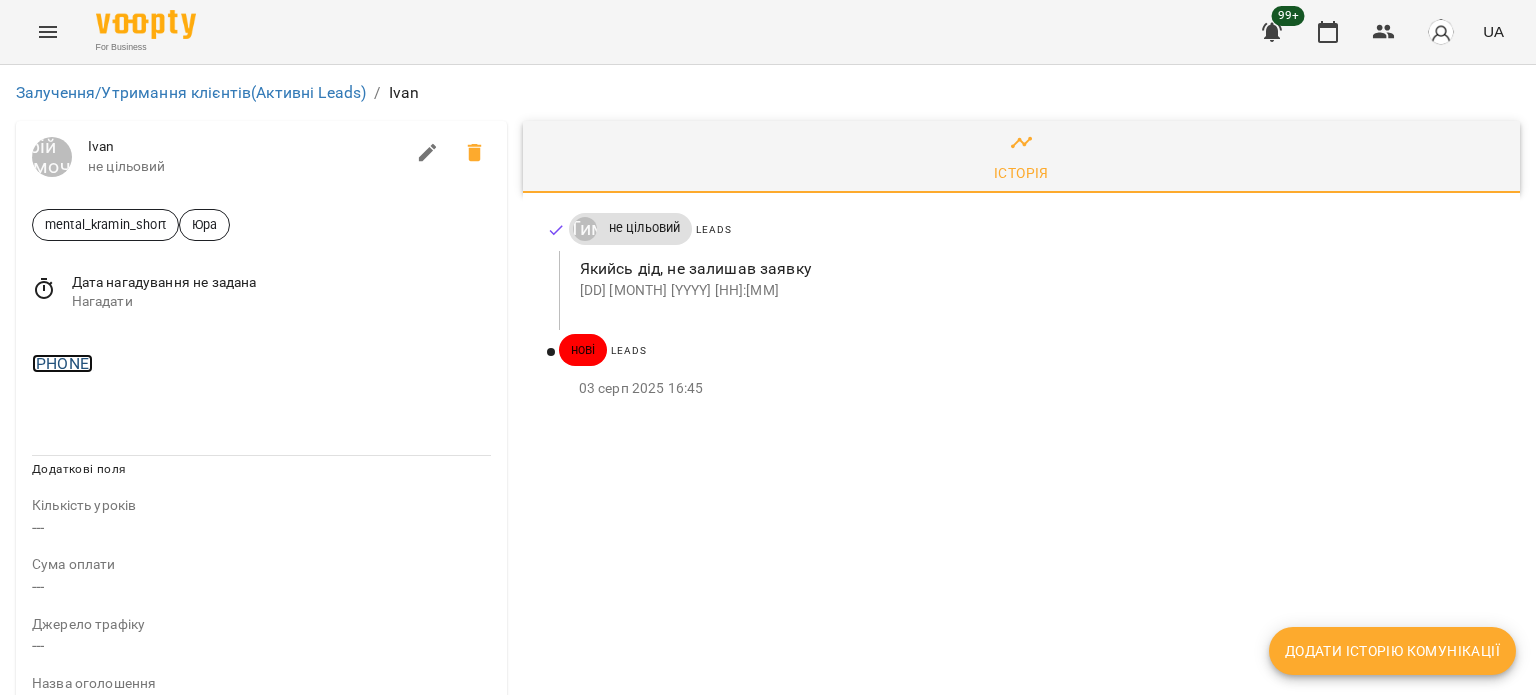 copy on "[PHONE]" 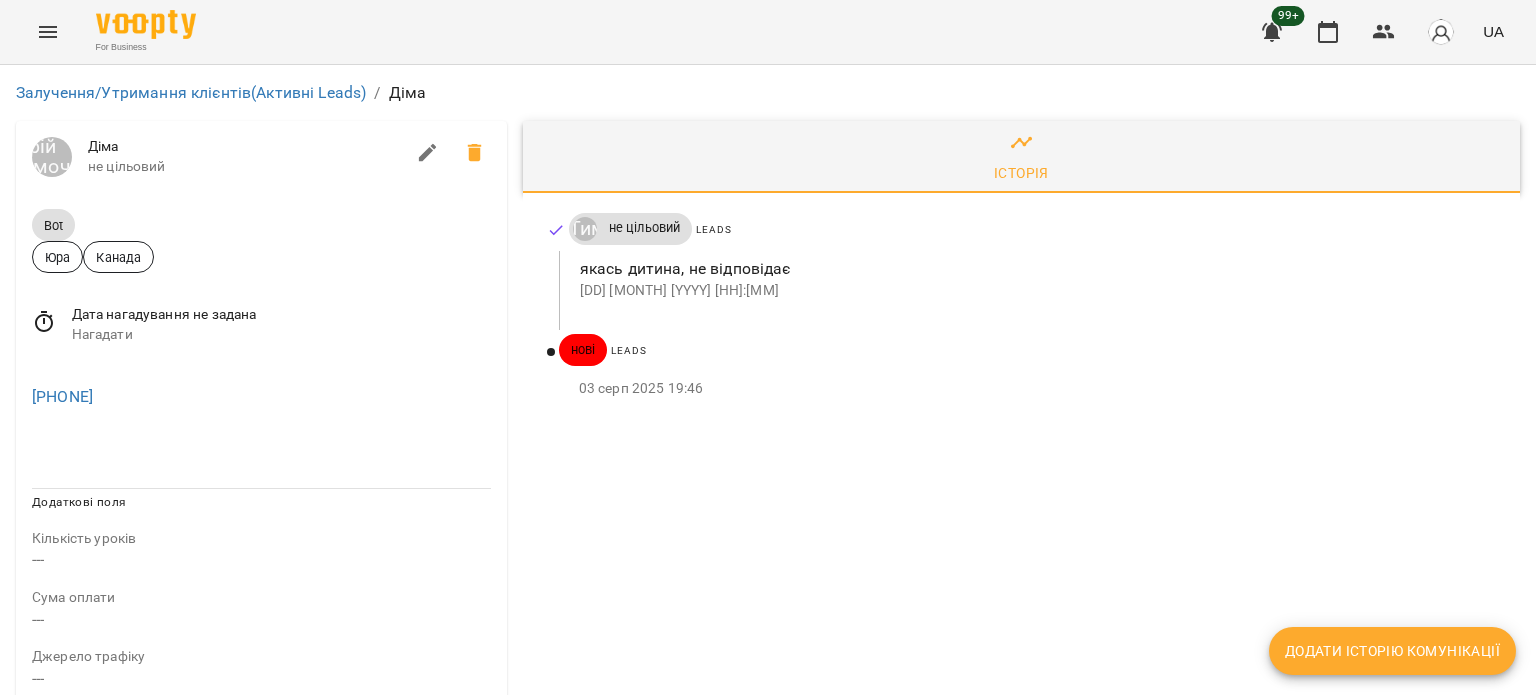 scroll, scrollTop: 0, scrollLeft: 0, axis: both 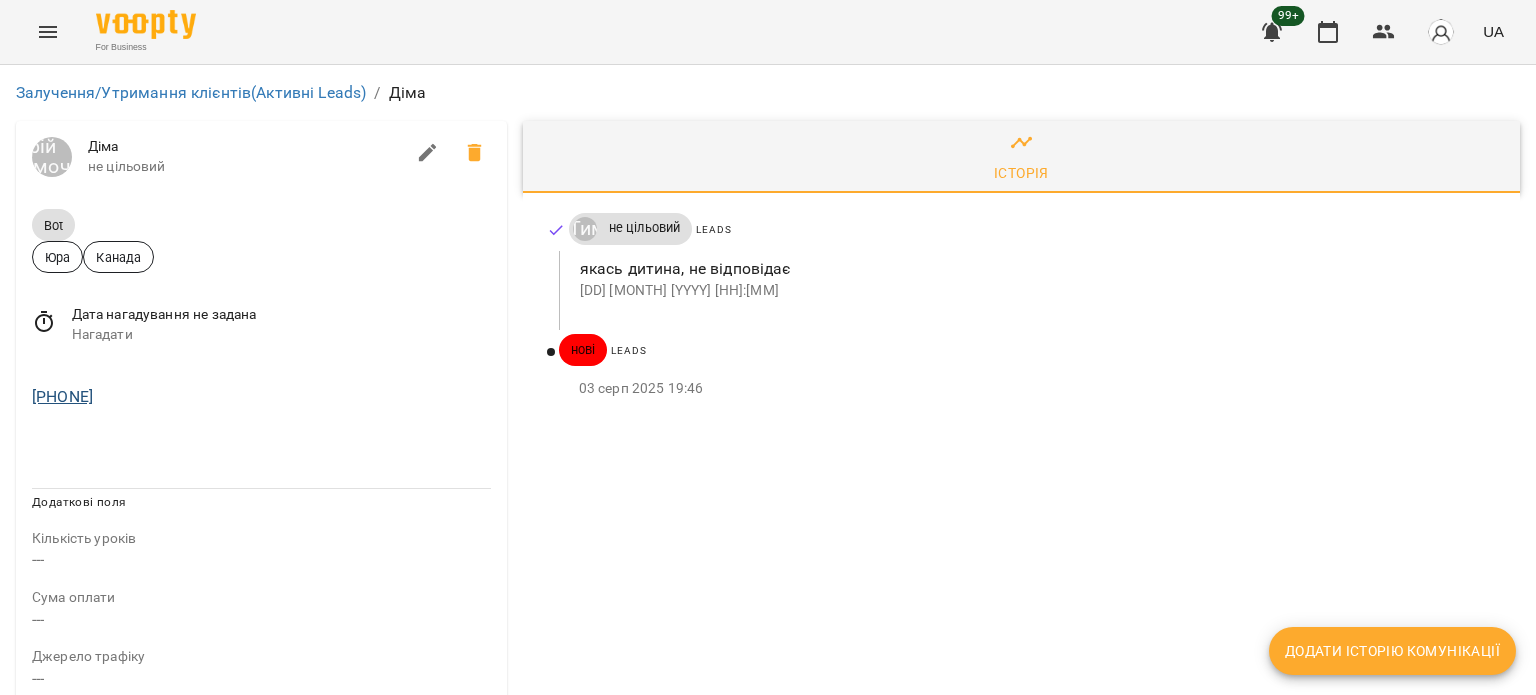drag, startPoint x: 199, startPoint y: 391, endPoint x: 57, endPoint y: 393, distance: 142.01408 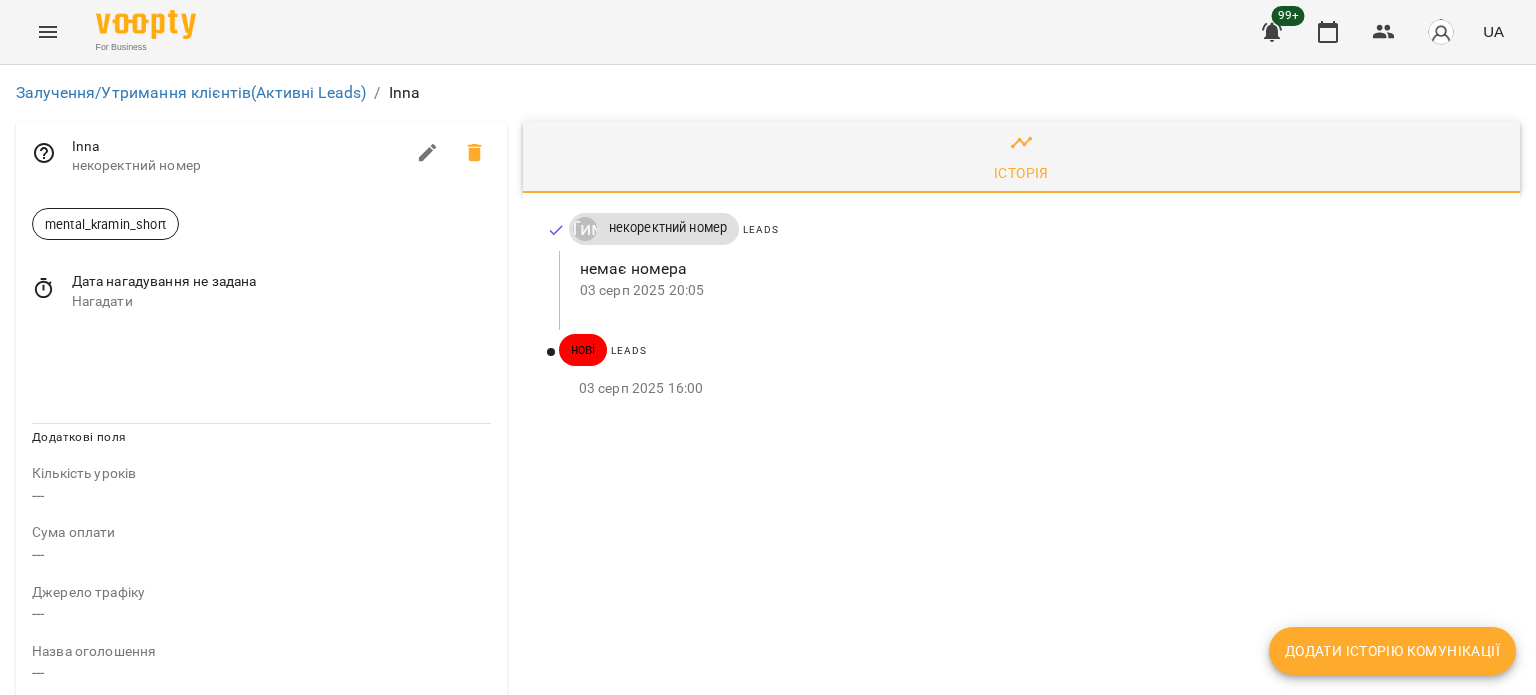 scroll, scrollTop: 0, scrollLeft: 0, axis: both 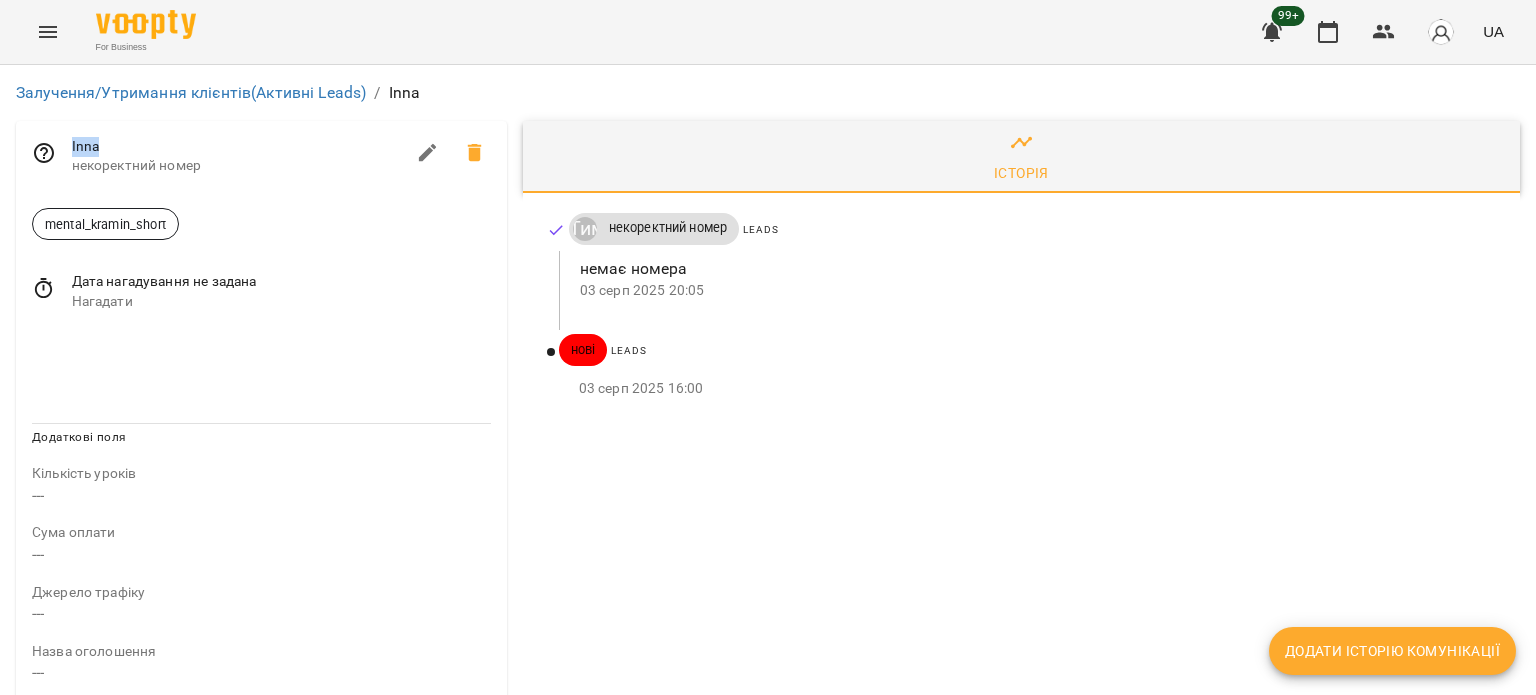 drag, startPoint x: 107, startPoint y: 147, endPoint x: 60, endPoint y: 145, distance: 47.042534 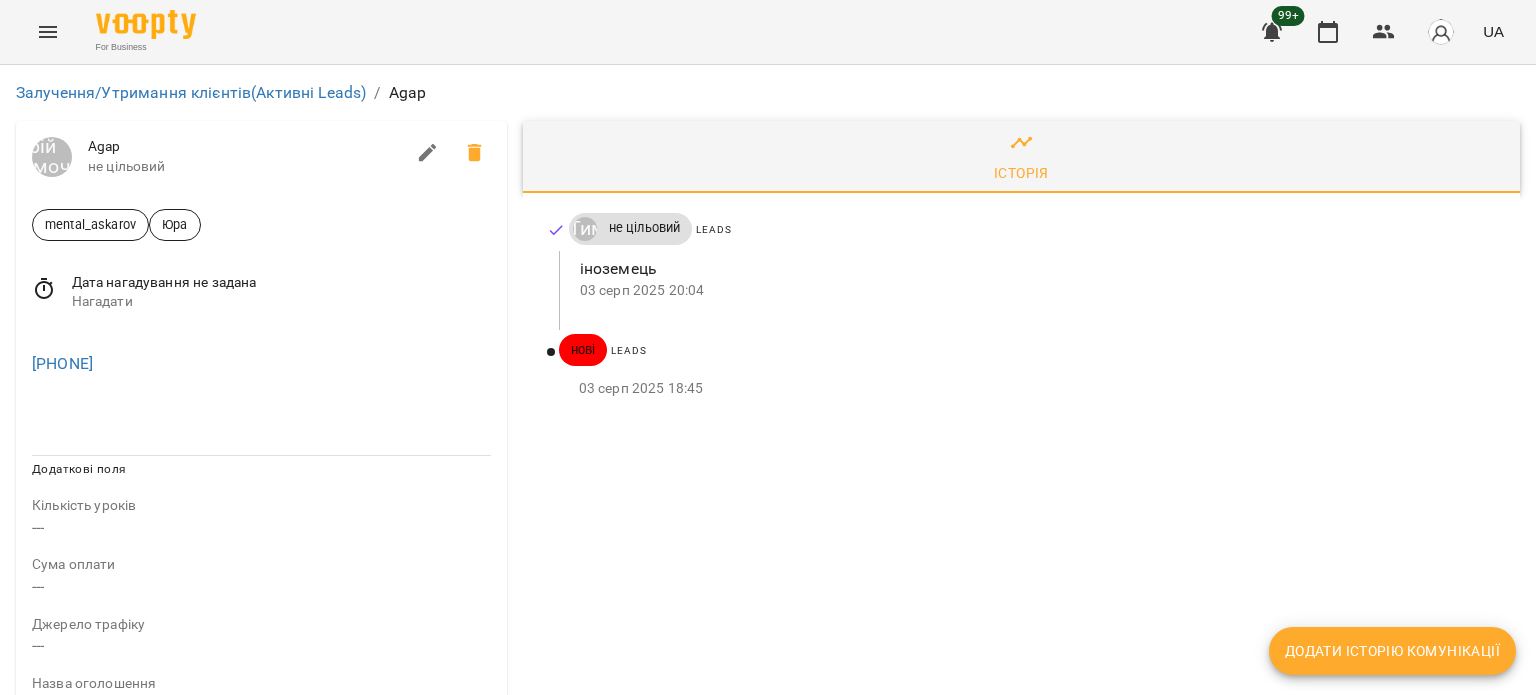 scroll, scrollTop: 0, scrollLeft: 0, axis: both 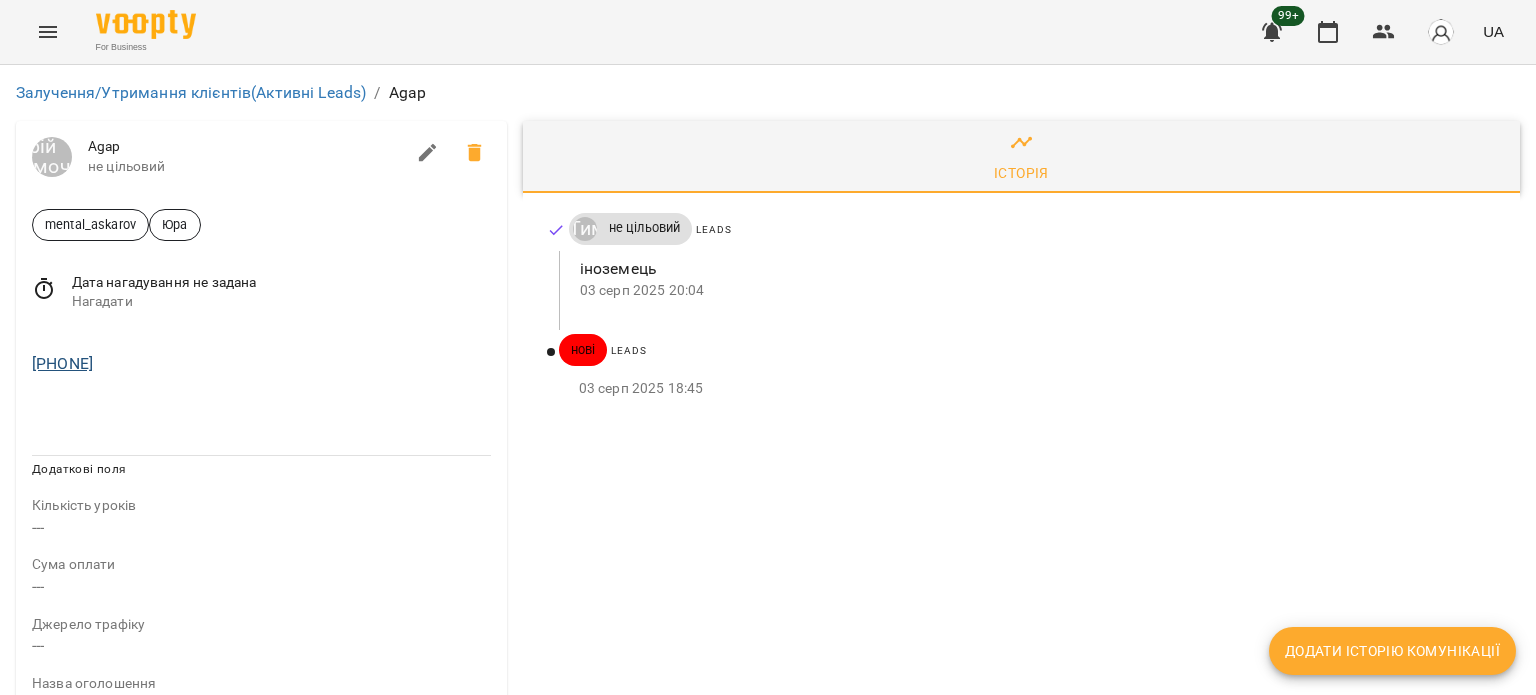 drag, startPoint x: 169, startPoint y: 363, endPoint x: 41, endPoint y: 363, distance: 128 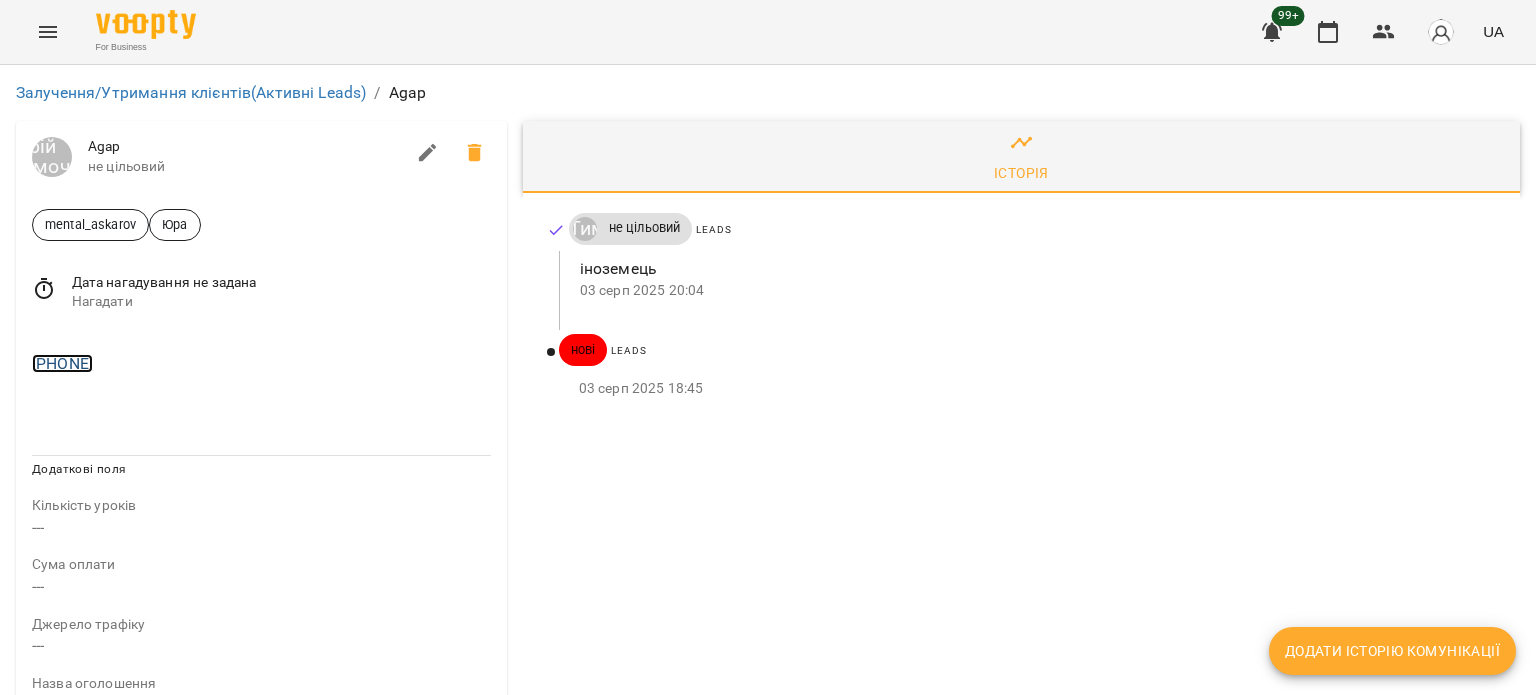 copy on "50937146796" 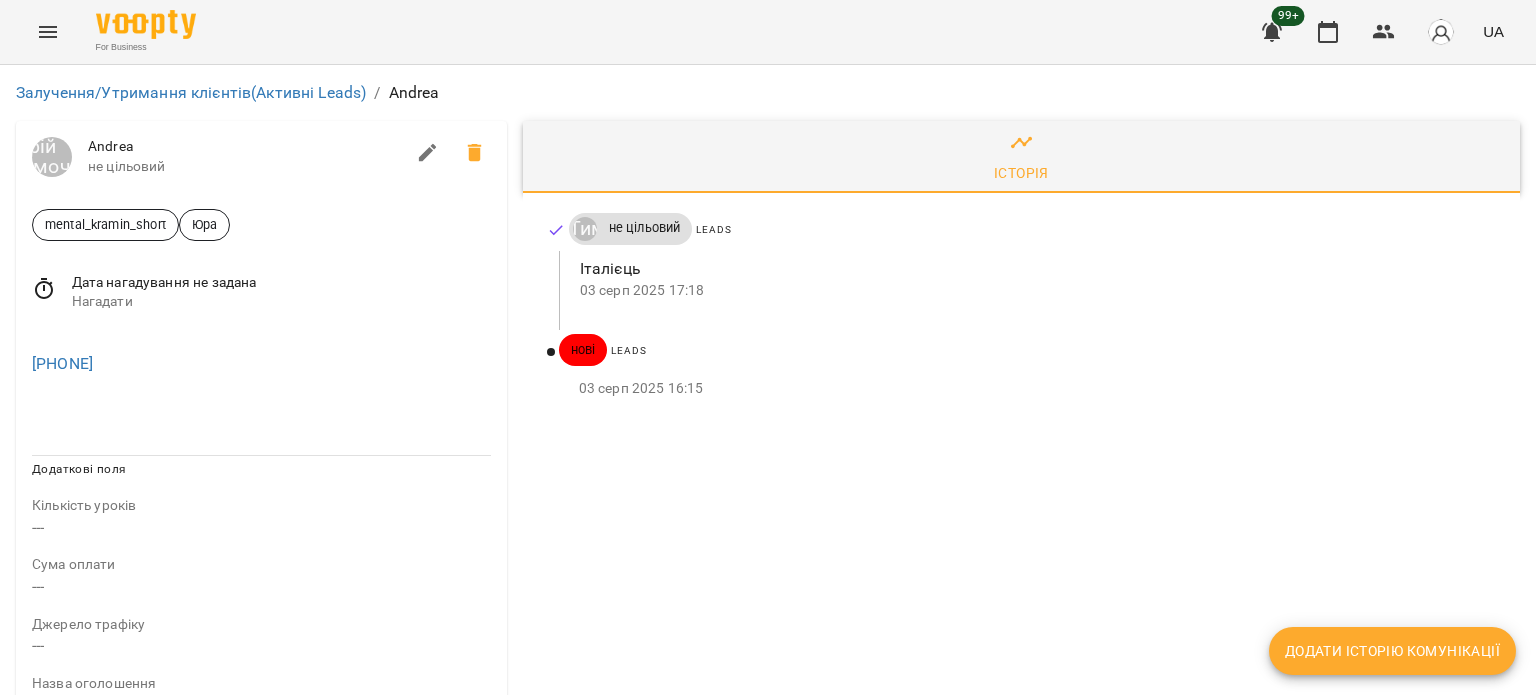 scroll, scrollTop: 0, scrollLeft: 0, axis: both 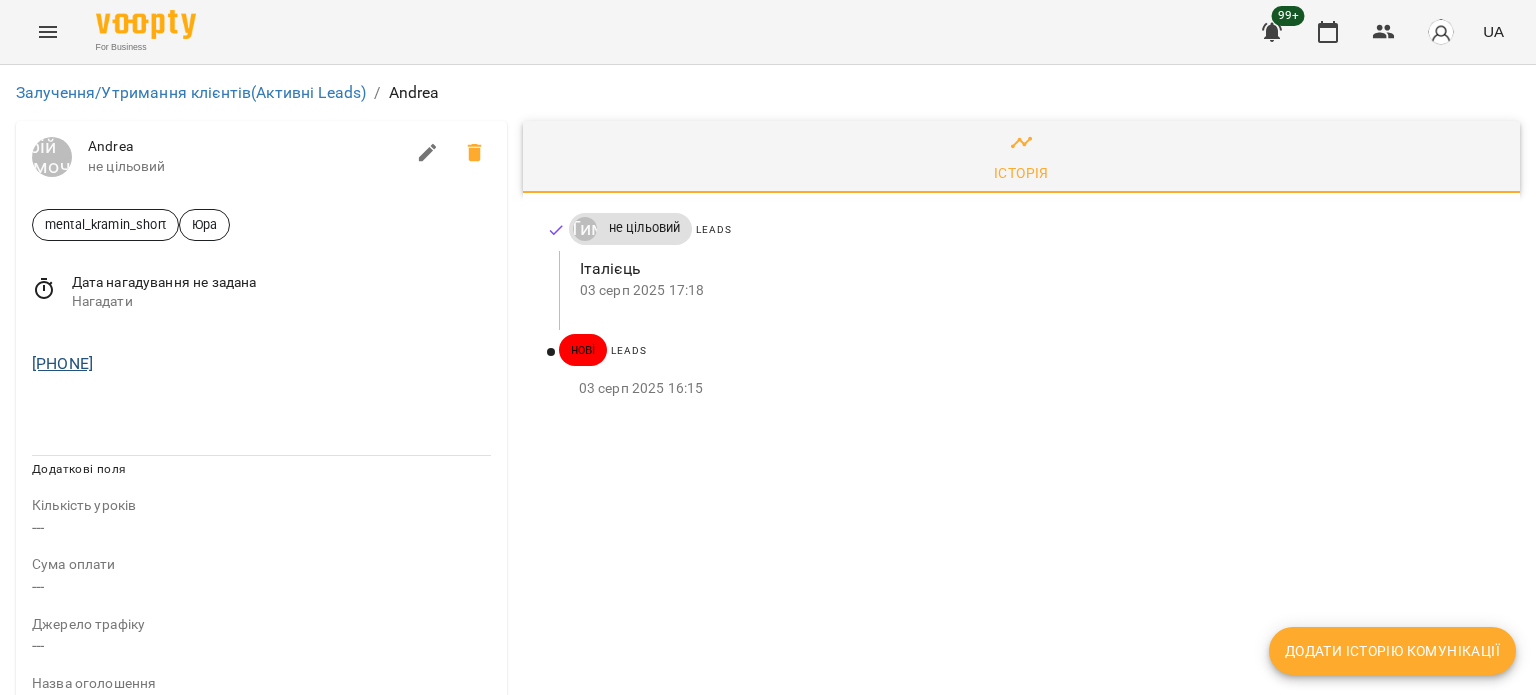 drag, startPoint x: 156, startPoint y: 353, endPoint x: 41, endPoint y: 362, distance: 115.35164 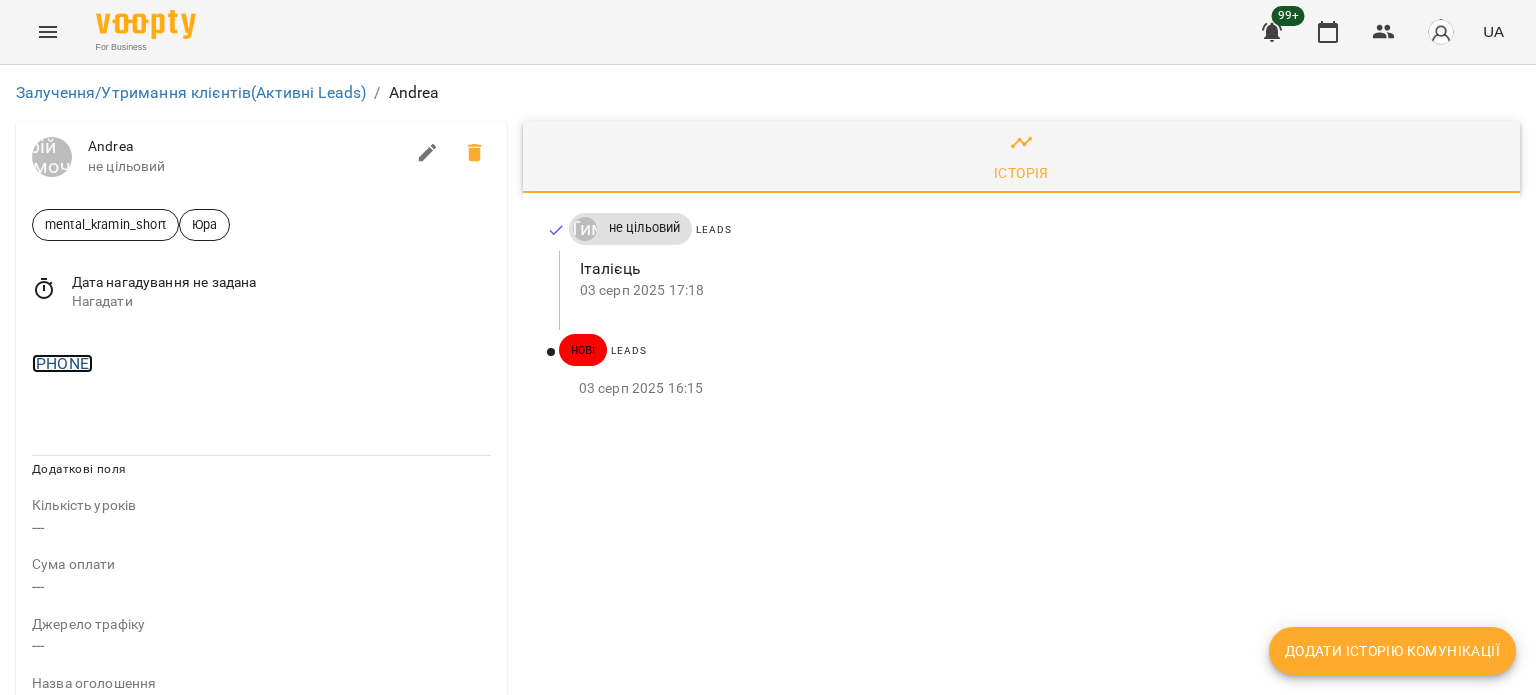 copy on "393387442401" 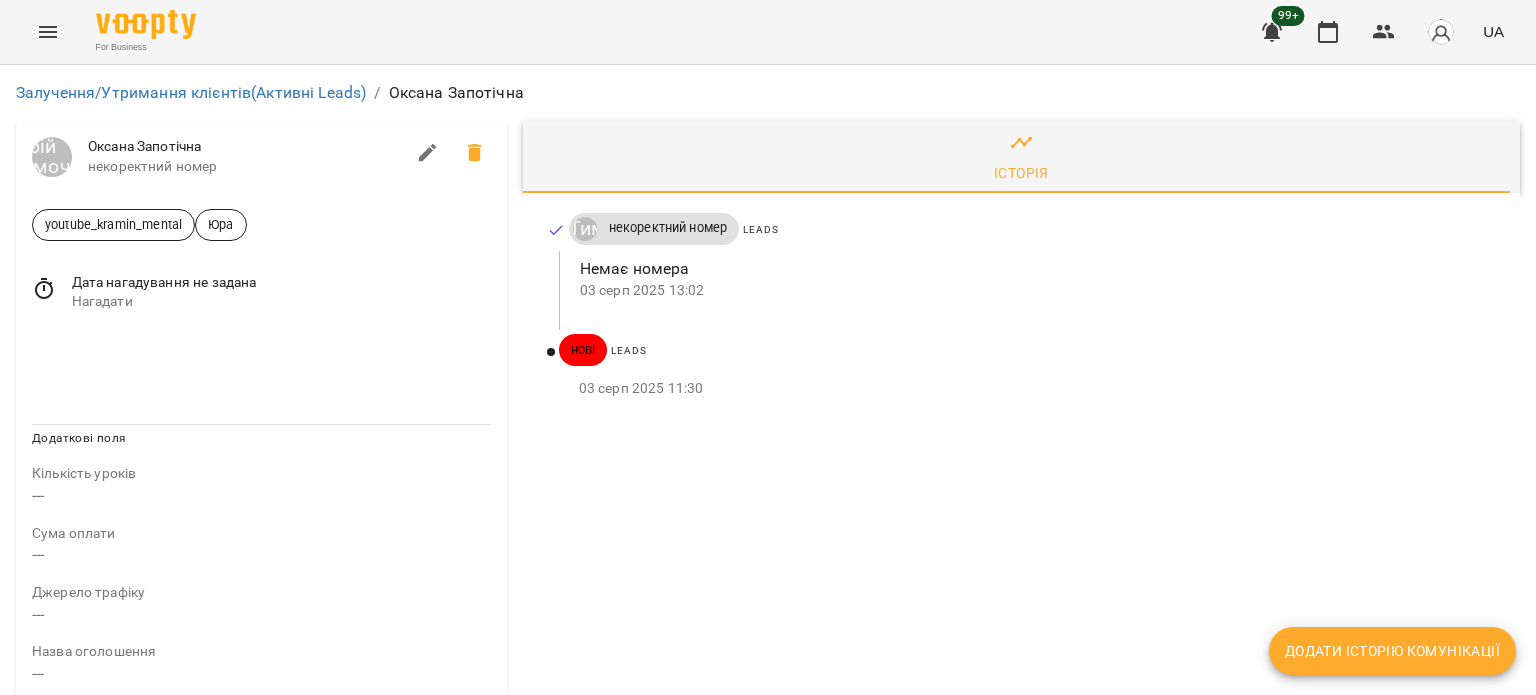scroll, scrollTop: 0, scrollLeft: 0, axis: both 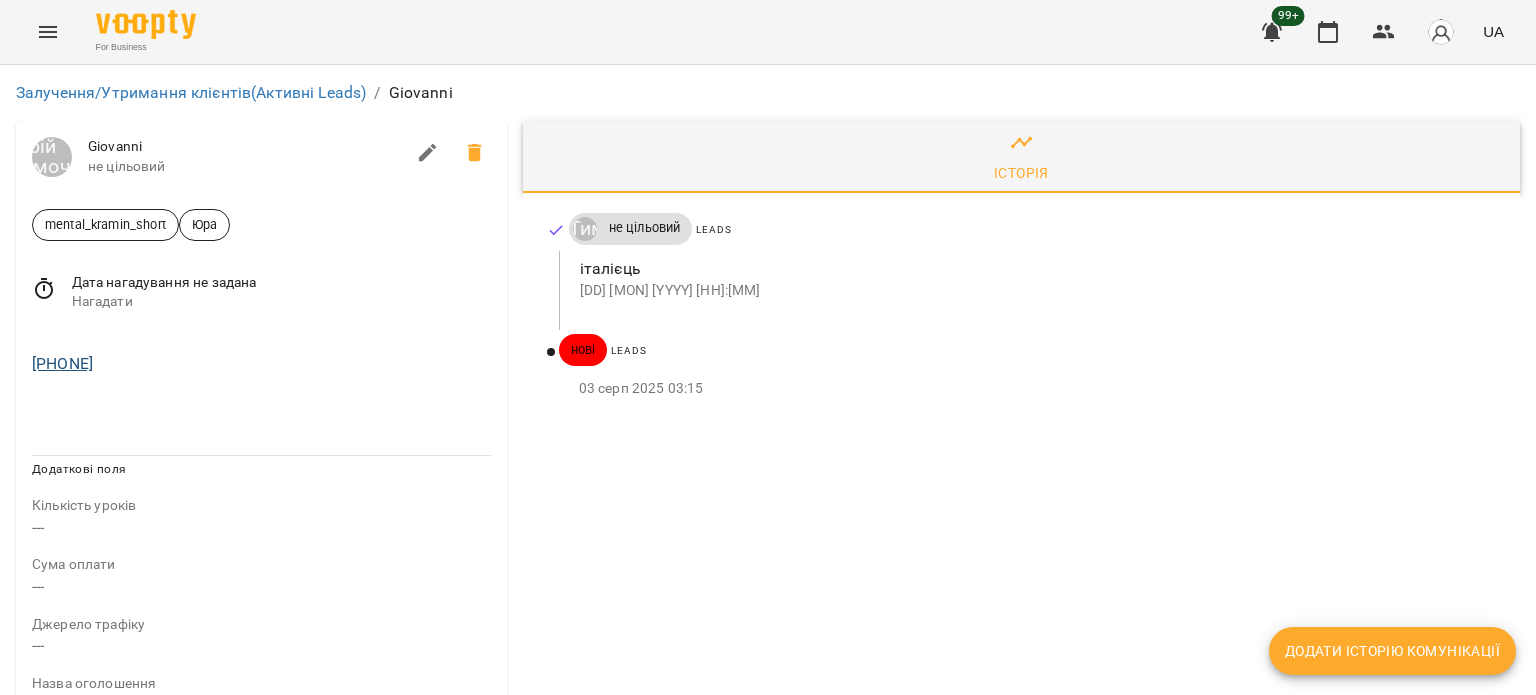 drag, startPoint x: 198, startPoint y: 364, endPoint x: 39, endPoint y: 354, distance: 159.31415 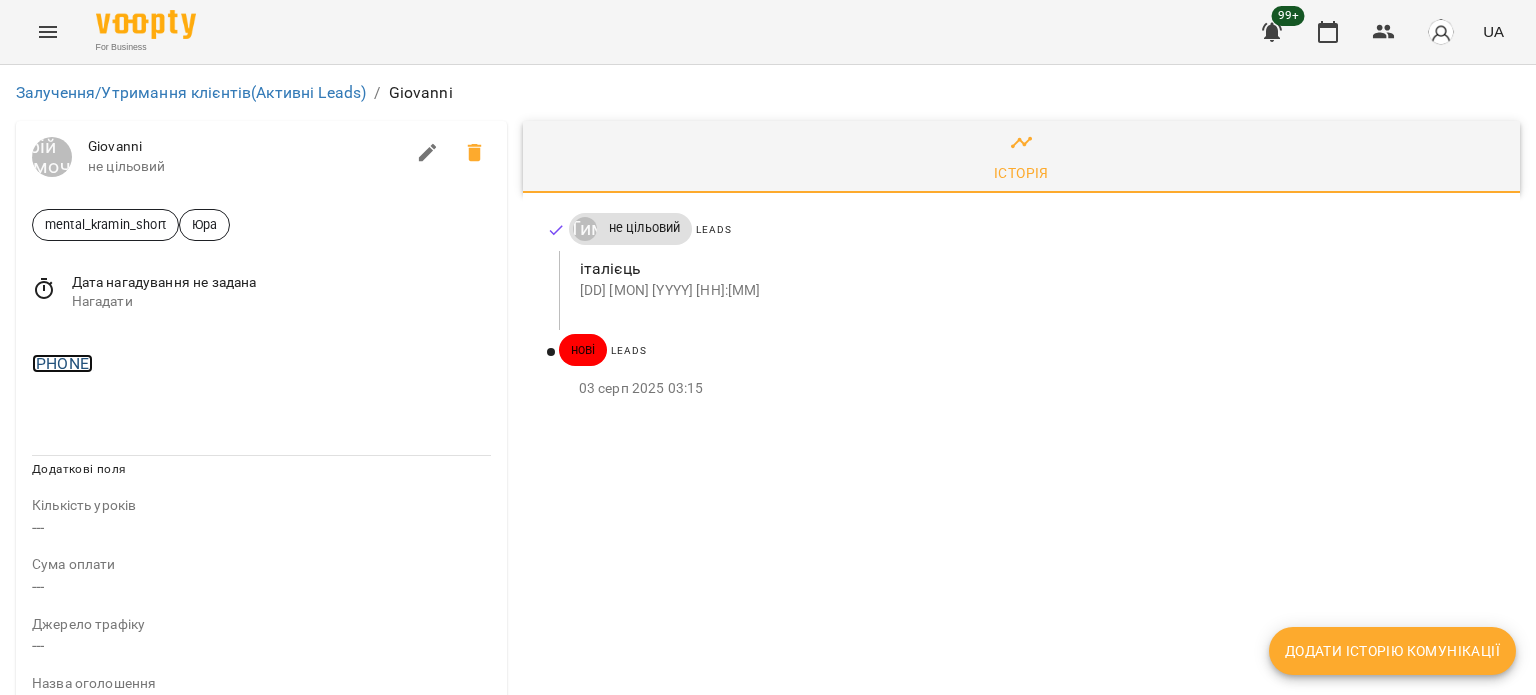 copy on "[PHONE]" 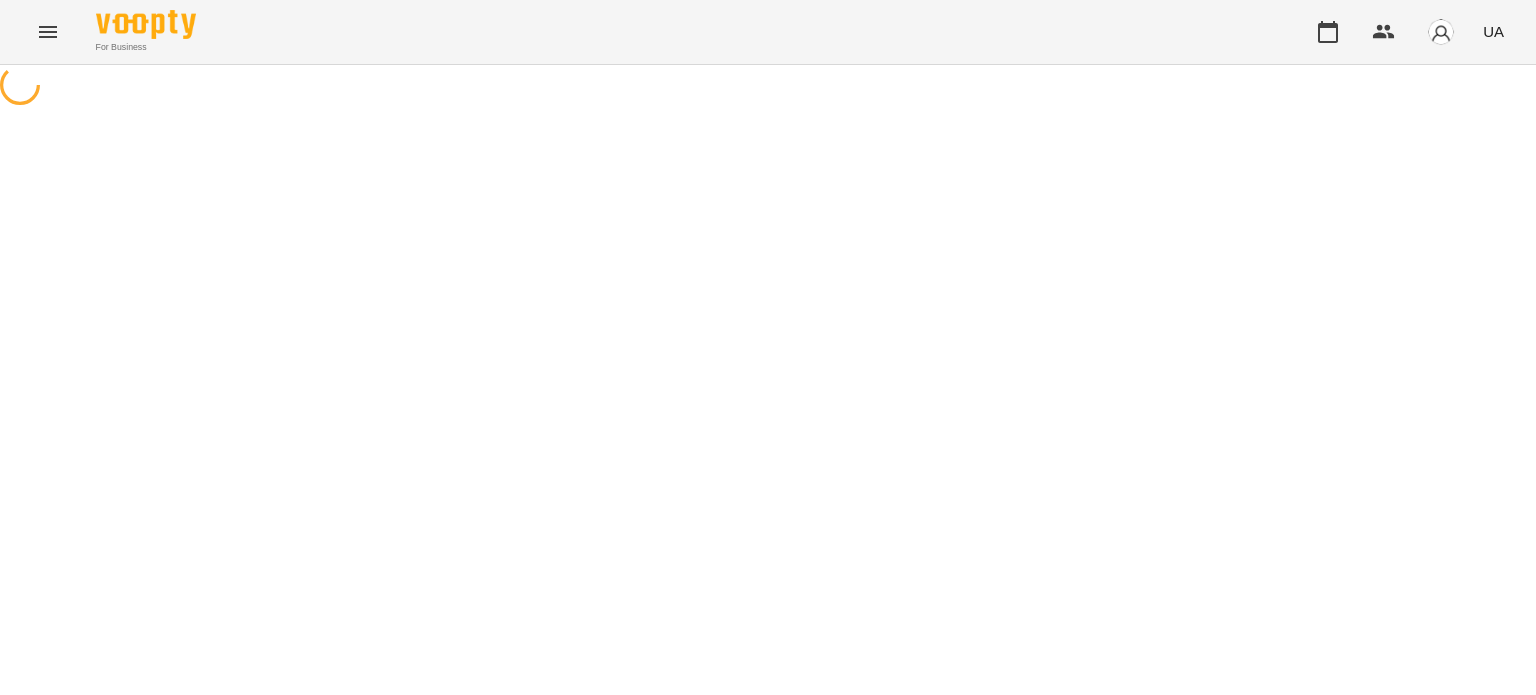 scroll, scrollTop: 0, scrollLeft: 0, axis: both 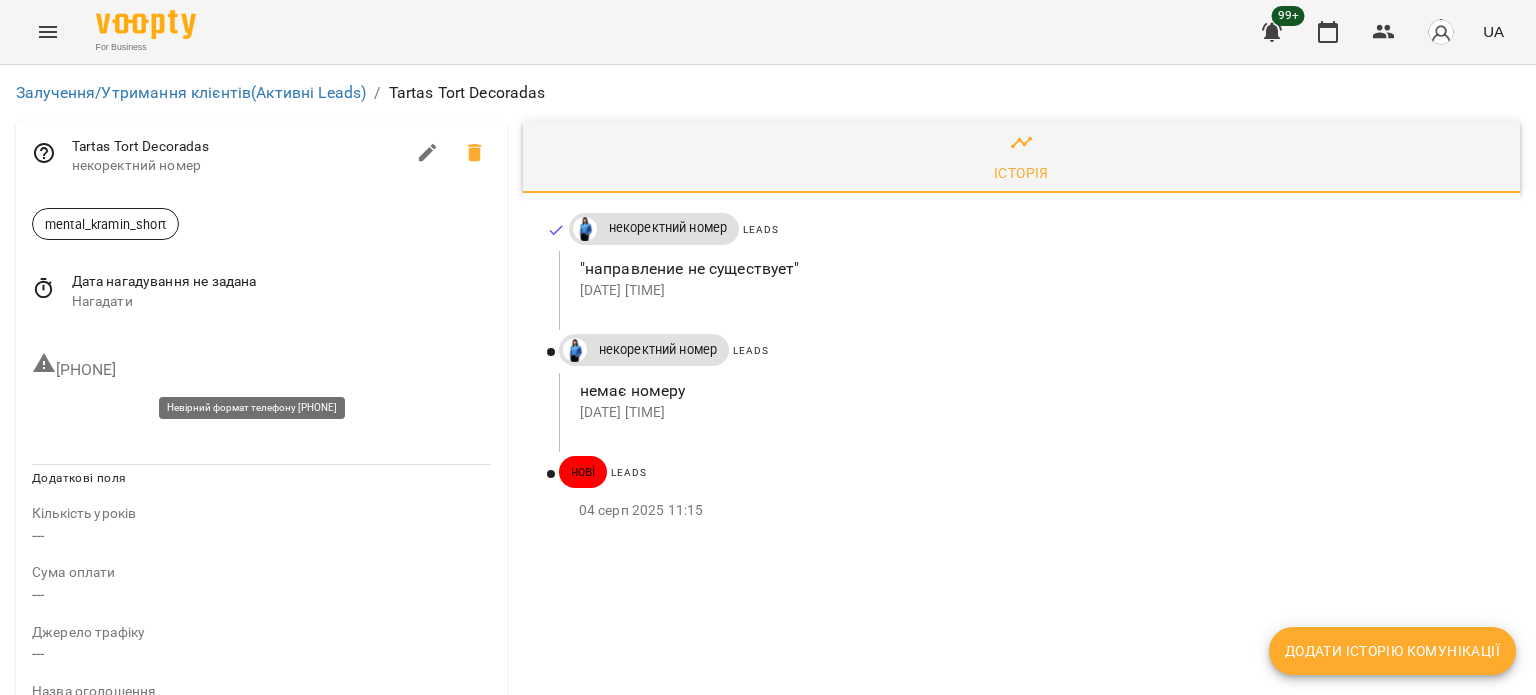 drag, startPoint x: 167, startPoint y: 373, endPoint x: 66, endPoint y: 367, distance: 101.17806 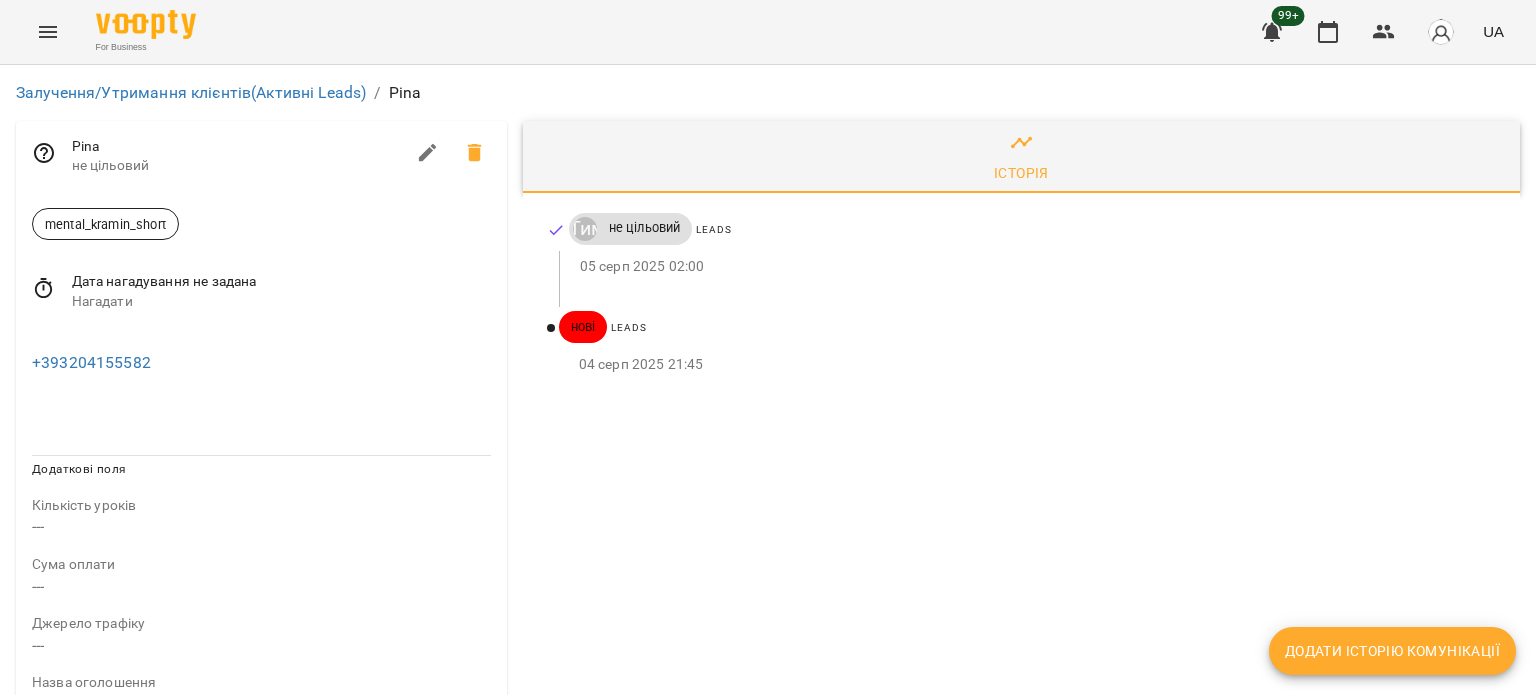scroll, scrollTop: 0, scrollLeft: 0, axis: both 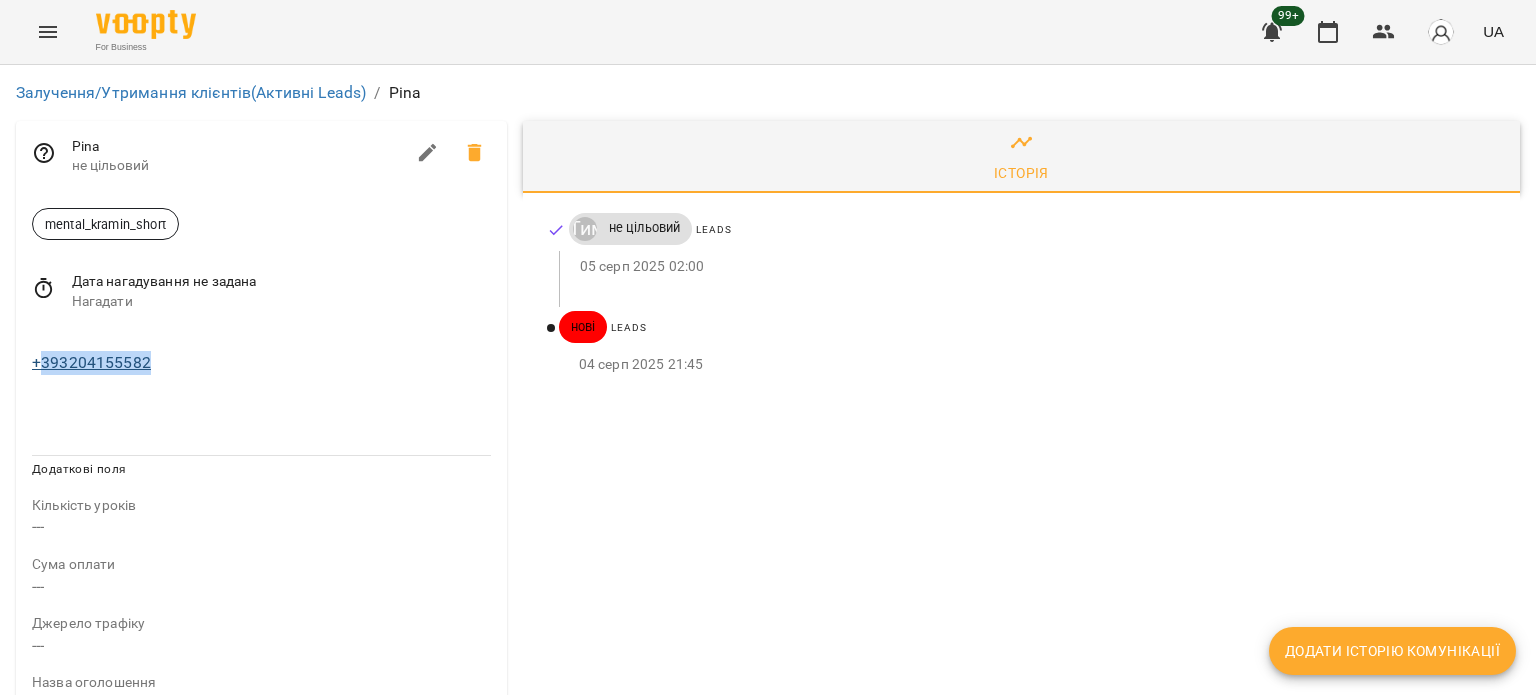 drag, startPoint x: 192, startPoint y: 361, endPoint x: 41, endPoint y: 365, distance: 151.05296 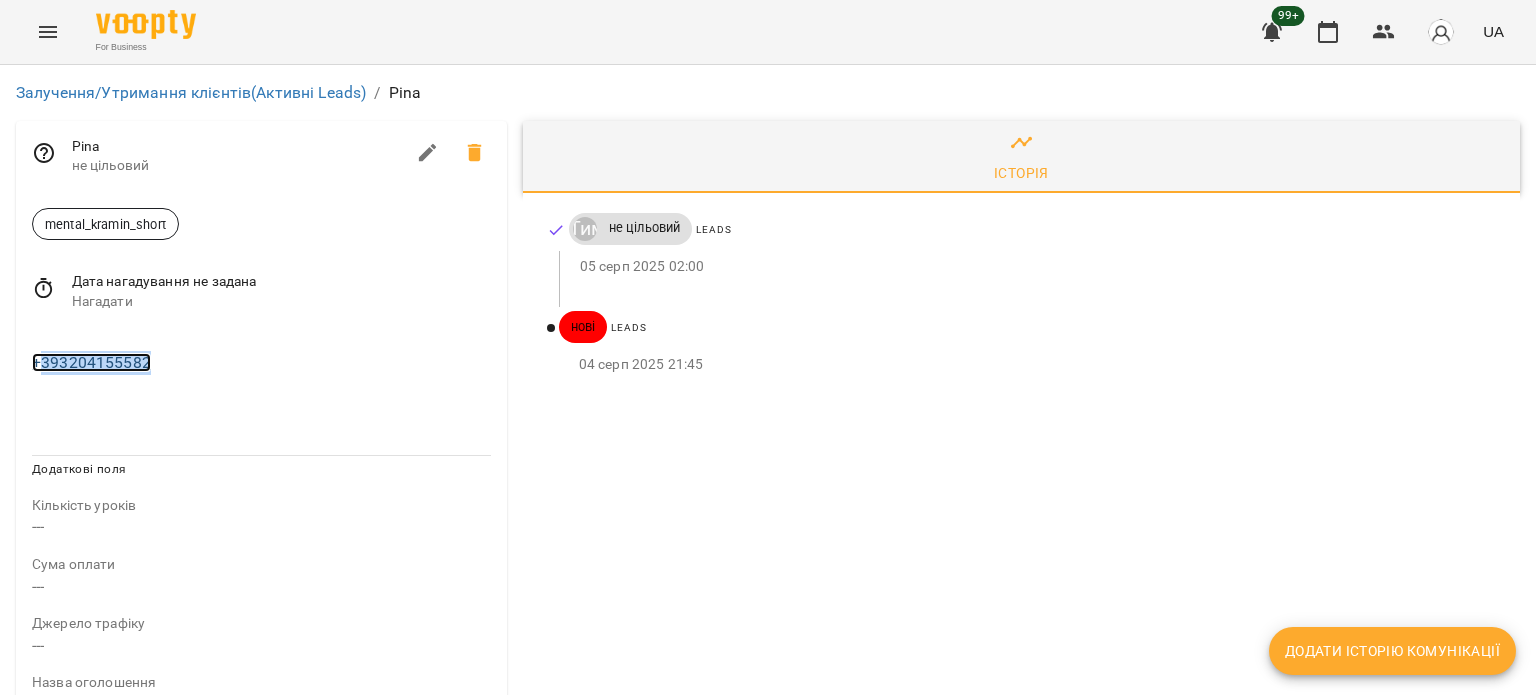 copy on "393204155582" 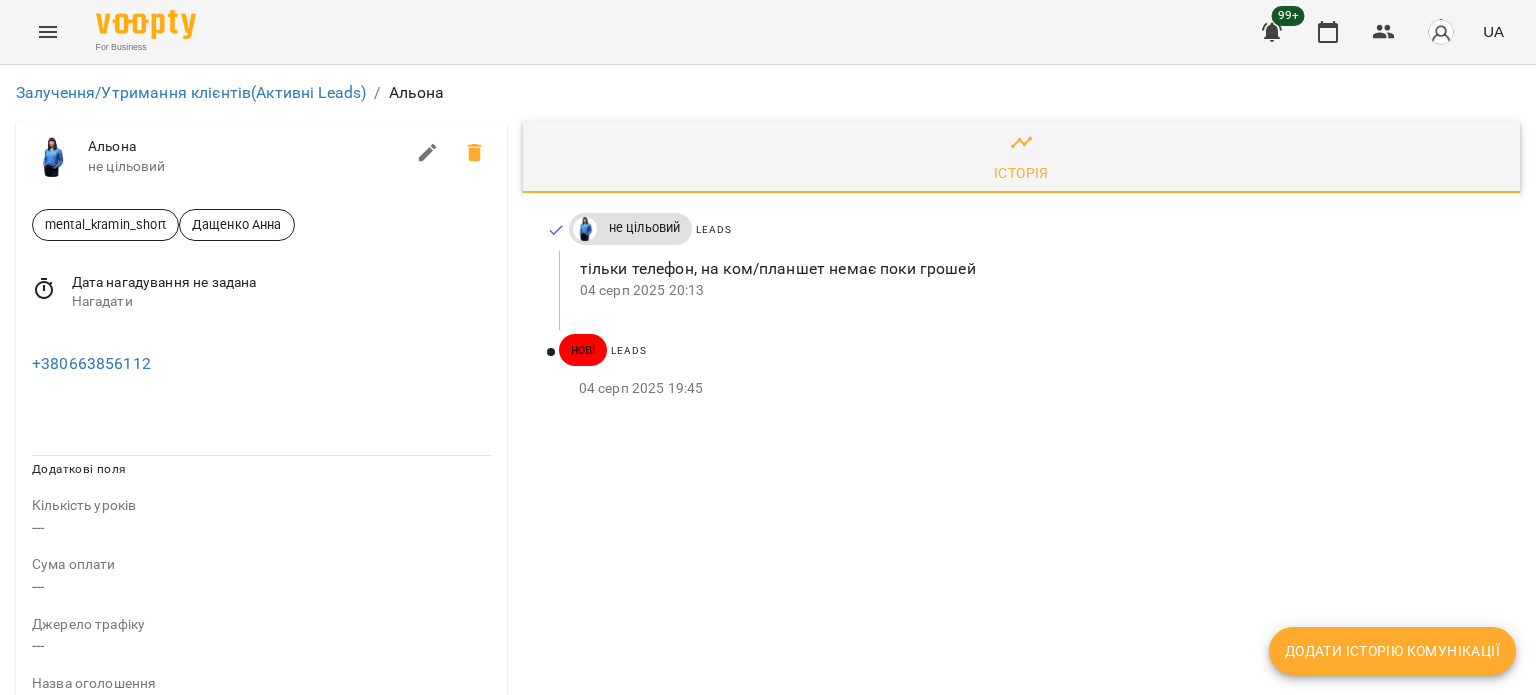 scroll, scrollTop: 0, scrollLeft: 0, axis: both 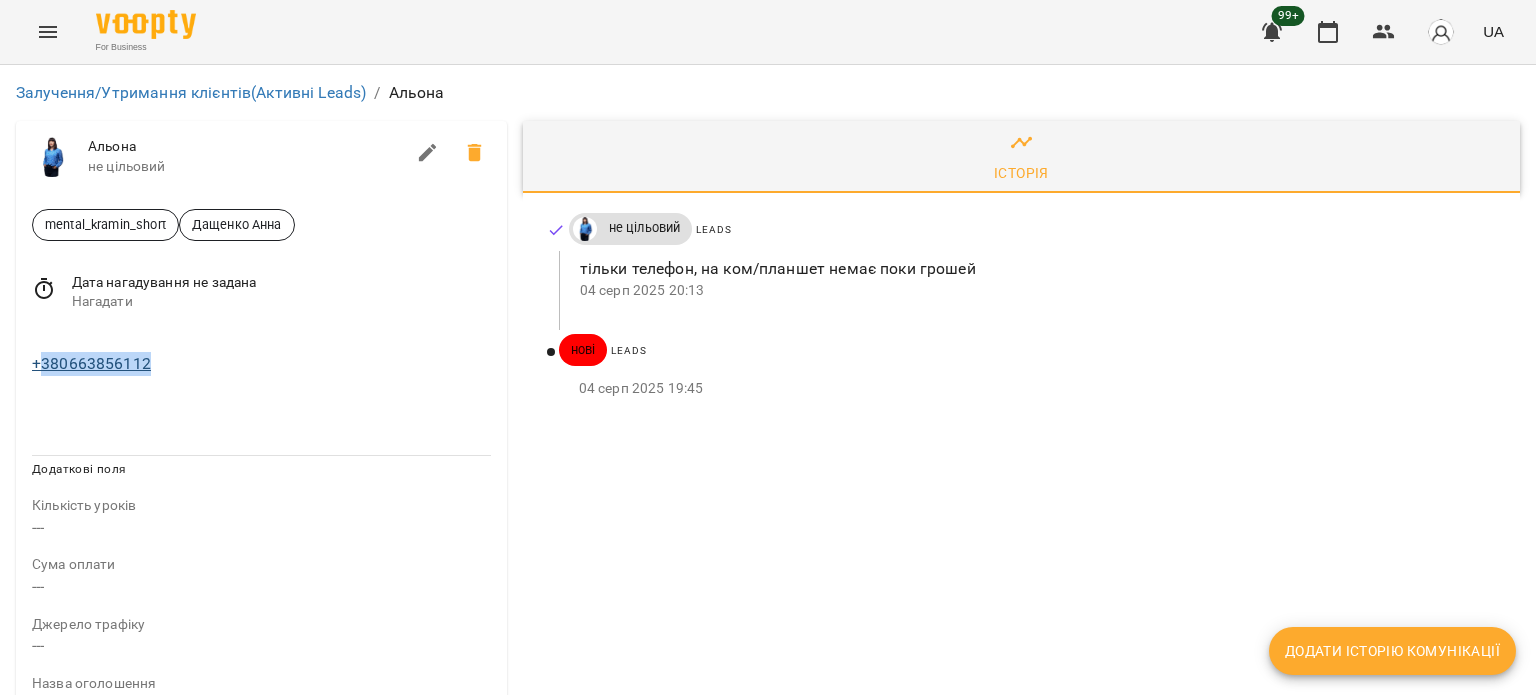 drag, startPoint x: 200, startPoint y: 350, endPoint x: 43, endPoint y: 353, distance: 157.02866 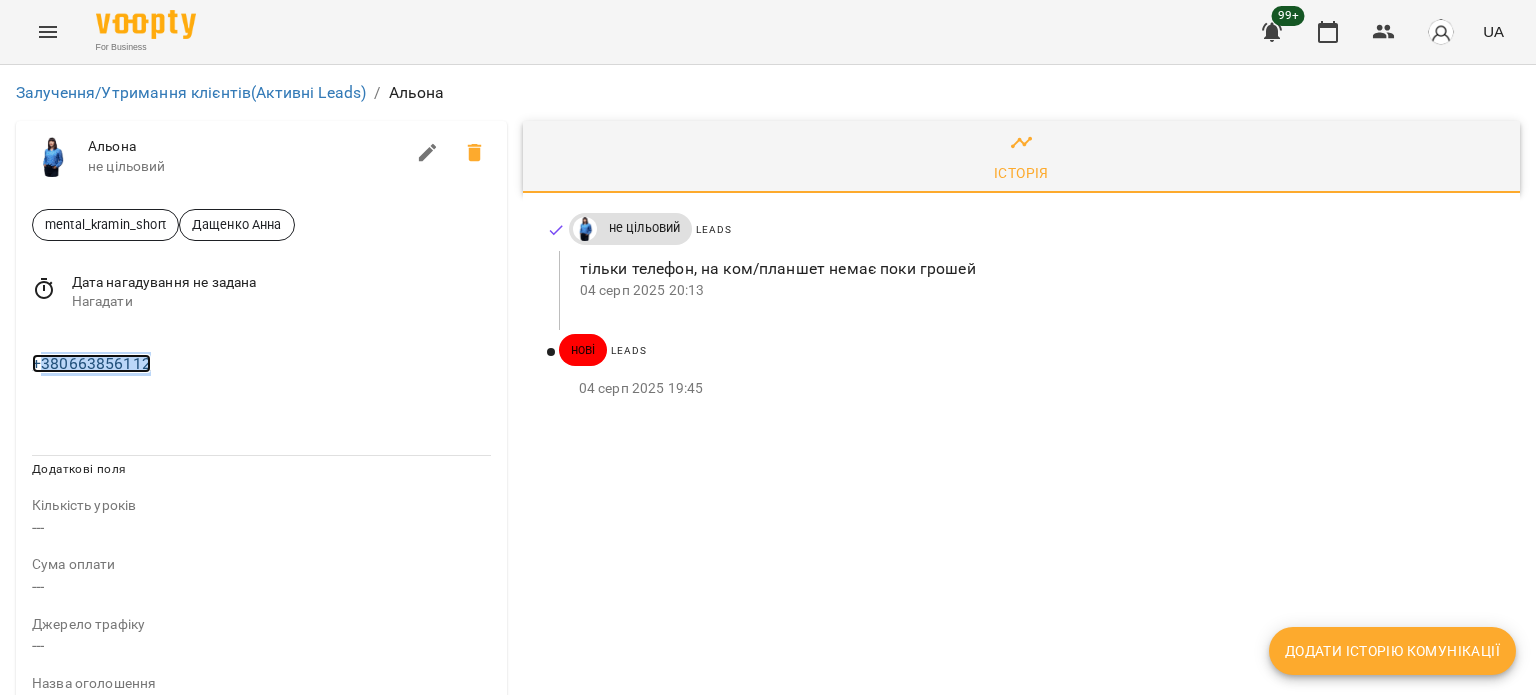 copy on "380663856112" 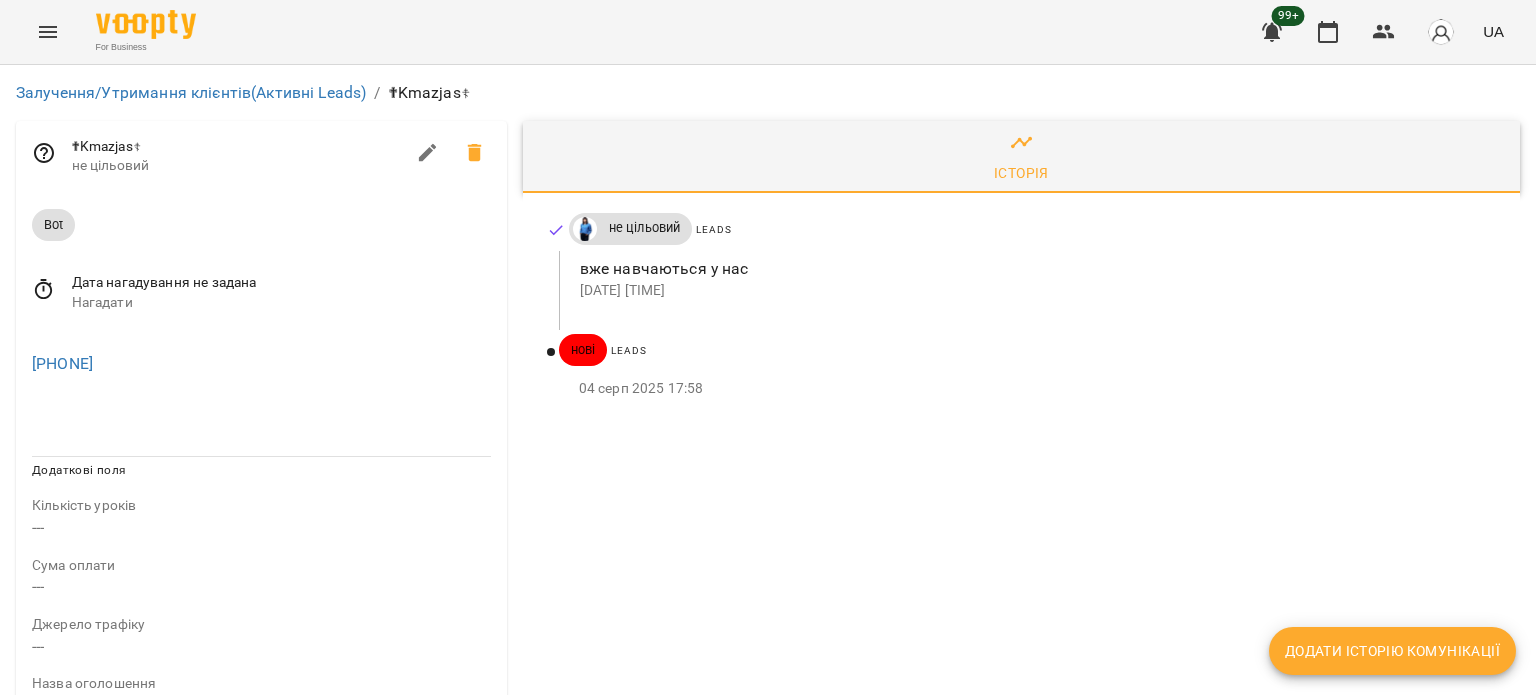 scroll, scrollTop: 0, scrollLeft: 0, axis: both 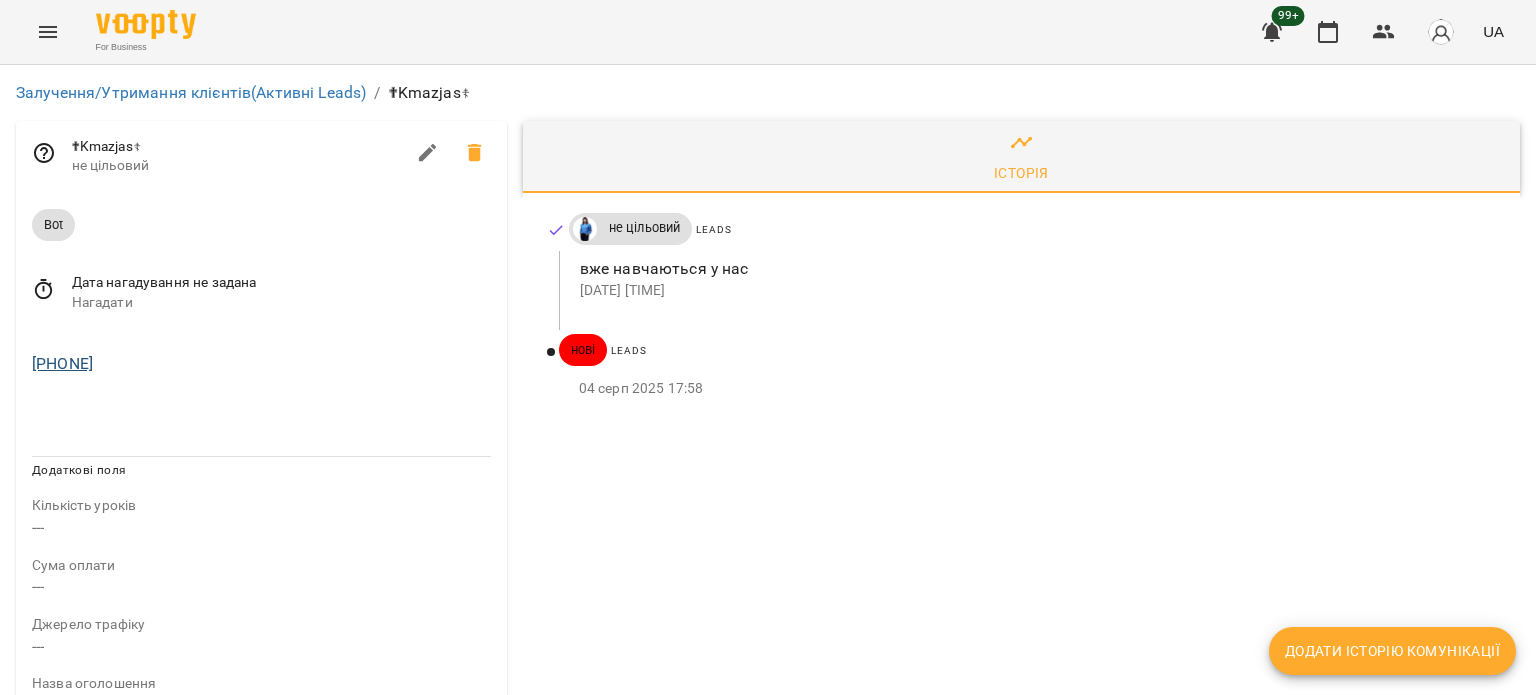 drag, startPoint x: 91, startPoint y: 355, endPoint x: 44, endPoint y: 355, distance: 47 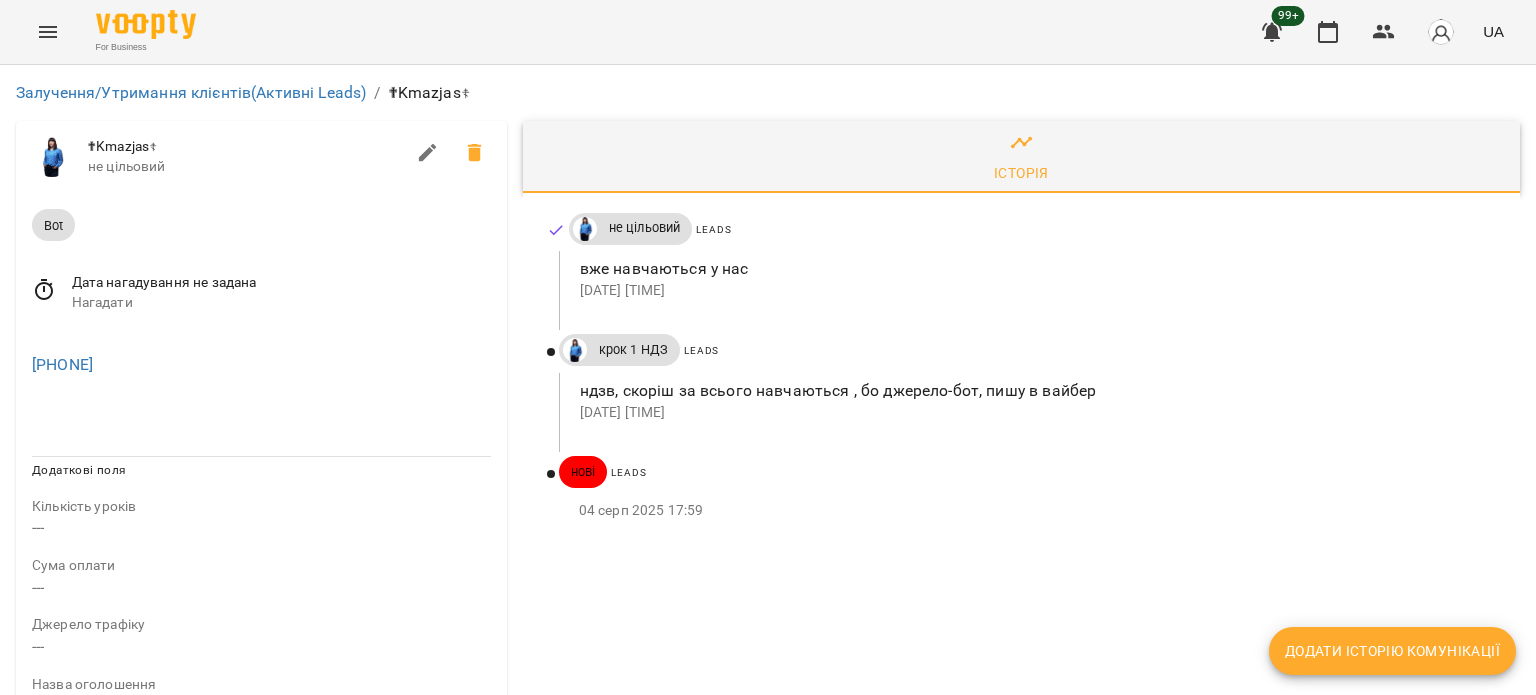 scroll, scrollTop: 0, scrollLeft: 0, axis: both 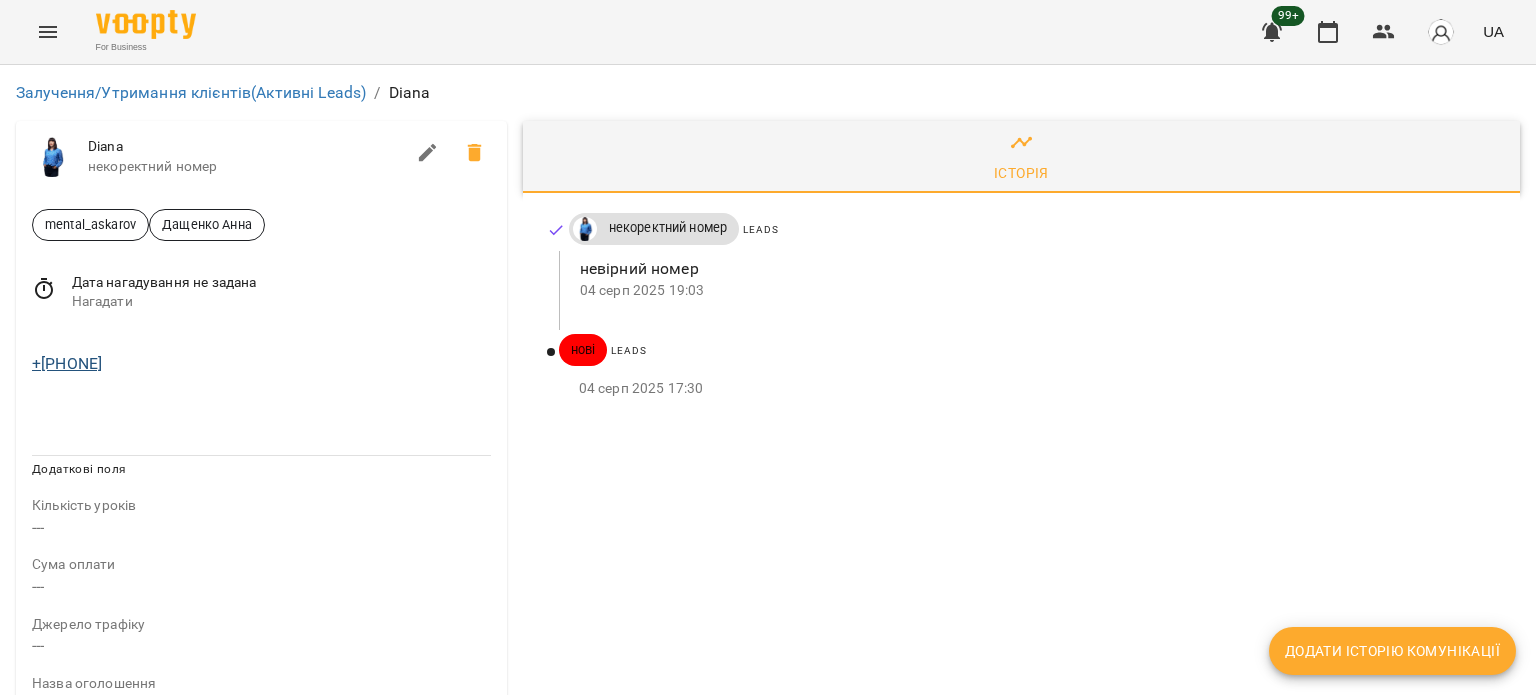drag, startPoint x: 136, startPoint y: 356, endPoint x: 44, endPoint y: 359, distance: 92.0489 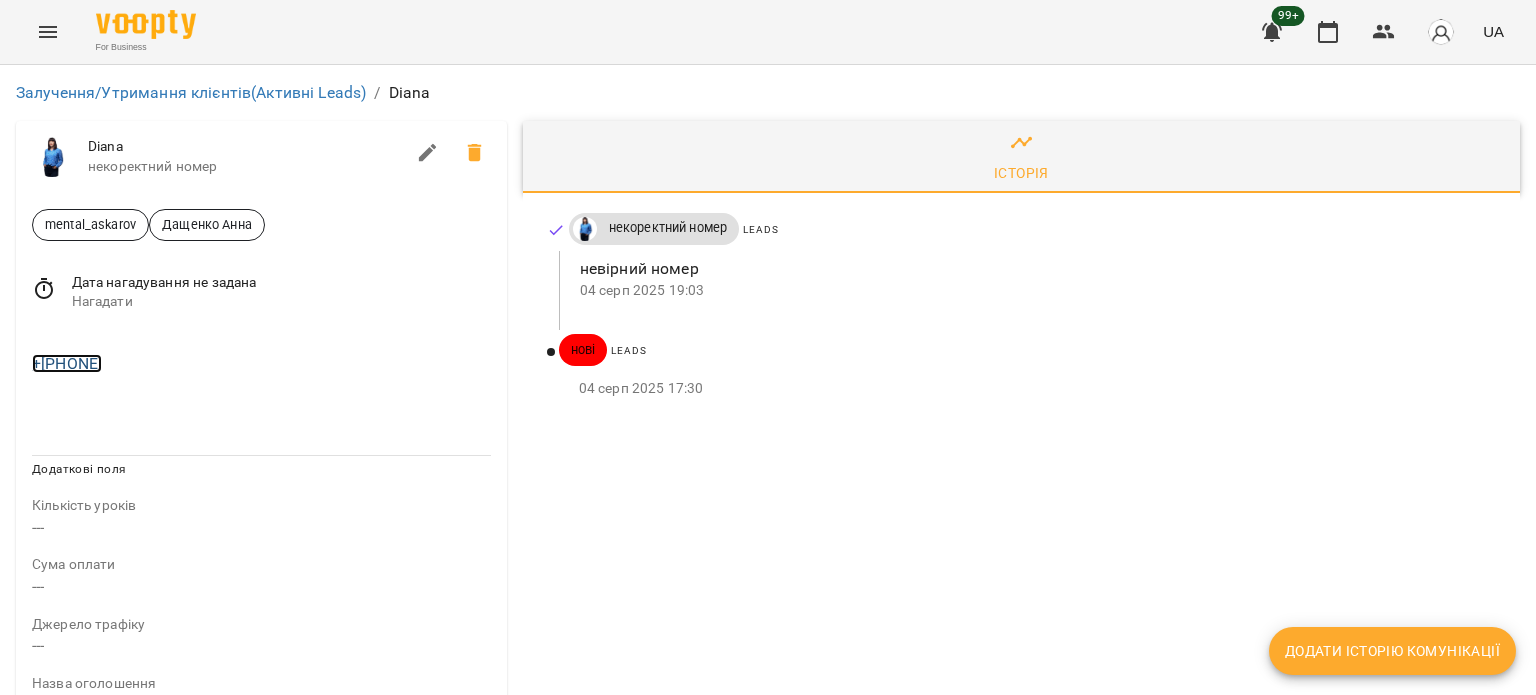 copy on "3279715880" 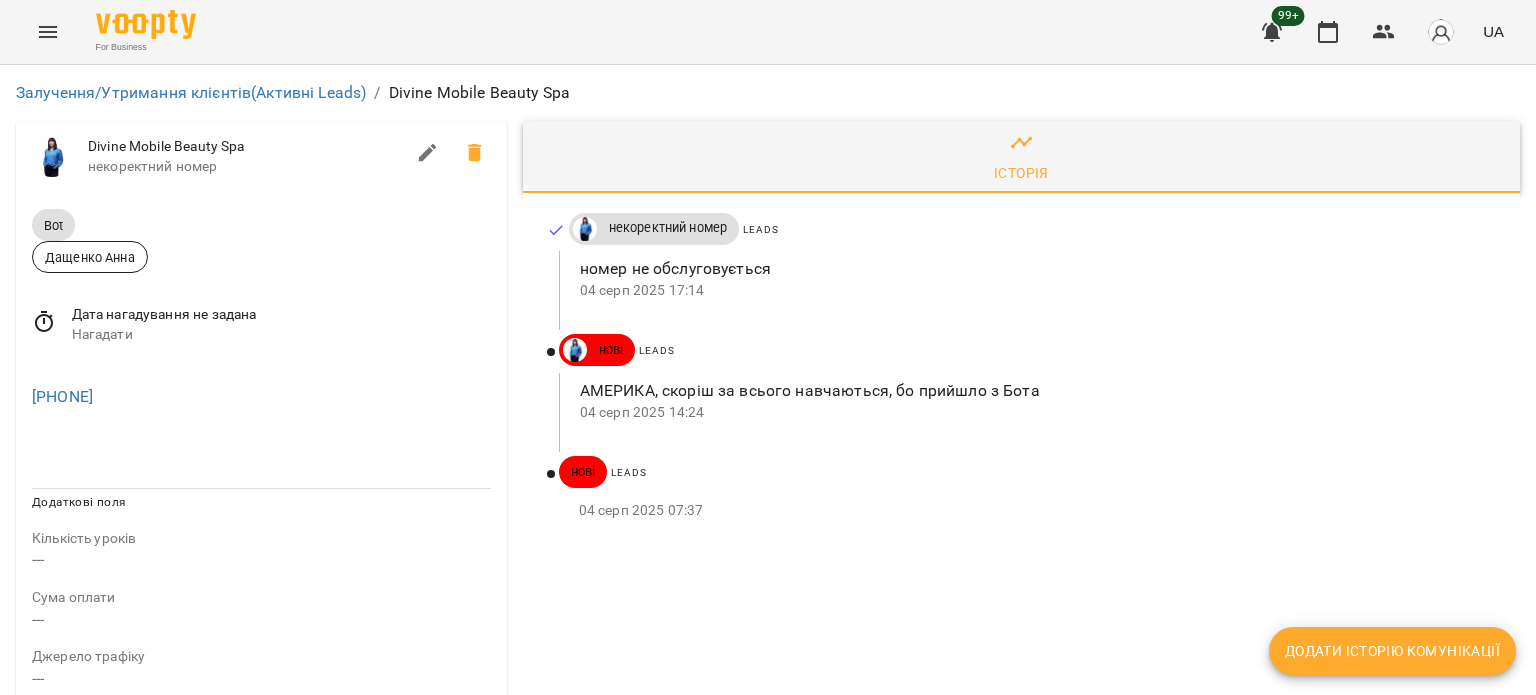 scroll, scrollTop: 0, scrollLeft: 0, axis: both 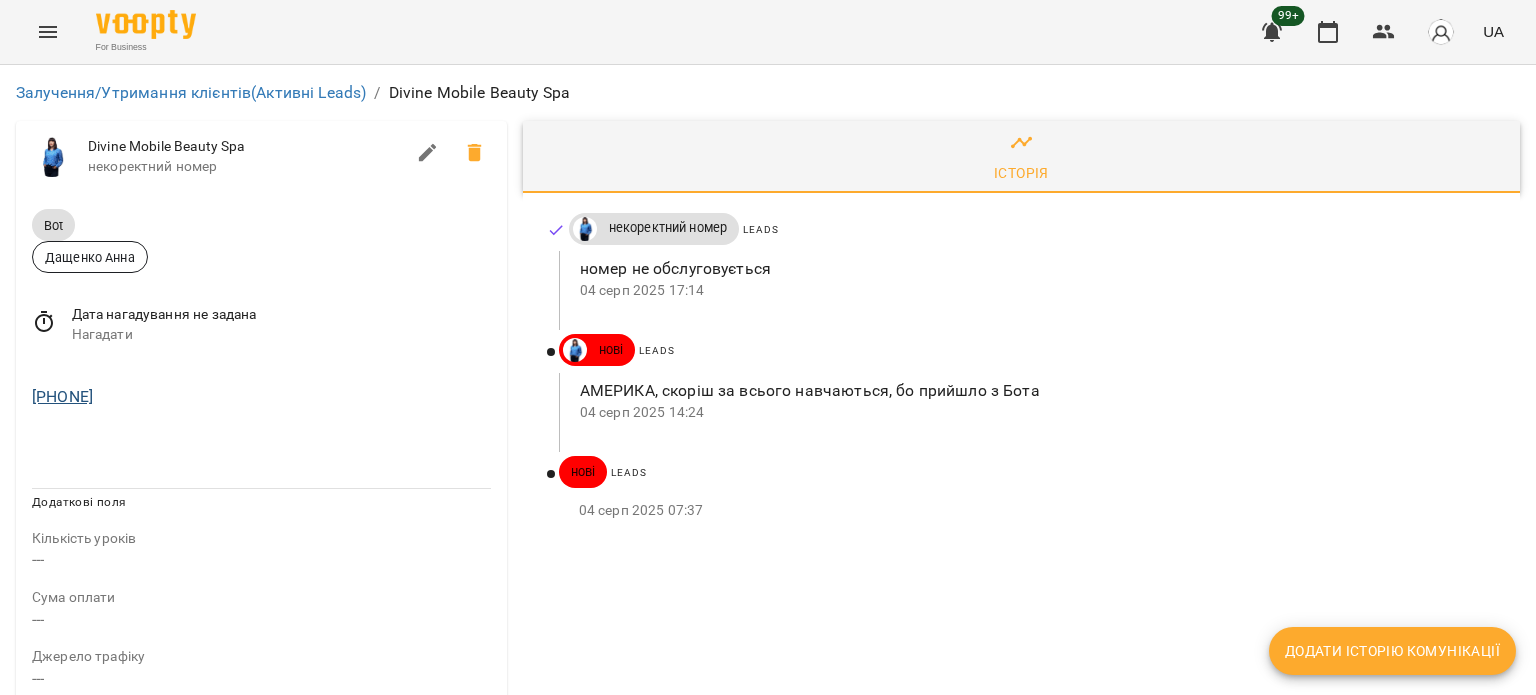 drag, startPoint x: 168, startPoint y: 392, endPoint x: 62, endPoint y: 391, distance: 106.004715 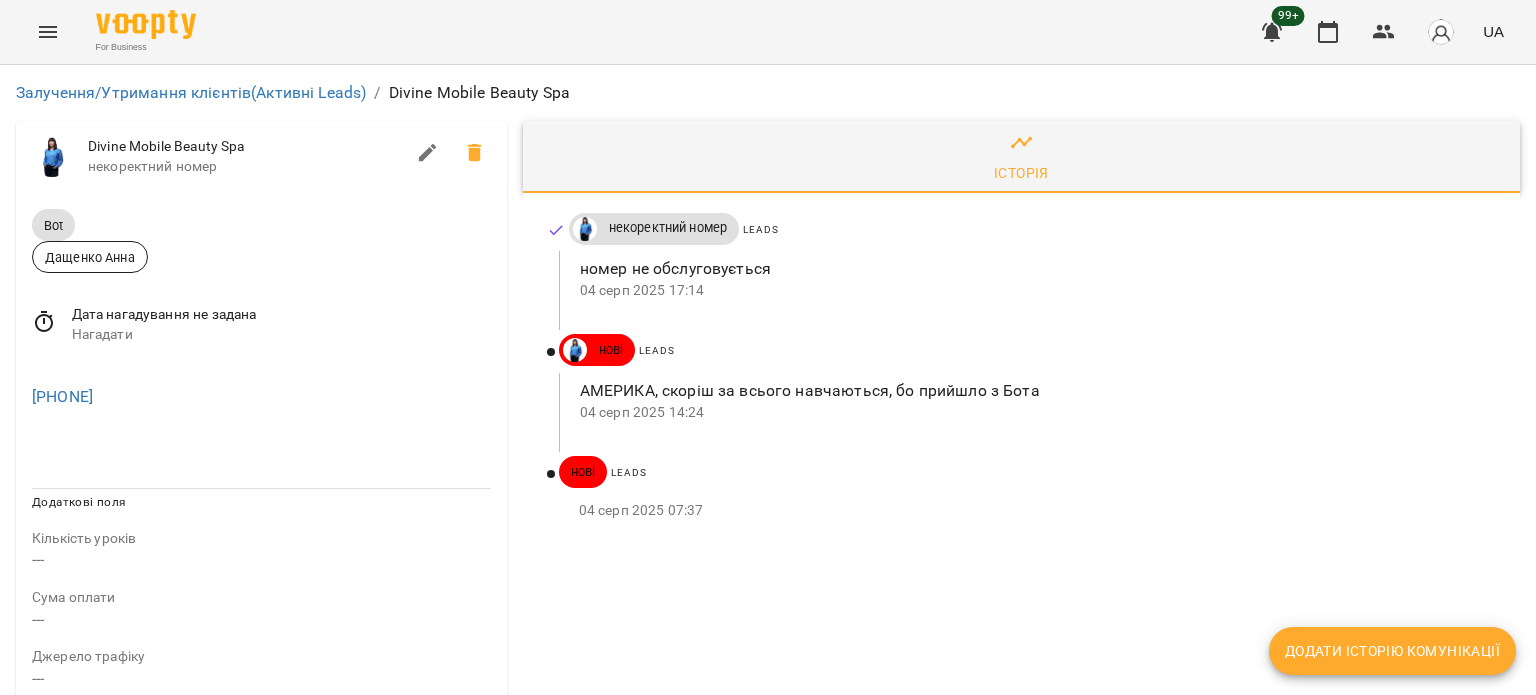 click on "Leads" at bounding box center (1067, 351) 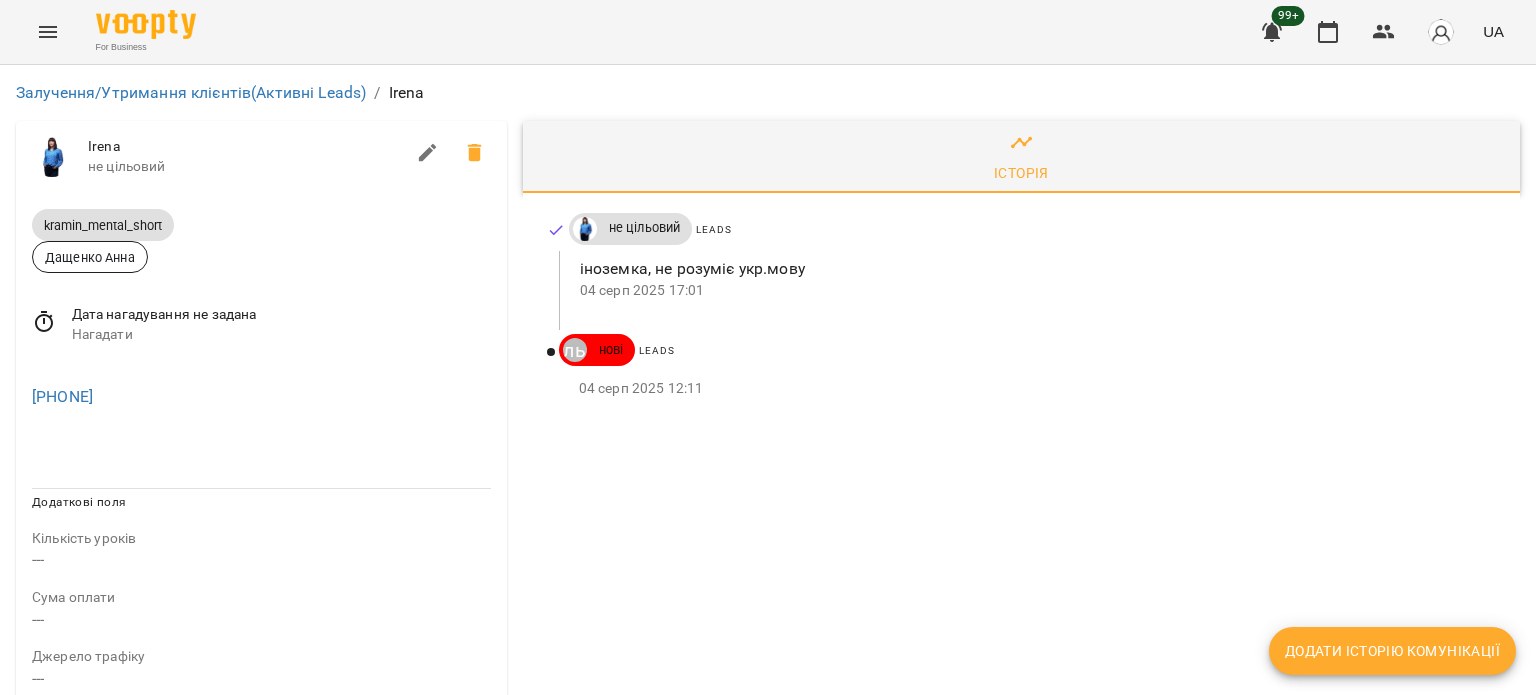 scroll, scrollTop: 0, scrollLeft: 0, axis: both 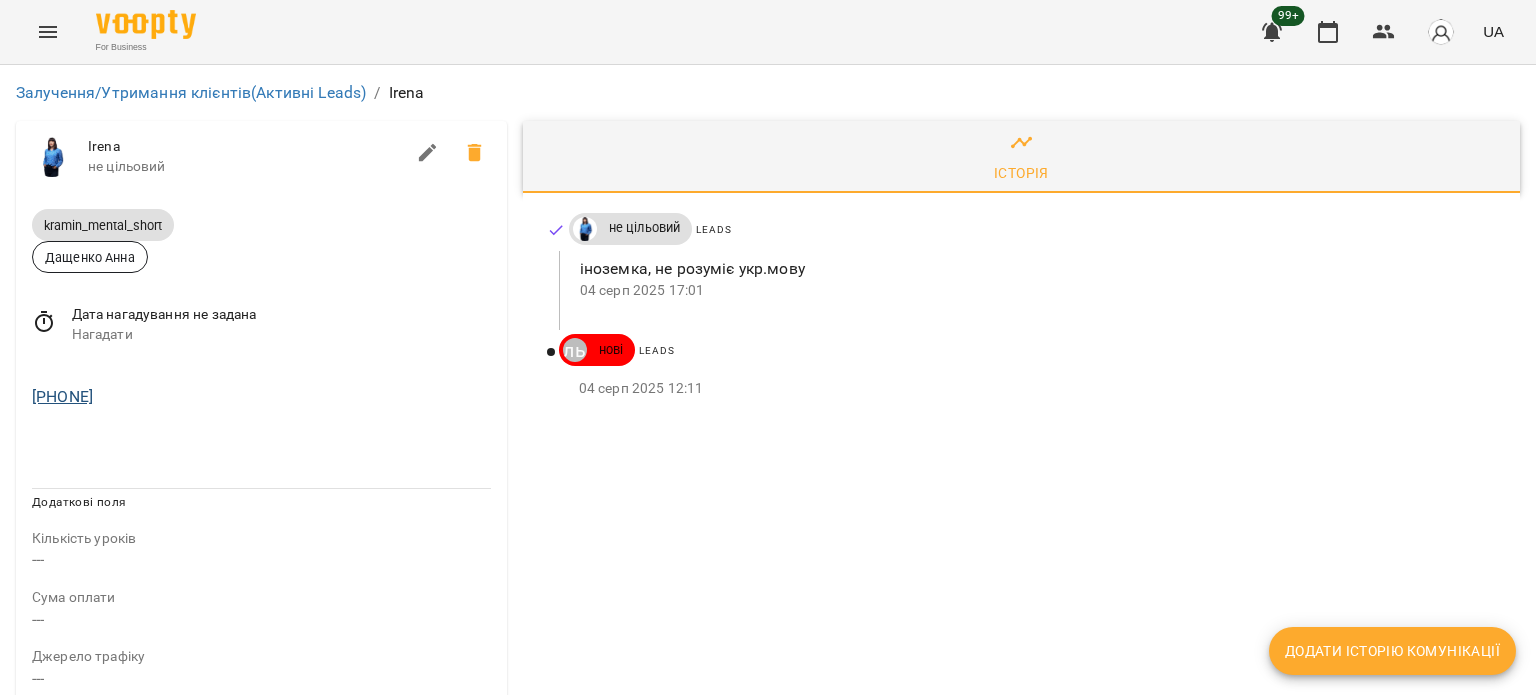 drag, startPoint x: 179, startPoint y: 399, endPoint x: 44, endPoint y: 400, distance: 135.00371 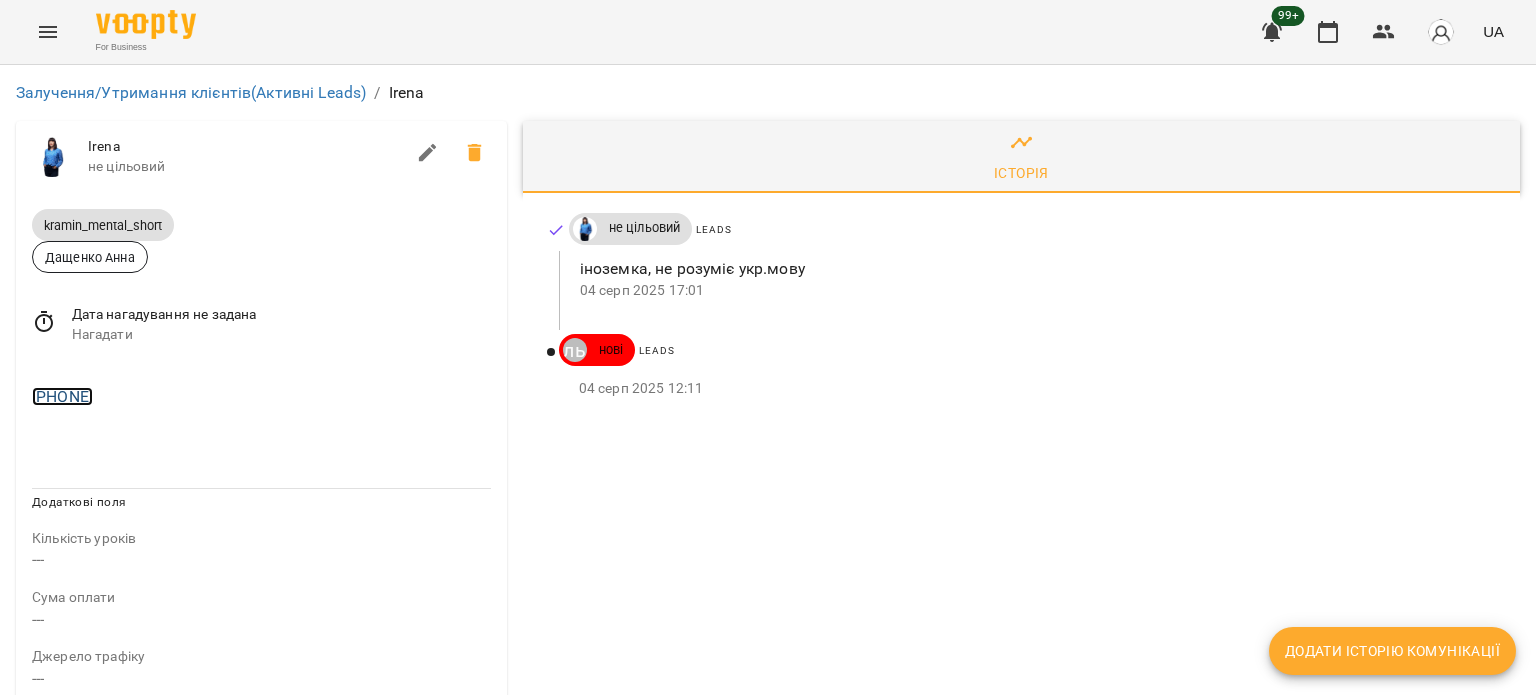 copy on "420604858018" 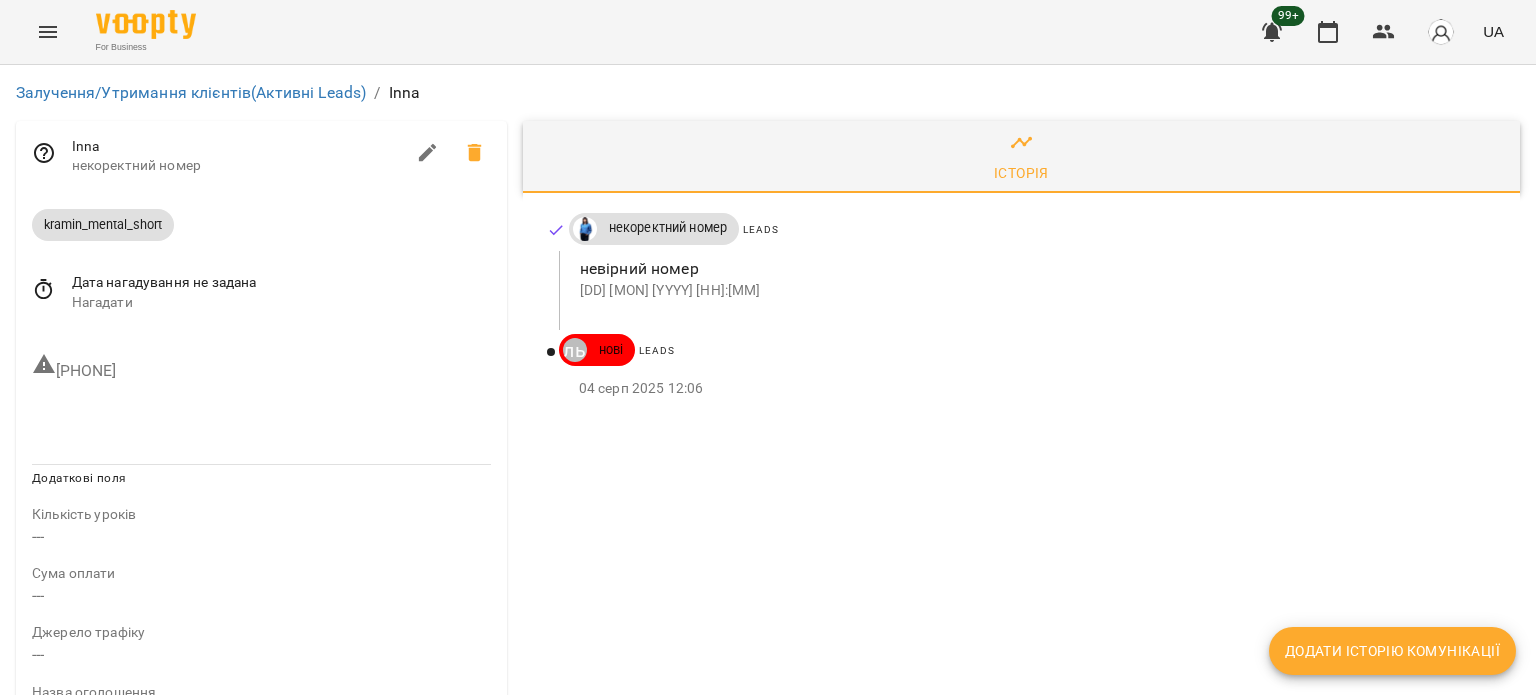 scroll, scrollTop: 0, scrollLeft: 0, axis: both 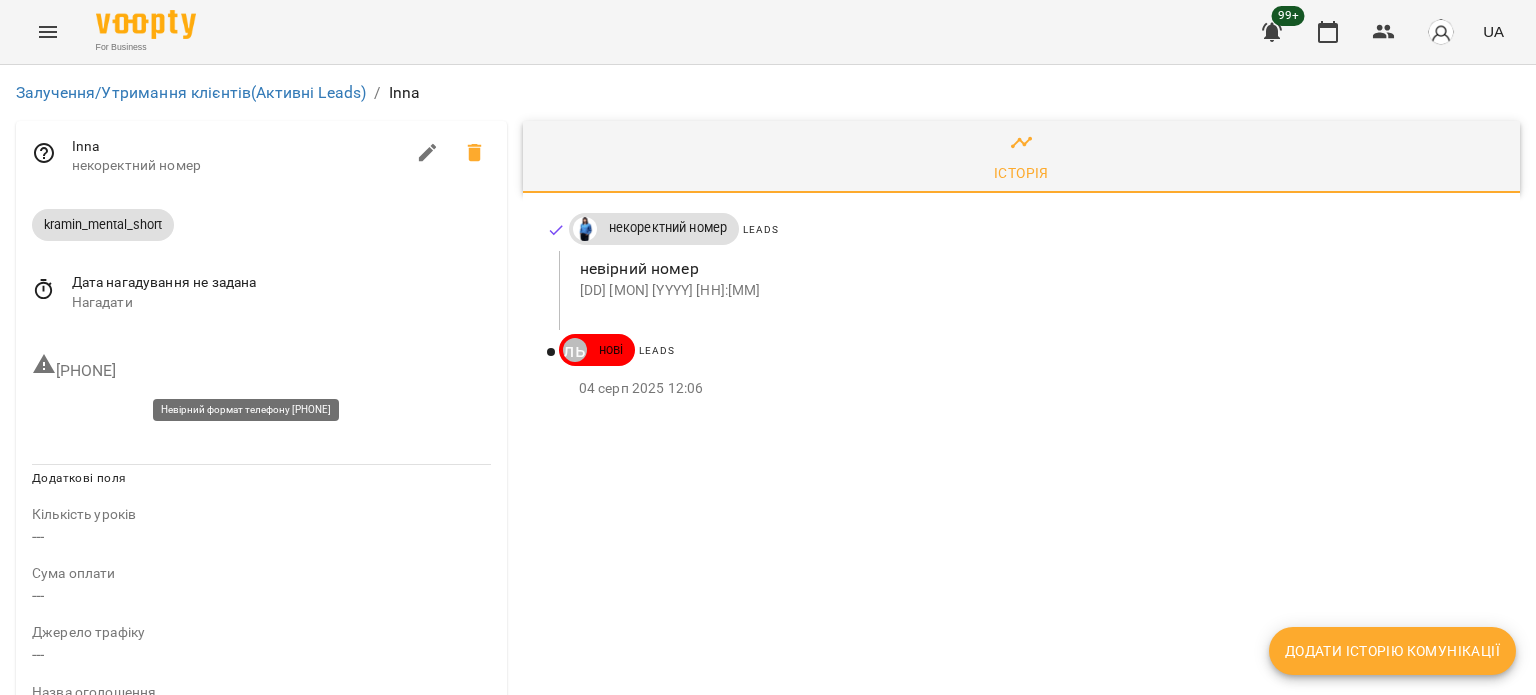 drag, startPoint x: 216, startPoint y: 367, endPoint x: 65, endPoint y: 363, distance: 151.05296 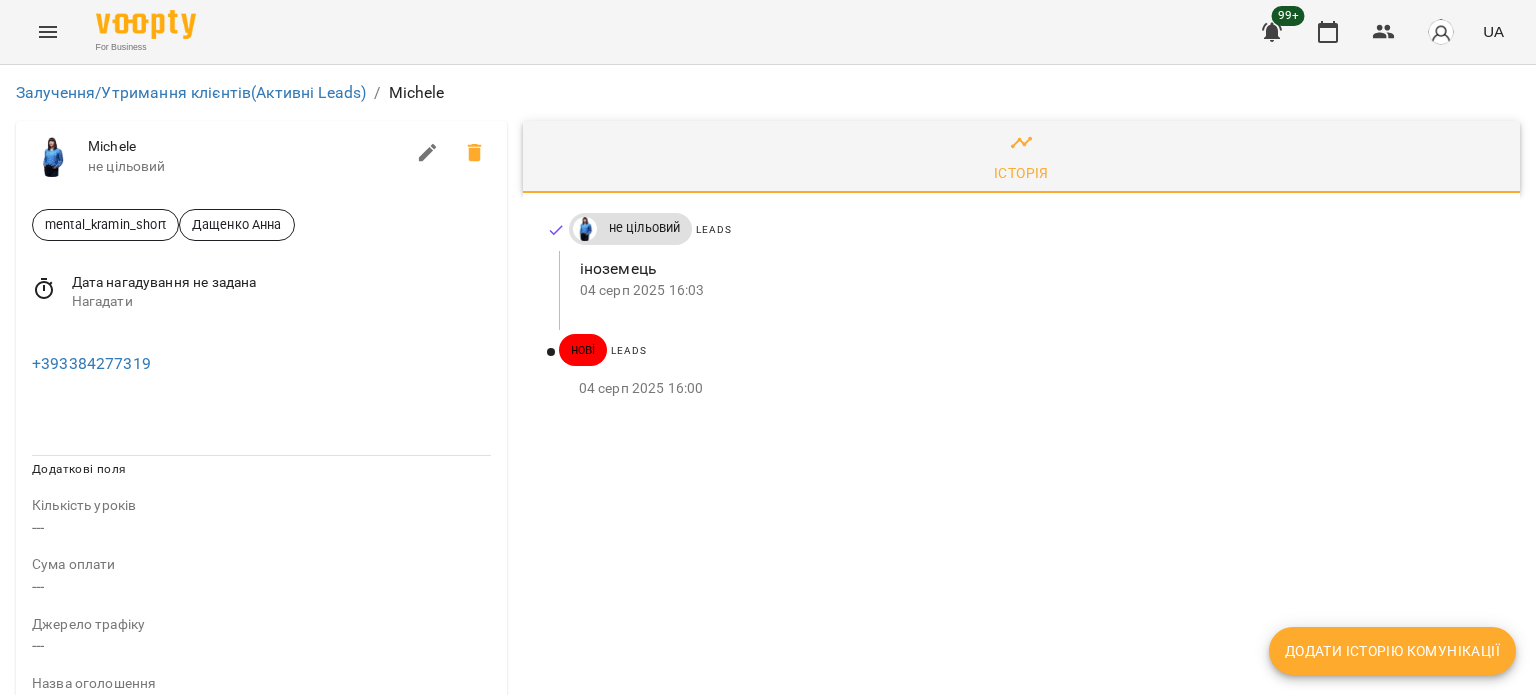 scroll, scrollTop: 0, scrollLeft: 0, axis: both 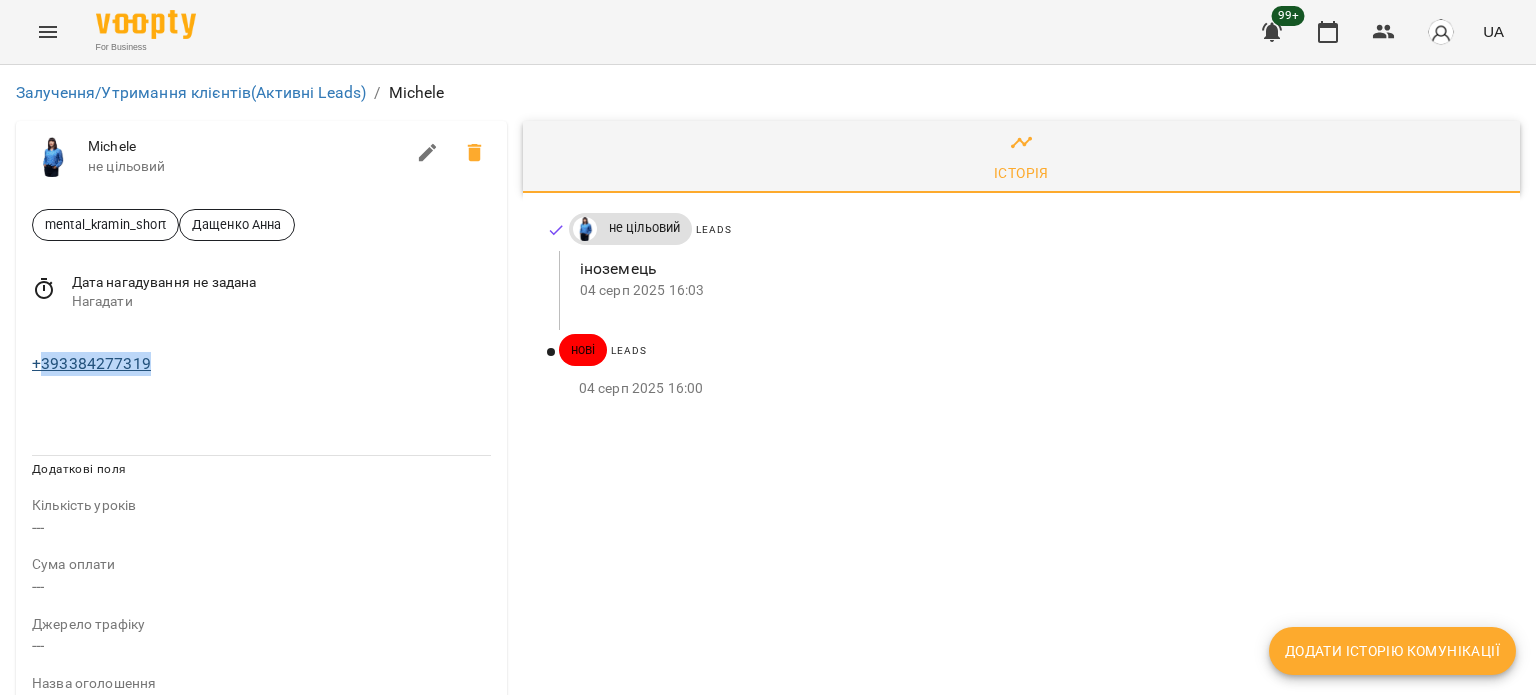 drag, startPoint x: 191, startPoint y: 354, endPoint x: 42, endPoint y: 355, distance: 149.00336 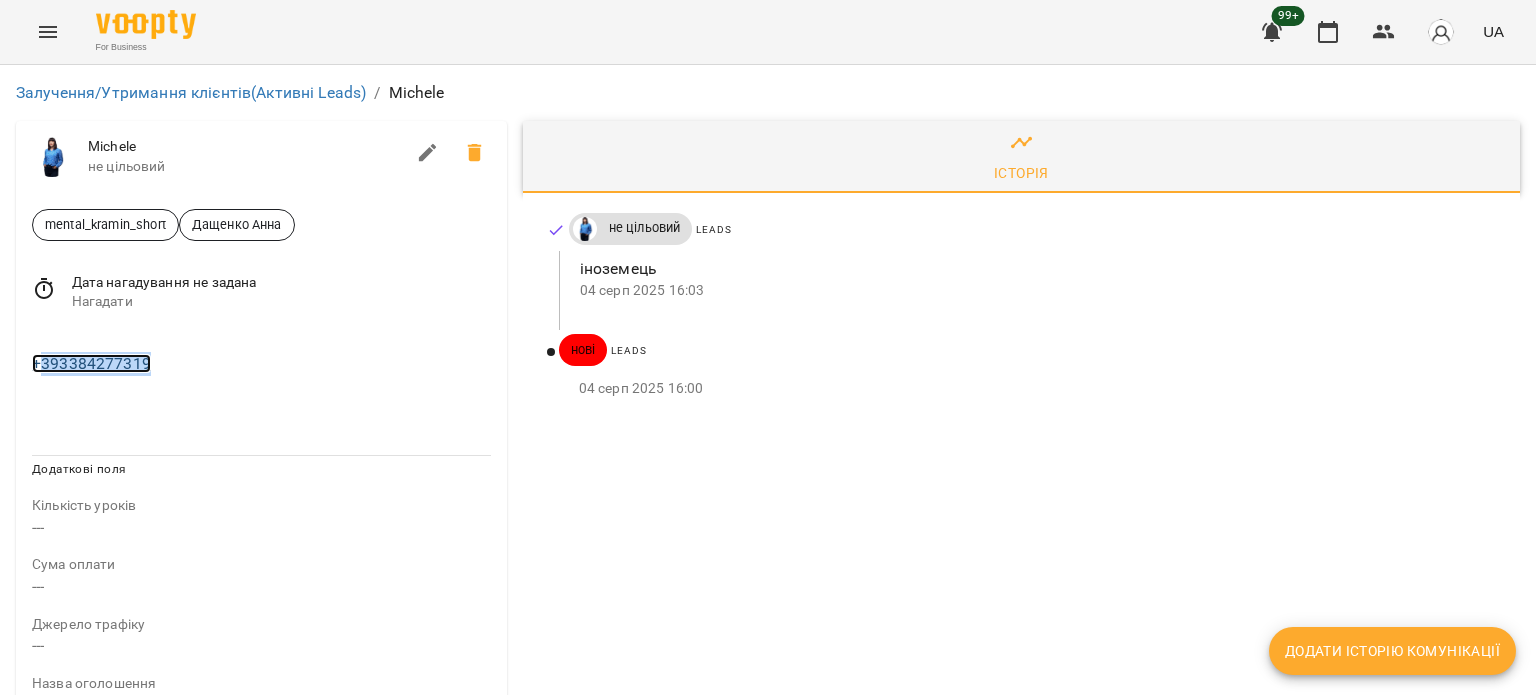 copy on "393384277319" 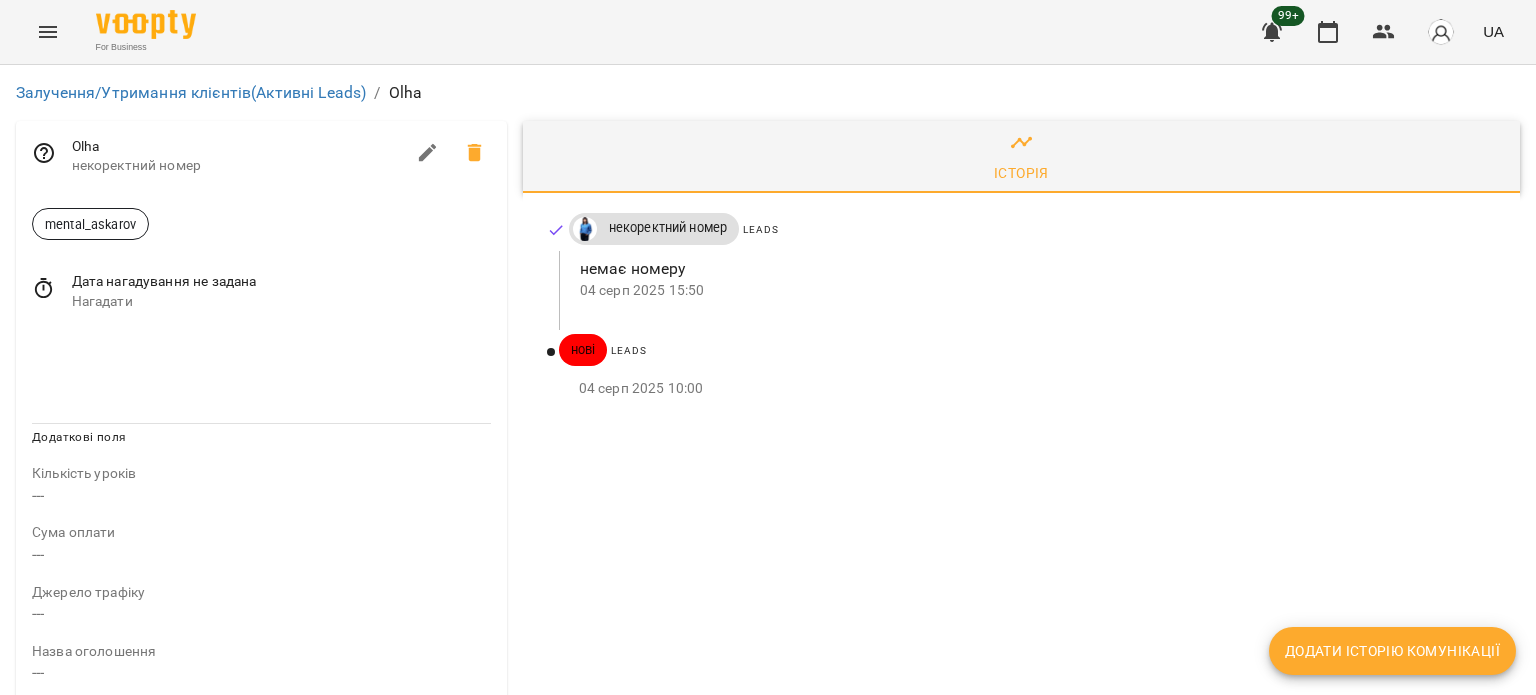 scroll, scrollTop: 0, scrollLeft: 0, axis: both 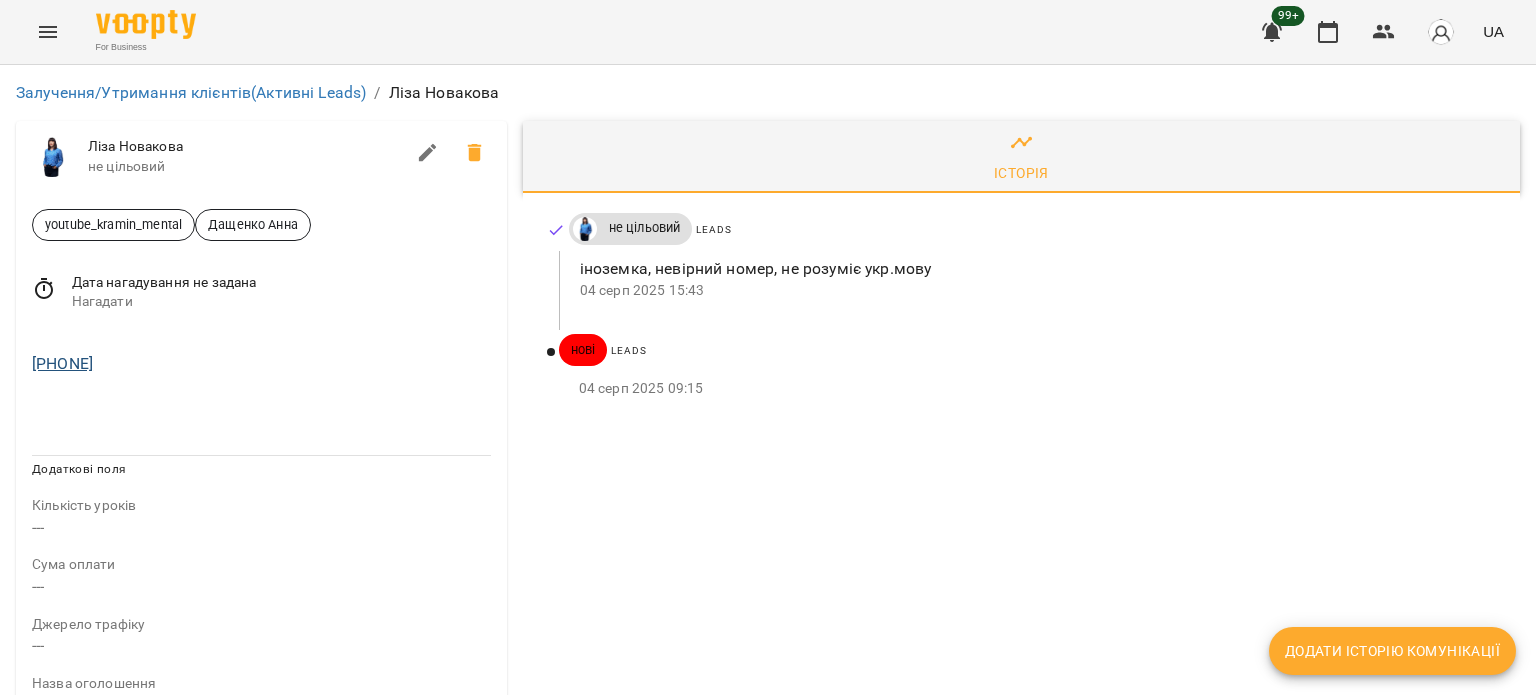 drag, startPoint x: 178, startPoint y: 359, endPoint x: 43, endPoint y: 359, distance: 135 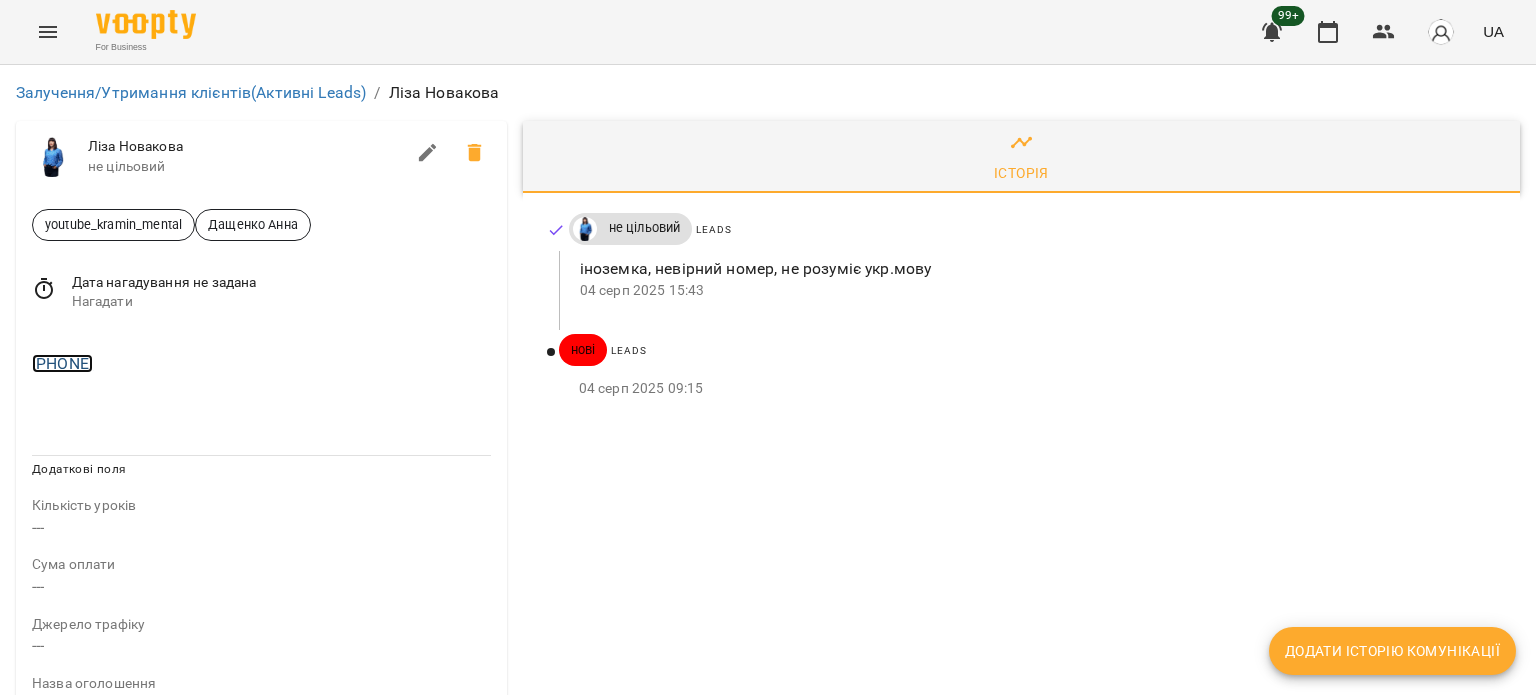 copy on "[PHONE]" 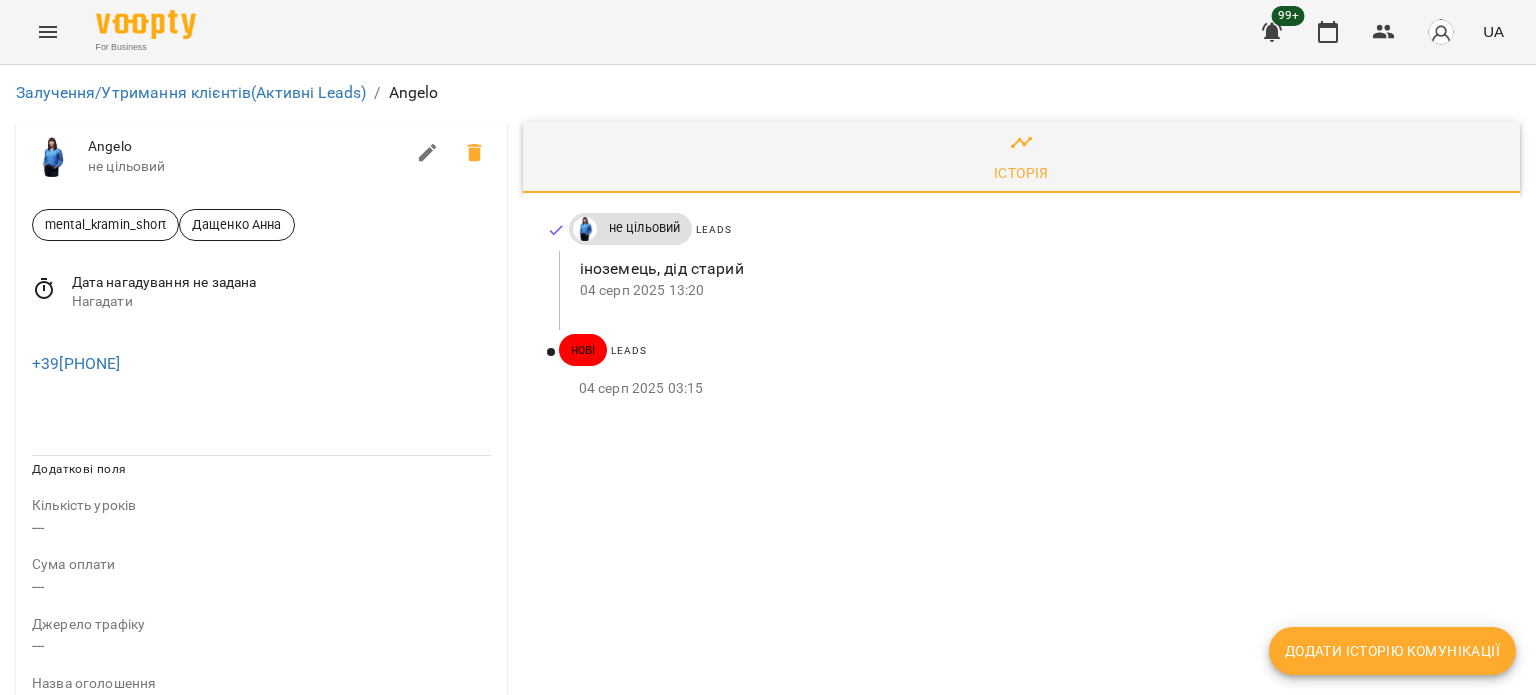 scroll, scrollTop: 0, scrollLeft: 0, axis: both 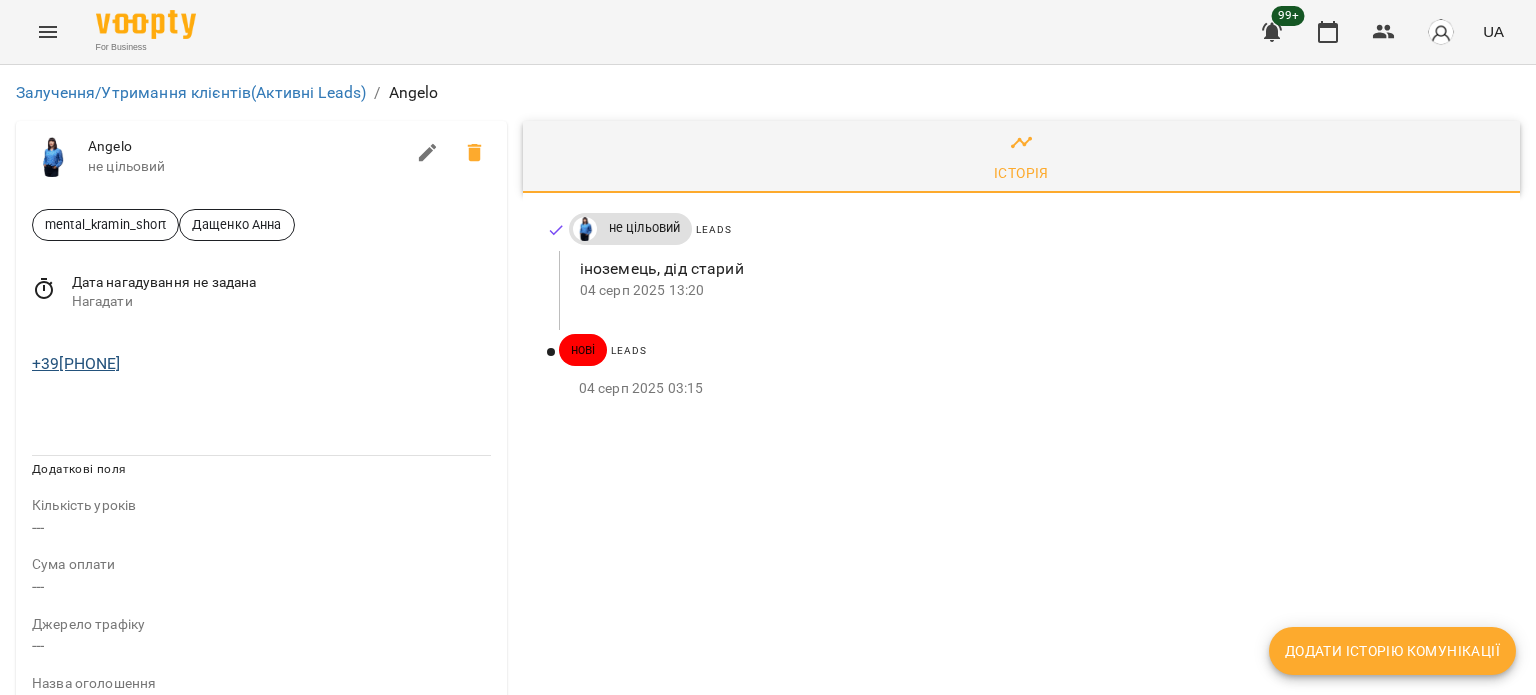 drag, startPoint x: 176, startPoint y: 374, endPoint x: 40, endPoint y: 357, distance: 137.05838 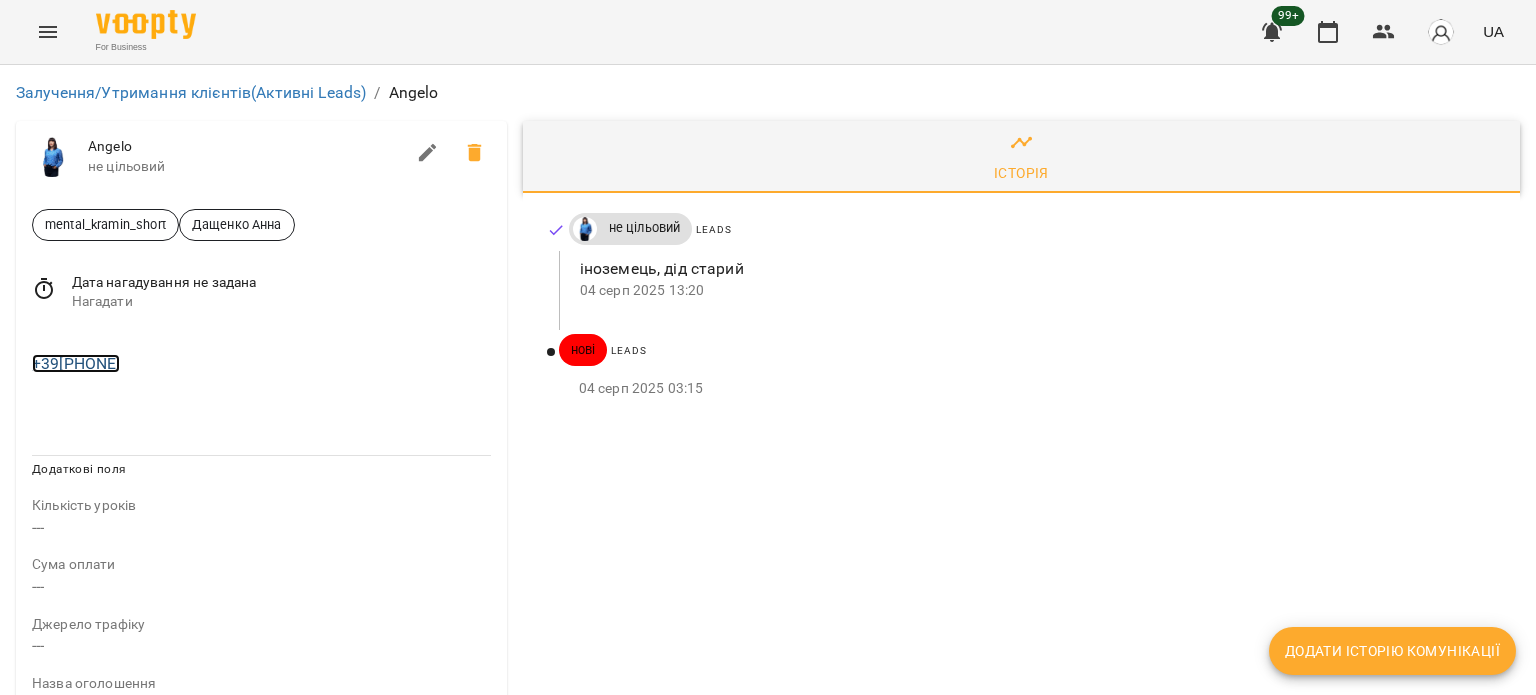 copy on "[PHONE]" 